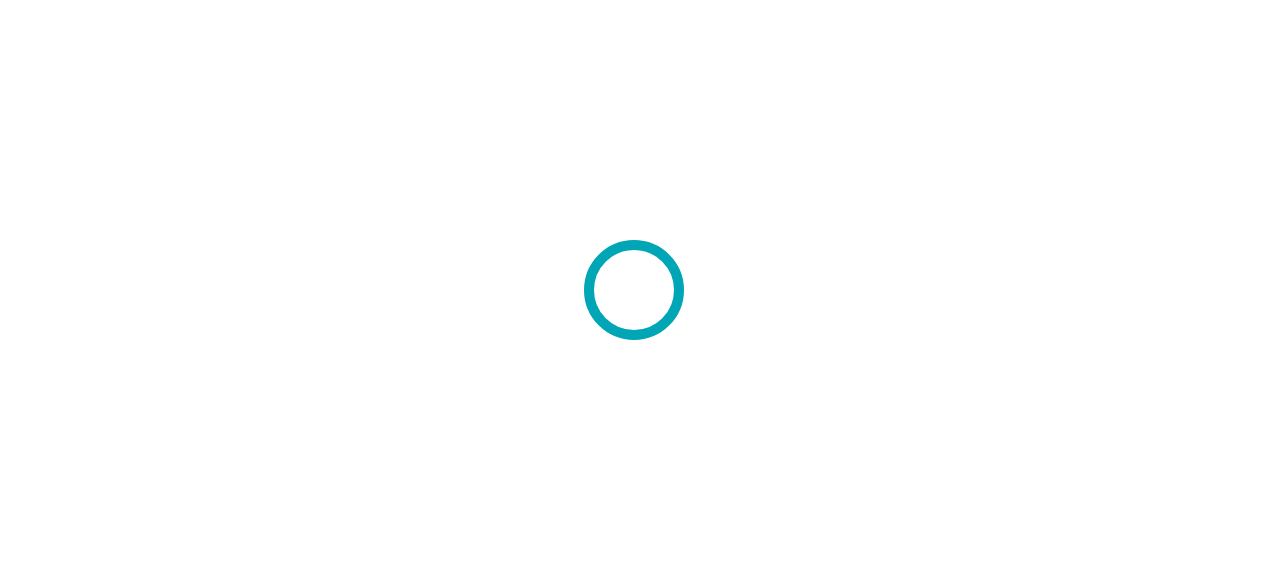 scroll, scrollTop: 0, scrollLeft: 0, axis: both 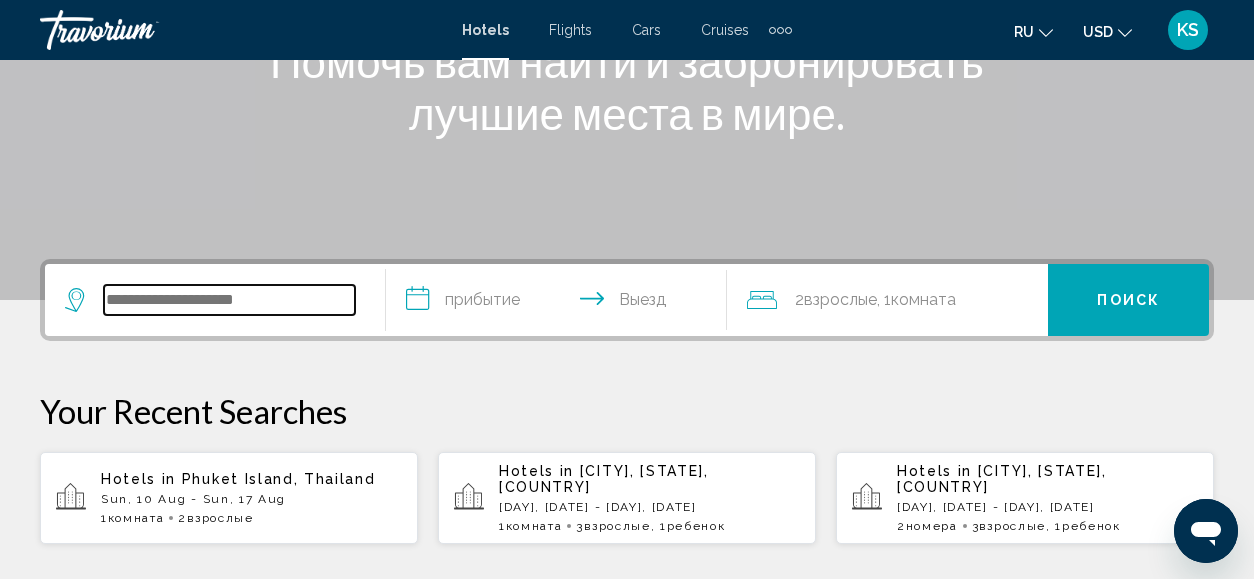 click at bounding box center (229, 300) 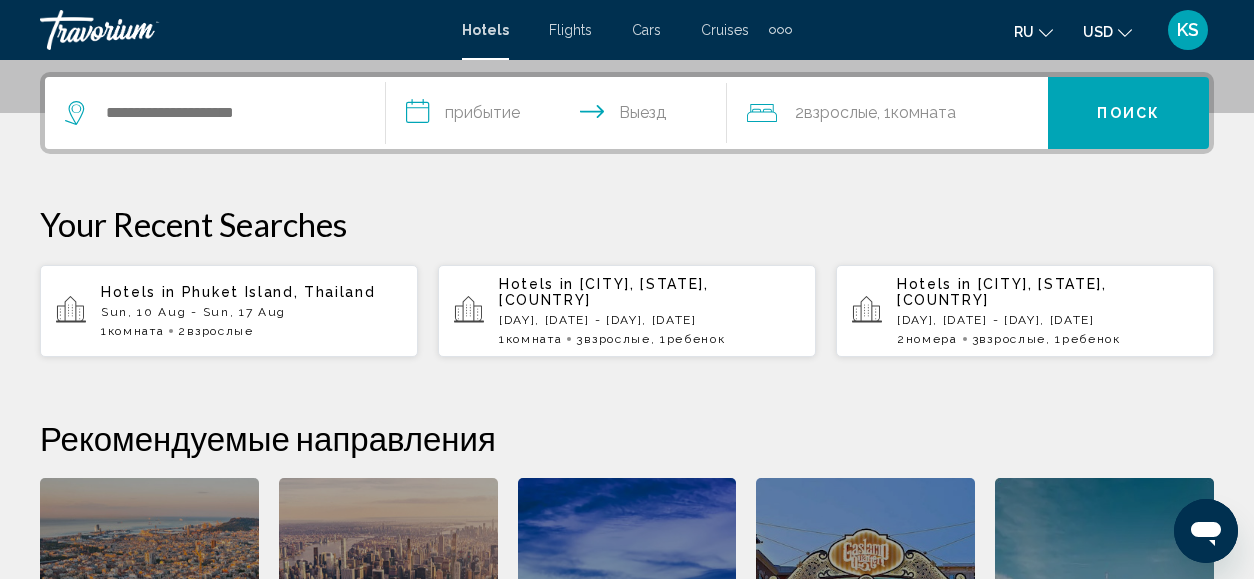 scroll, scrollTop: 494, scrollLeft: 0, axis: vertical 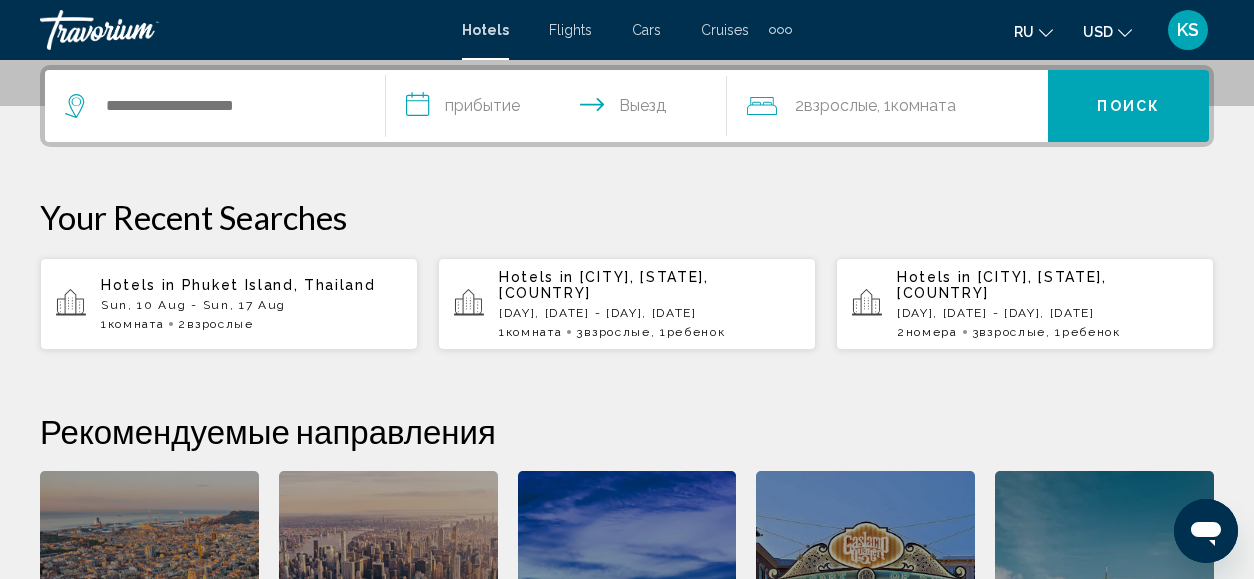 drag, startPoint x: 265, startPoint y: 299, endPoint x: 190, endPoint y: 86, distance: 225.81851 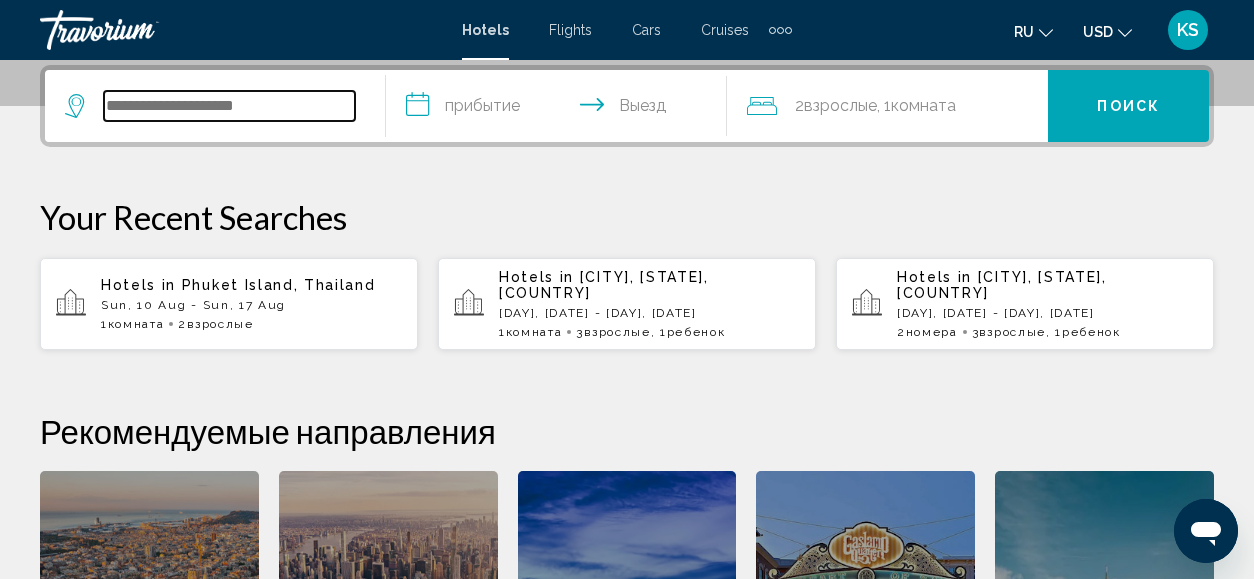 click at bounding box center (229, 106) 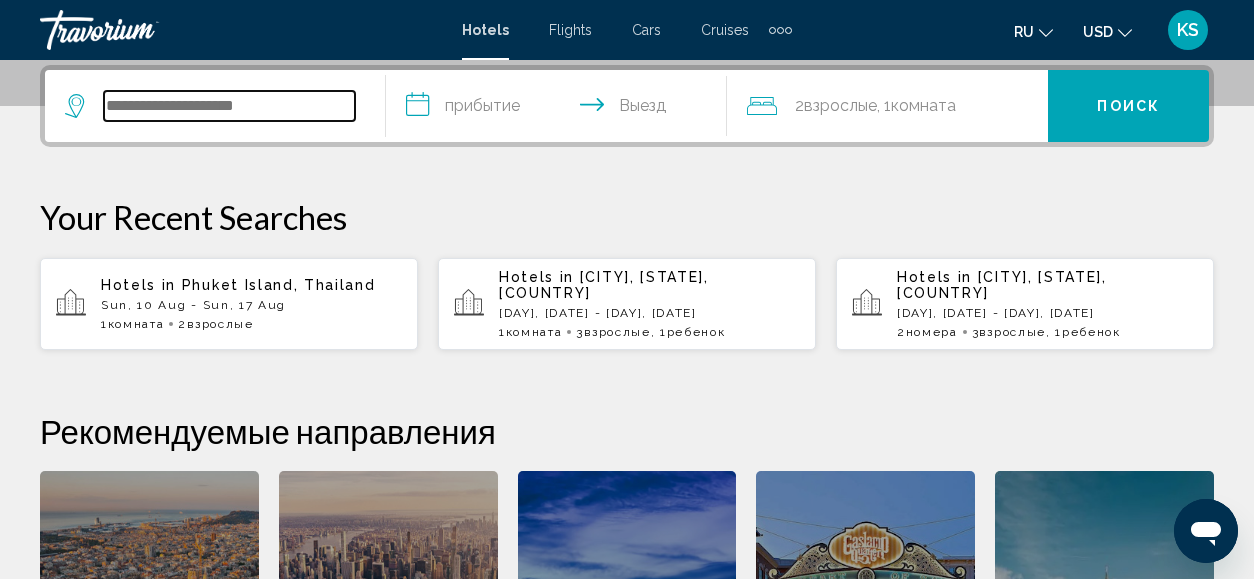 paste on "**********" 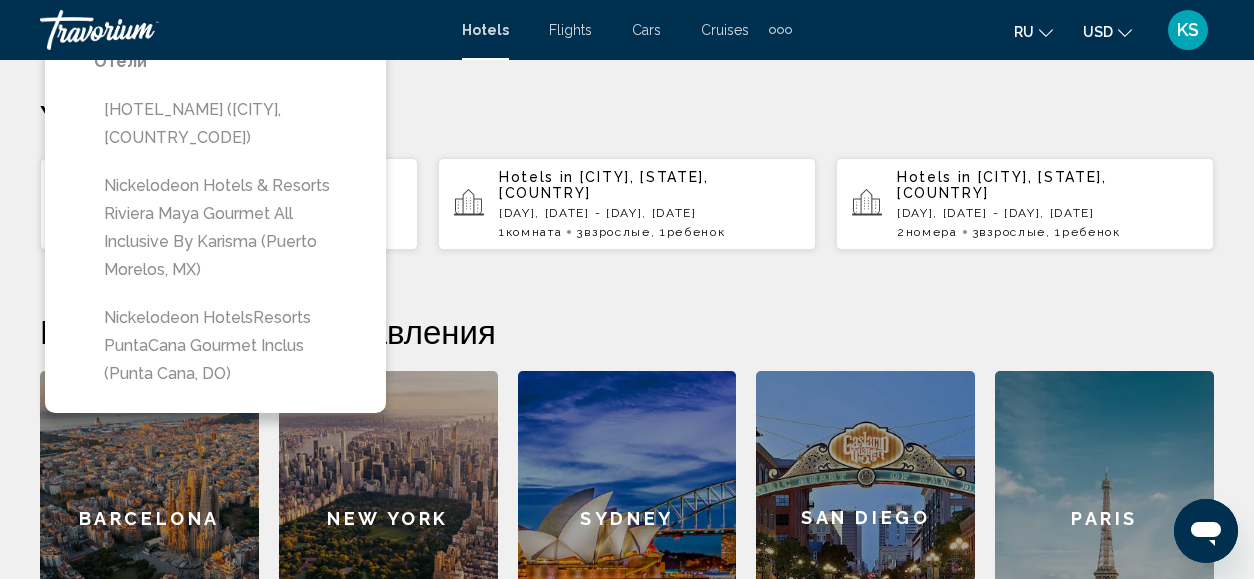 scroll, scrollTop: 494, scrollLeft: 0, axis: vertical 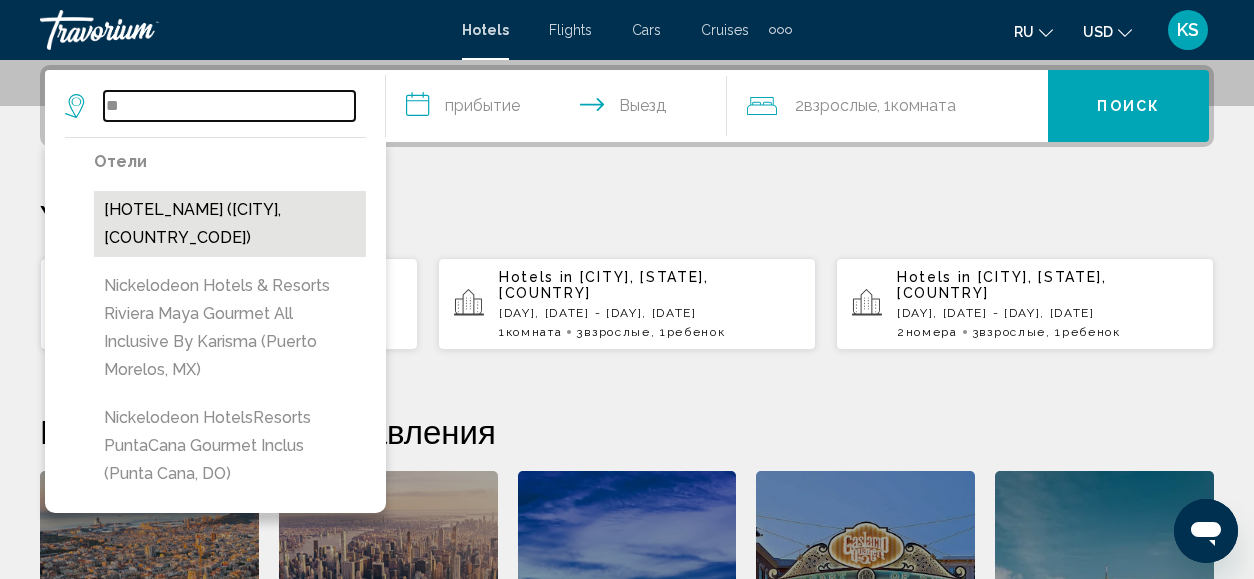 type on "*" 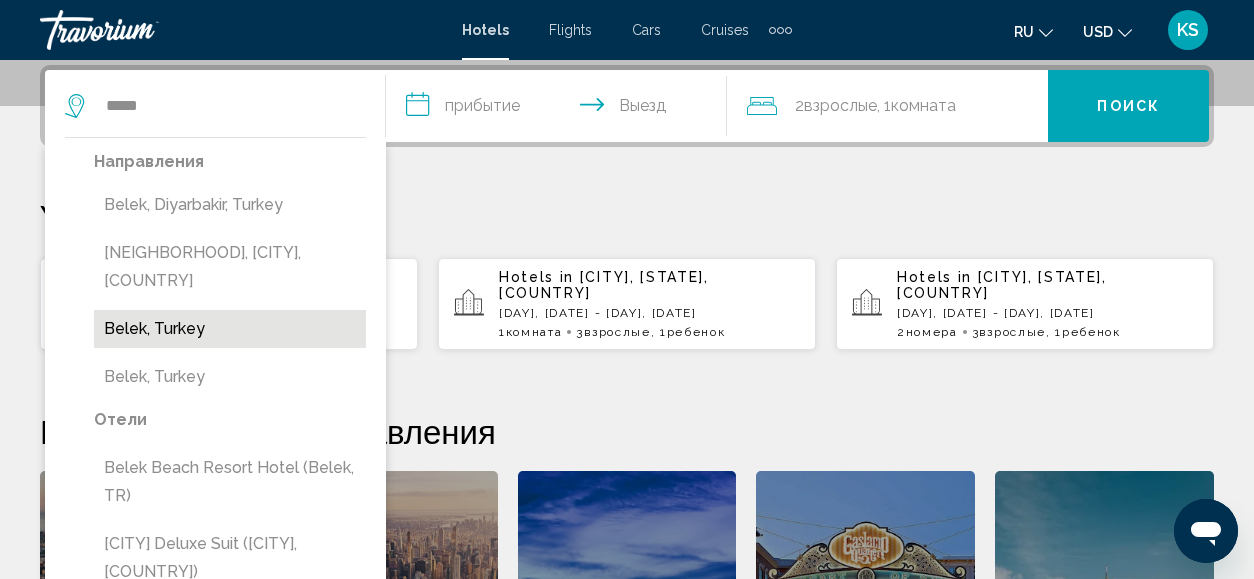click on "Belek, Turkey" at bounding box center (230, 329) 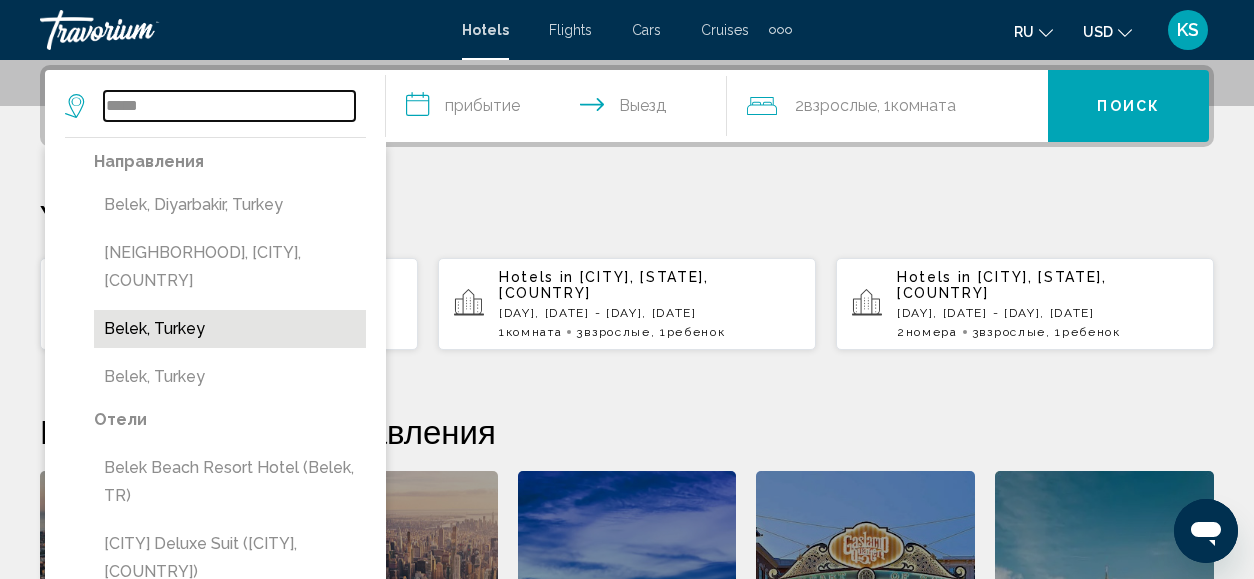 type on "**********" 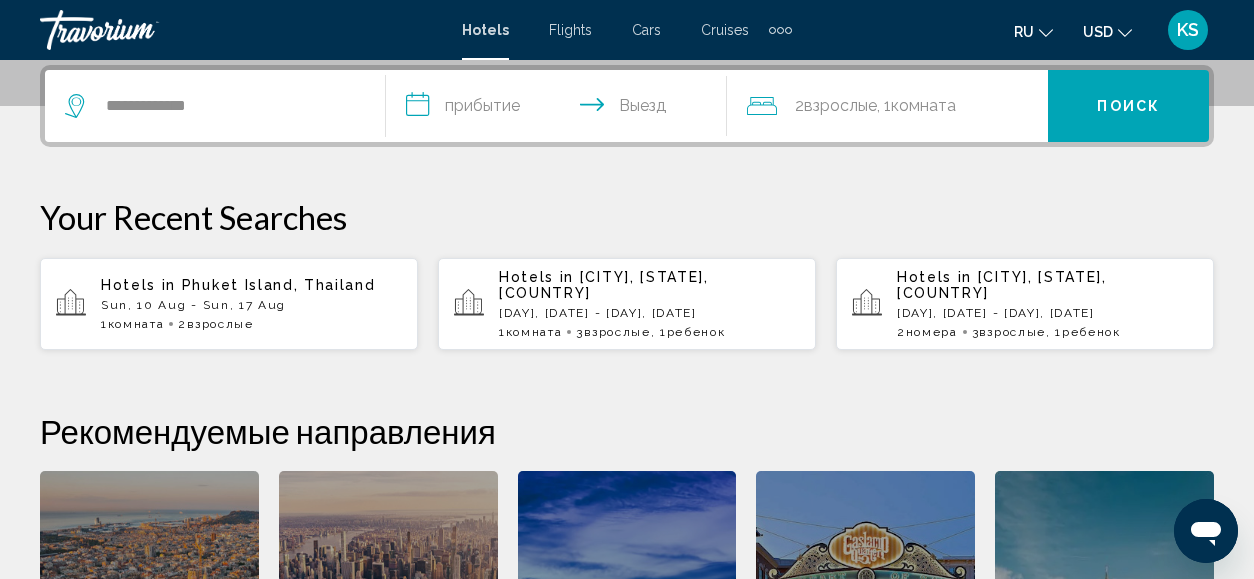 click on "**********" at bounding box center (560, 109) 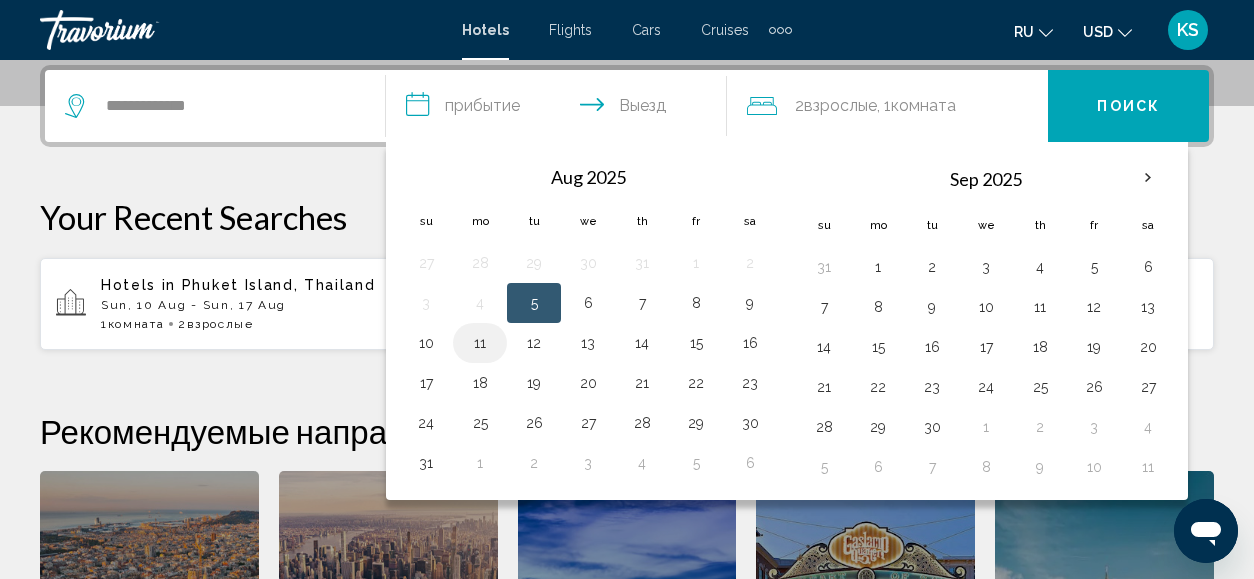 click on "11" at bounding box center (480, 343) 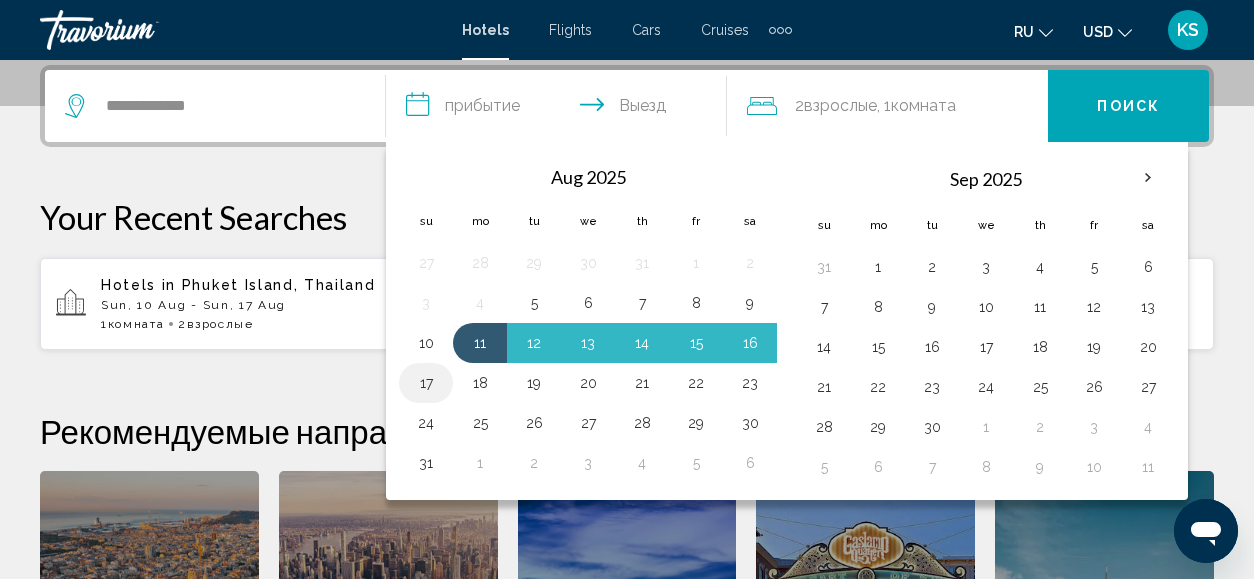 click on "17" at bounding box center (426, 383) 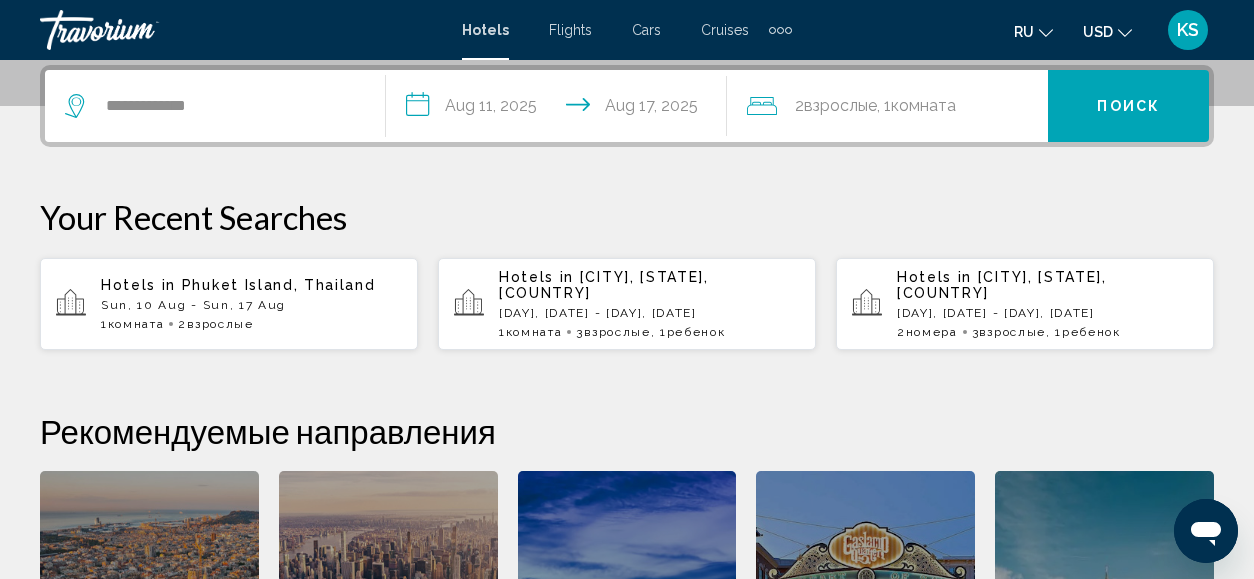 click 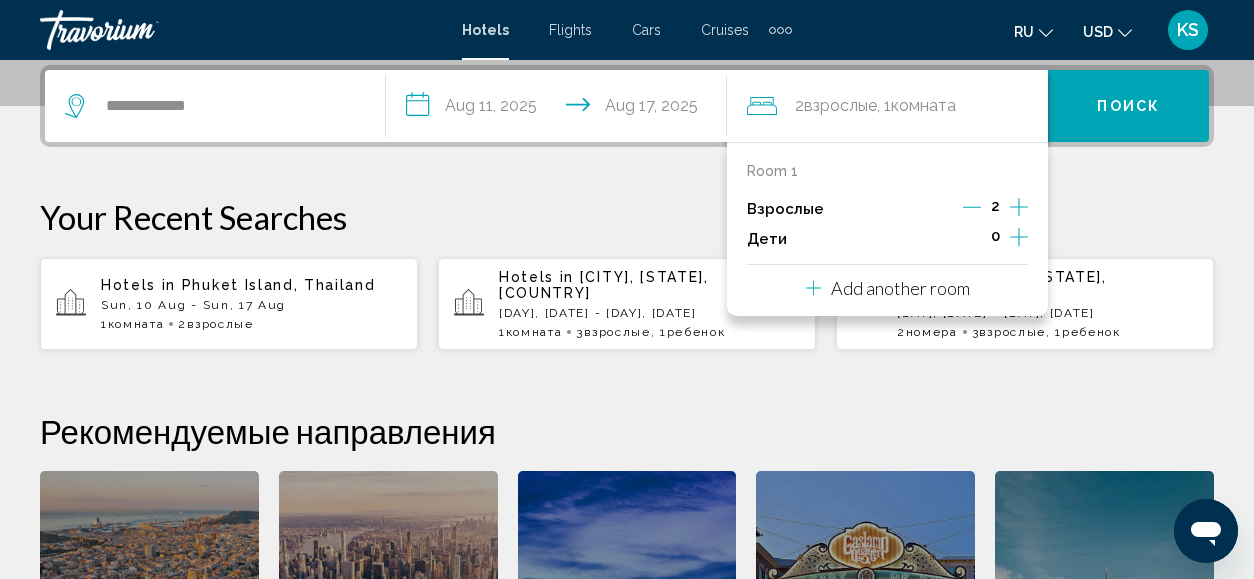 click 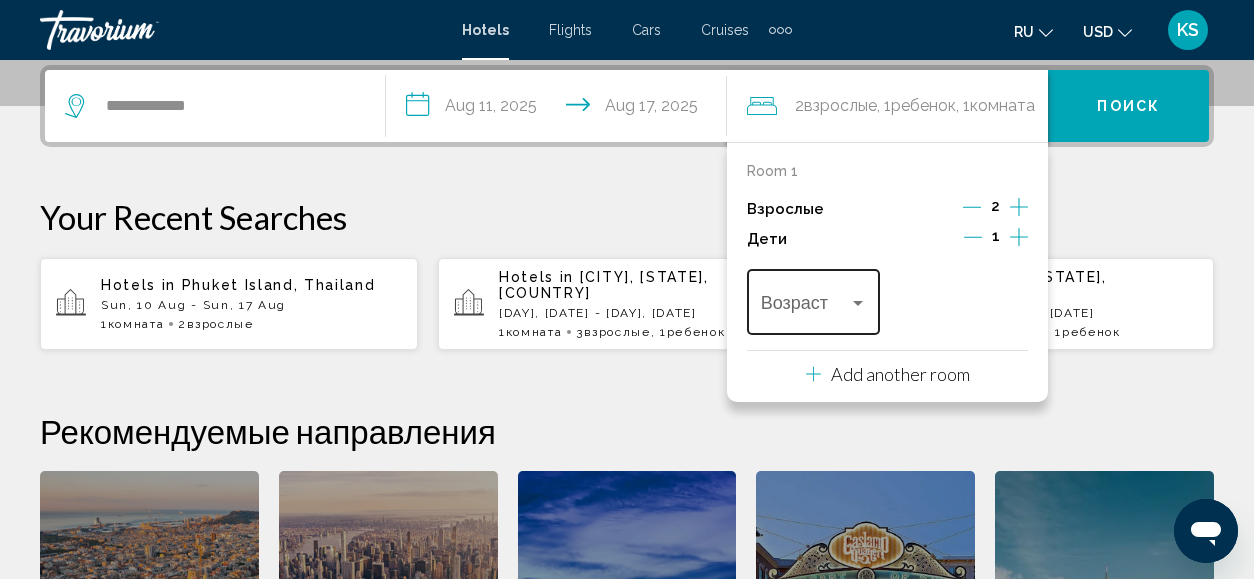 click at bounding box center (805, 307) 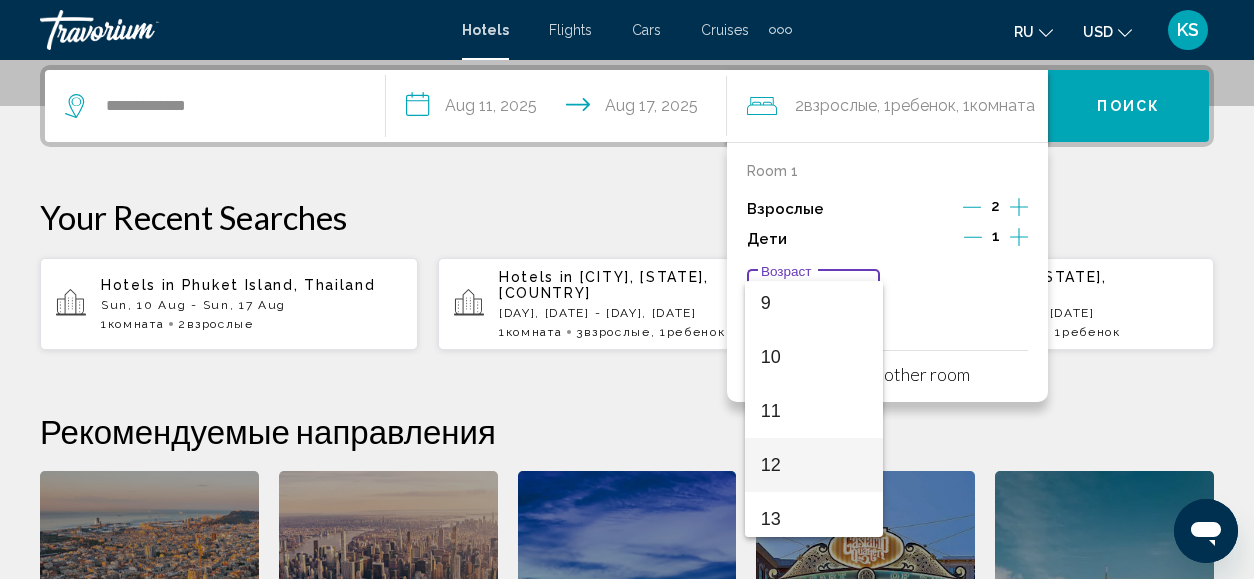 scroll, scrollTop: 500, scrollLeft: 0, axis: vertical 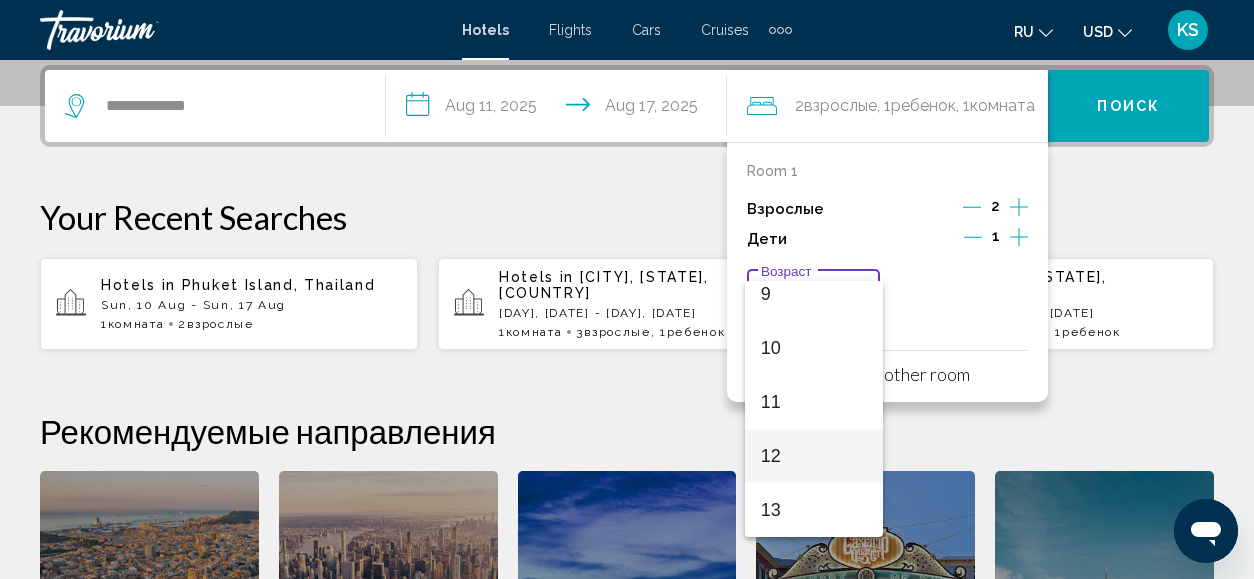 click on "12" at bounding box center (814, 456) 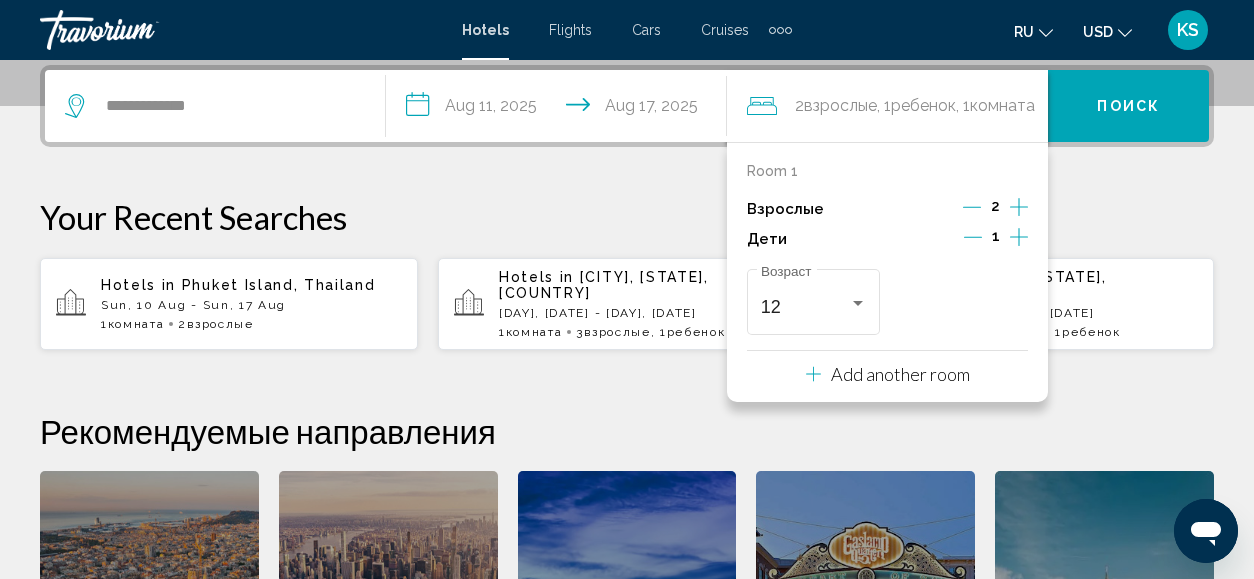 click on "Поиск" at bounding box center [1128, 106] 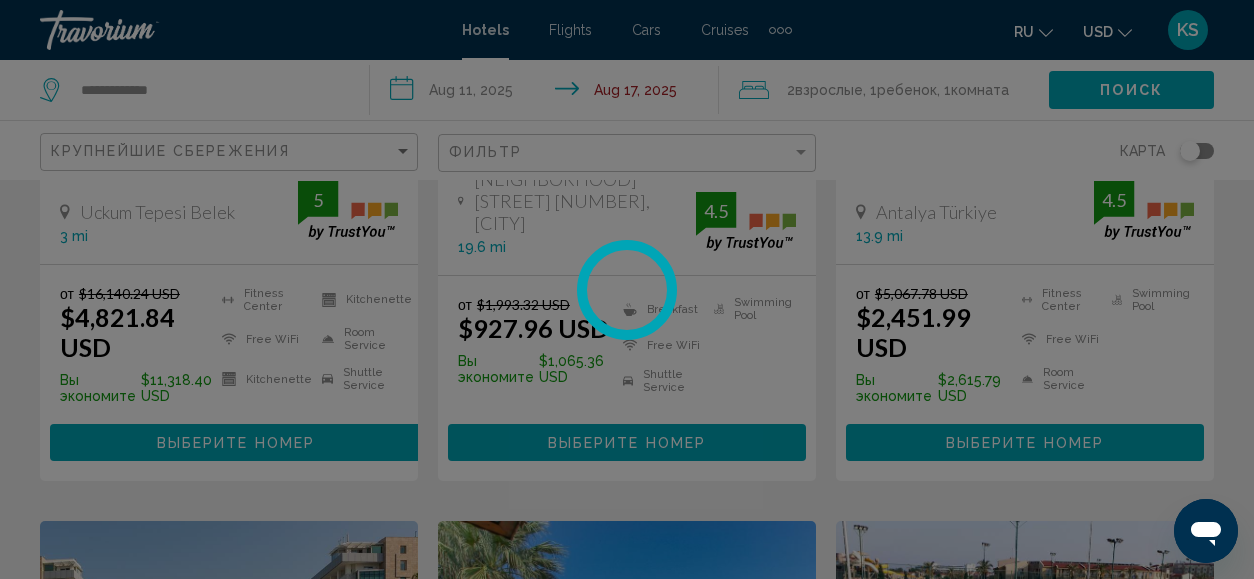 scroll, scrollTop: 0, scrollLeft: 0, axis: both 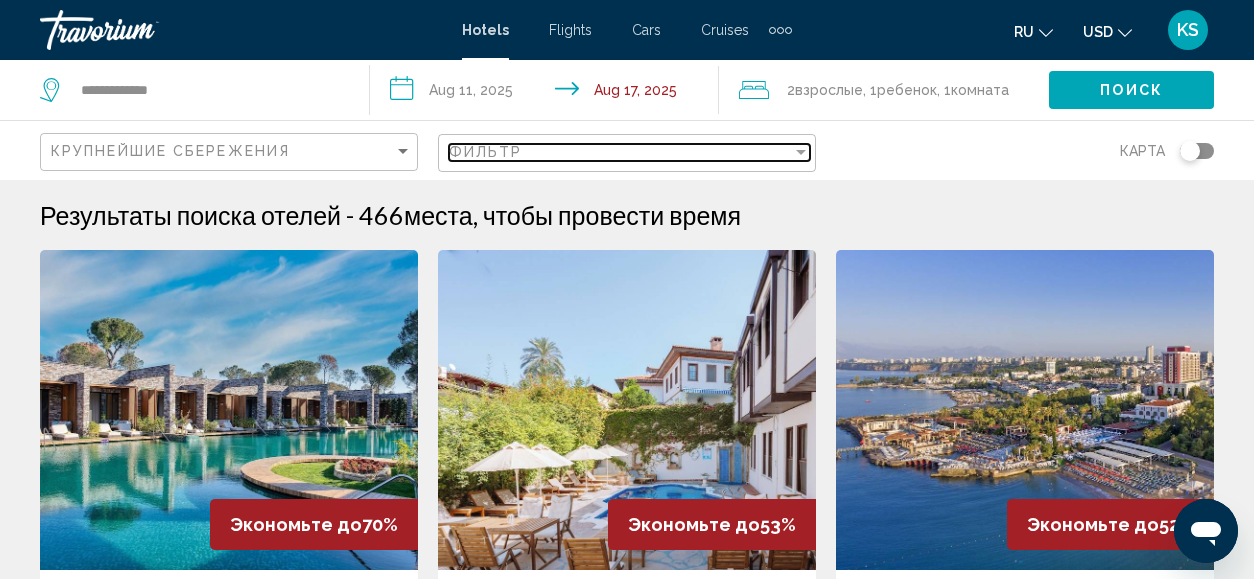 click on "Фильтр" at bounding box center (620, 152) 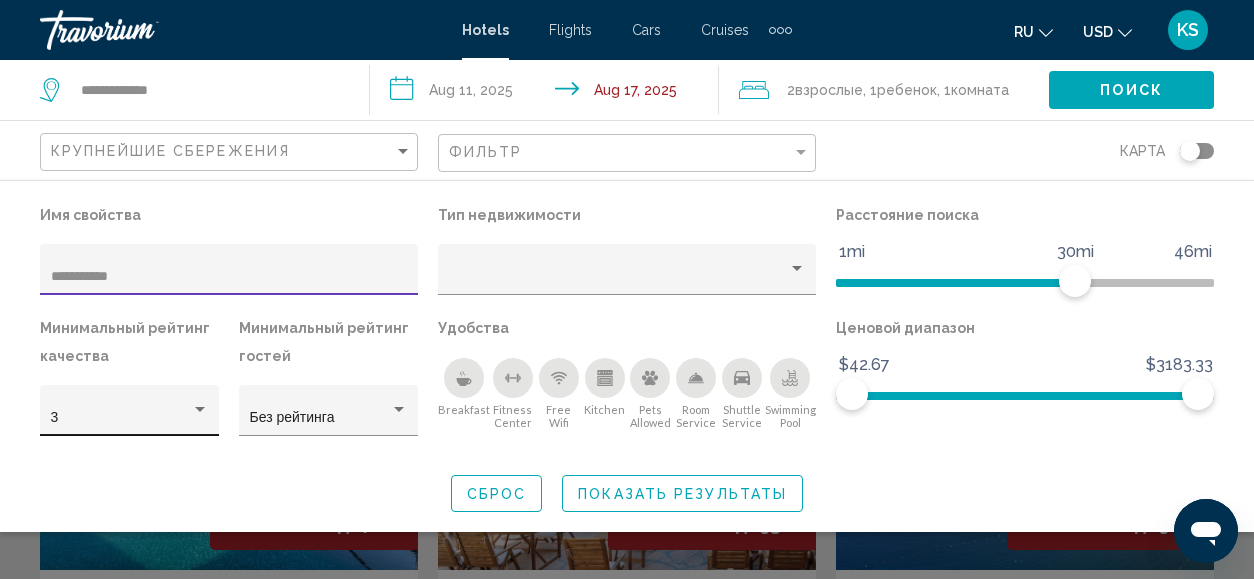 type on "**********" 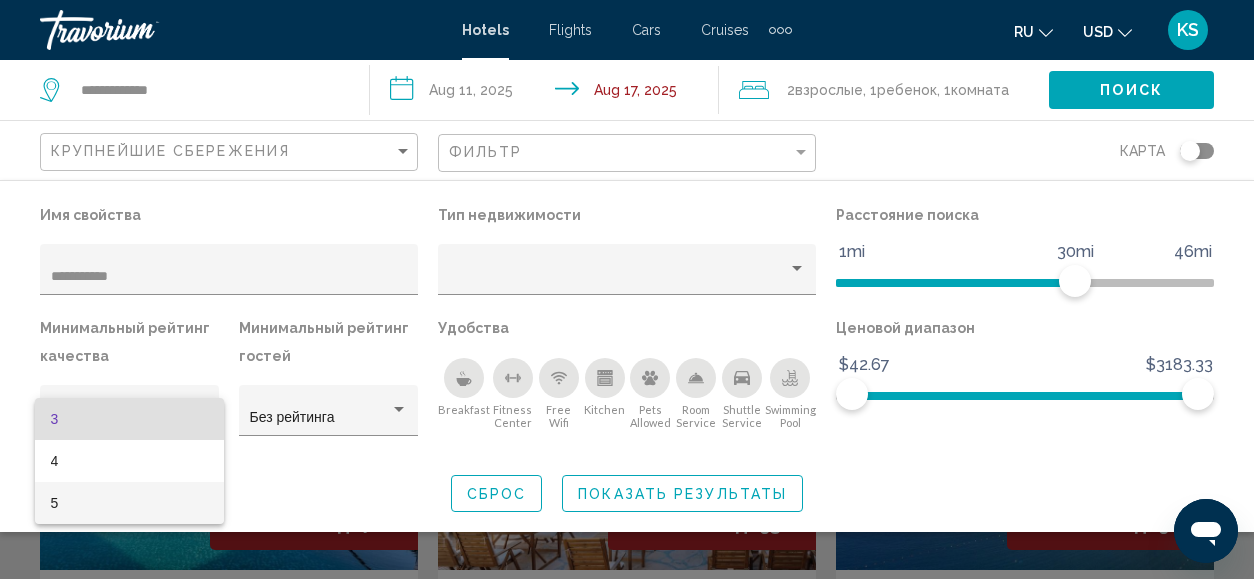click on "5" at bounding box center (130, 503) 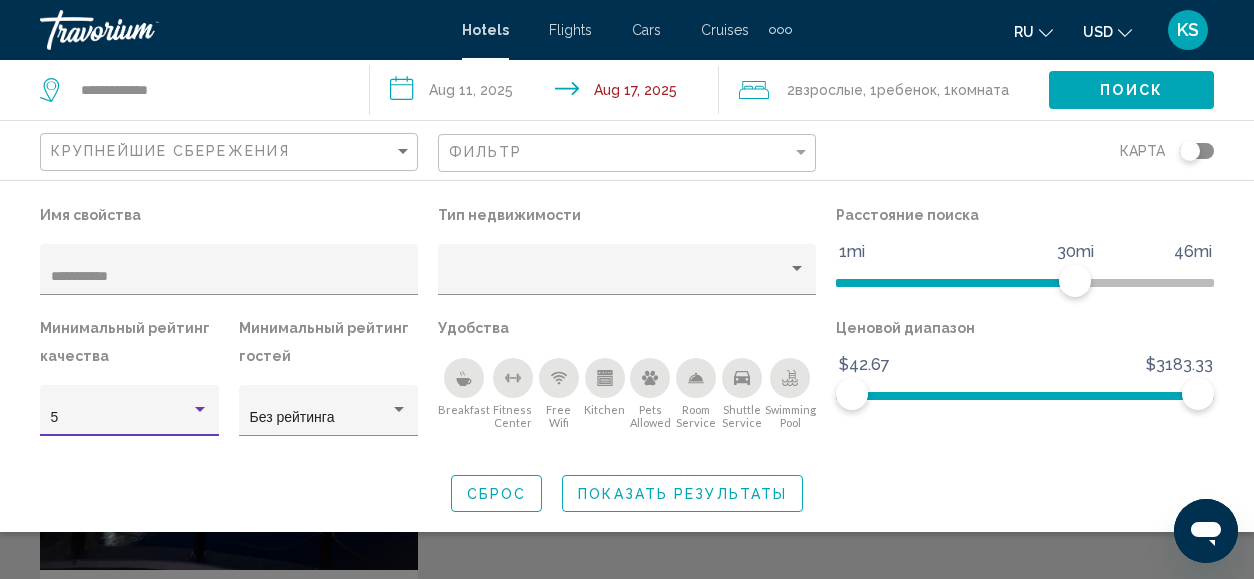 click on "Показать результаты" 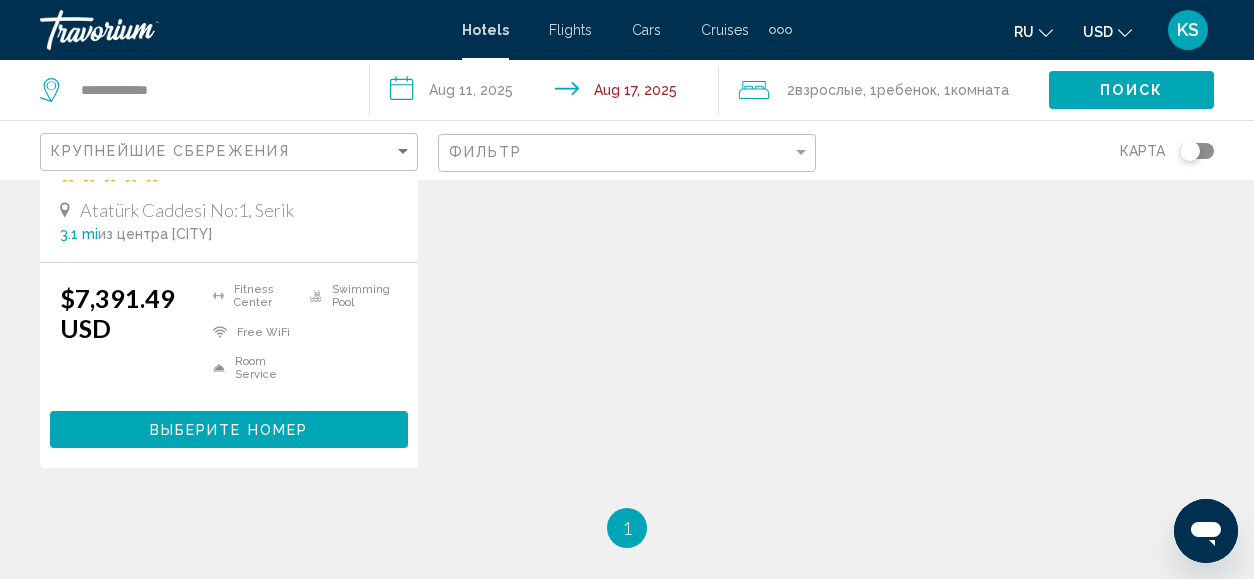 scroll, scrollTop: 600, scrollLeft: 0, axis: vertical 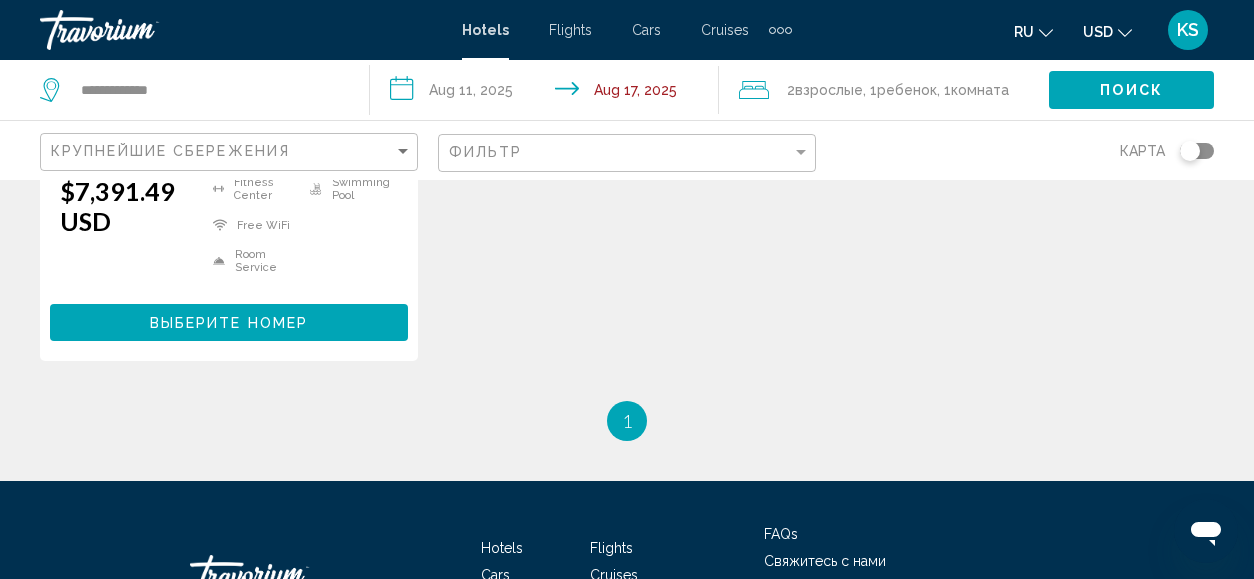 click on "Выберите номер" at bounding box center (229, 323) 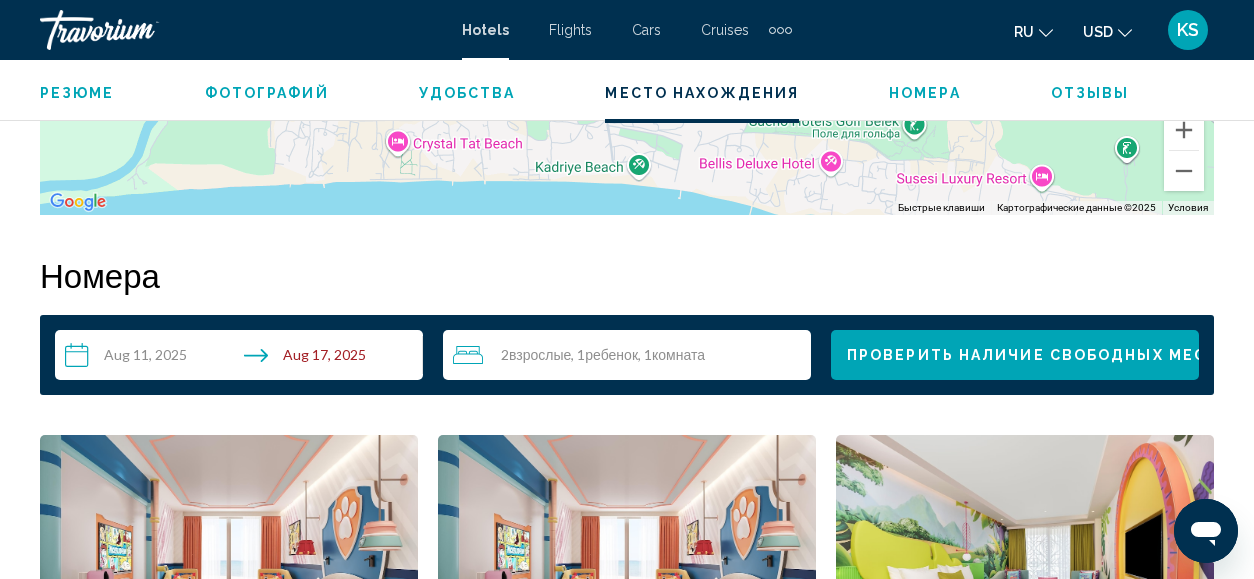 scroll, scrollTop: 2745, scrollLeft: 0, axis: vertical 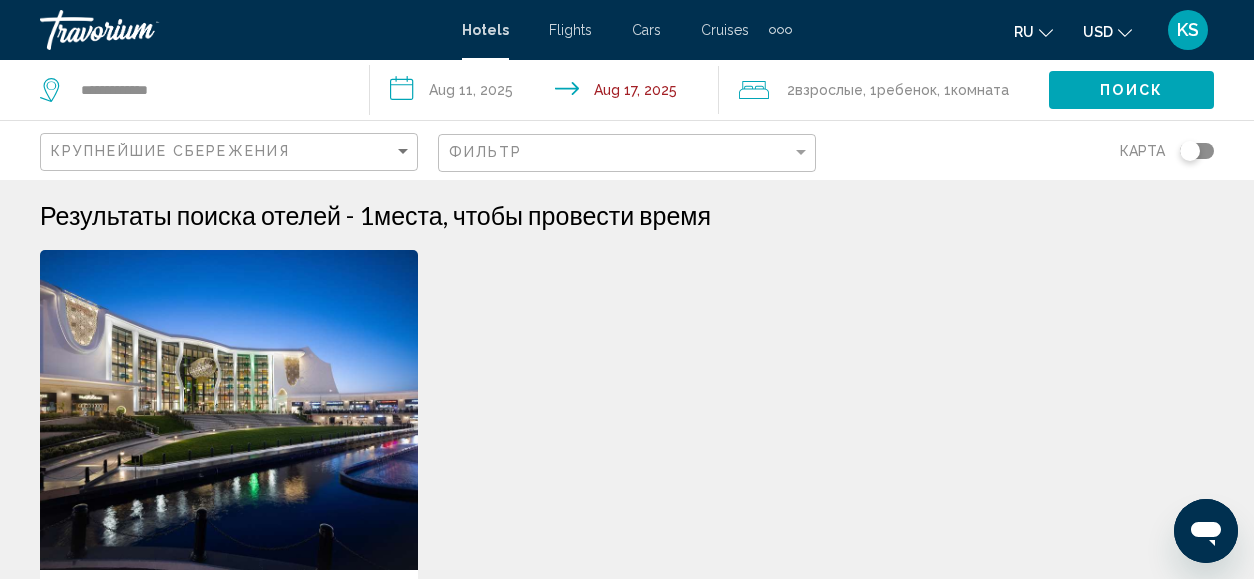 click on "**********" at bounding box center (549, 93) 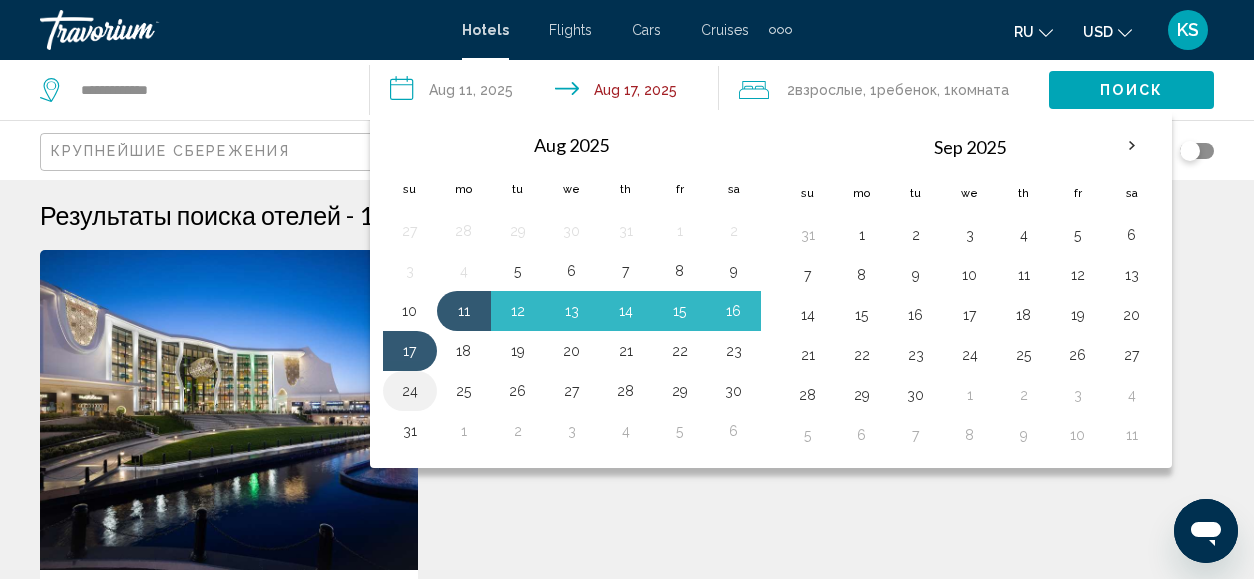 click on "24" at bounding box center (410, 391) 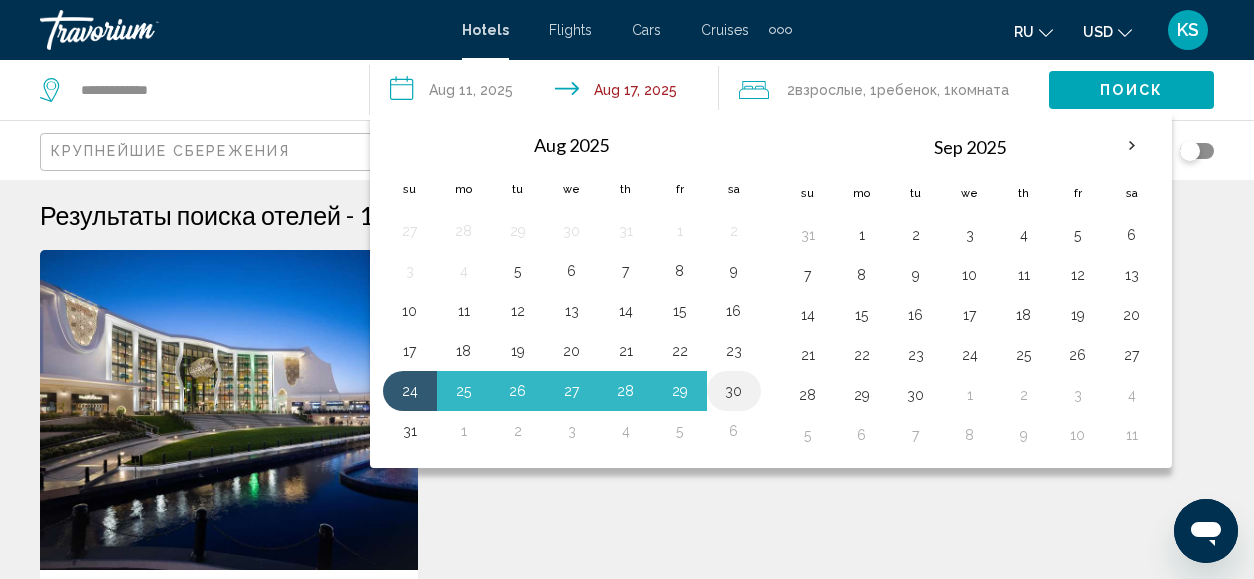 click on "30" at bounding box center [734, 391] 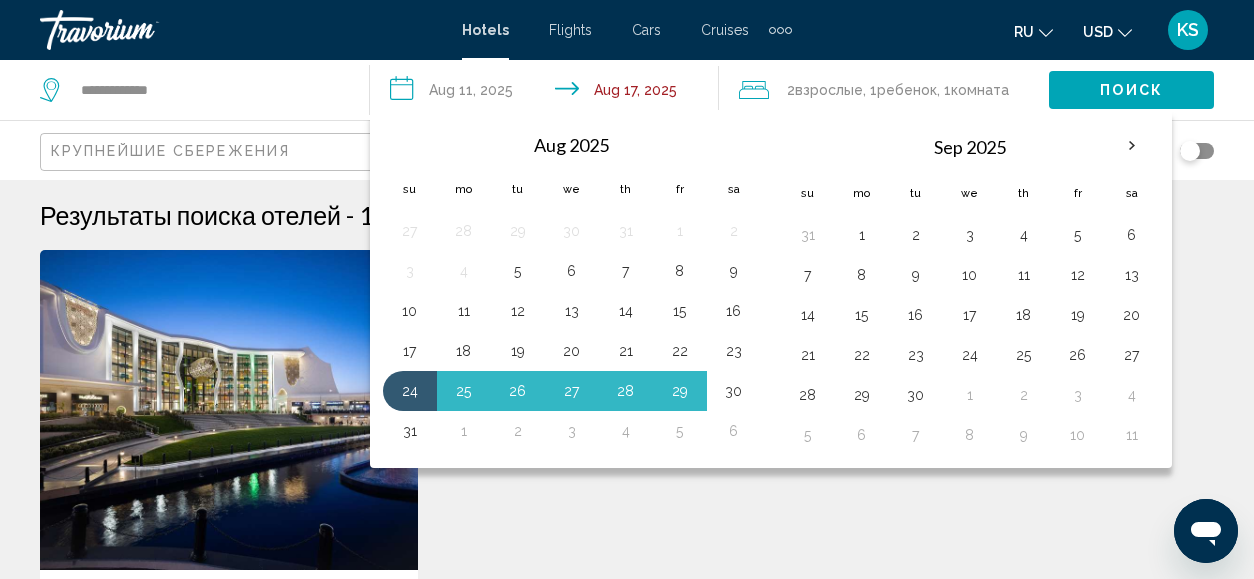 type on "**********" 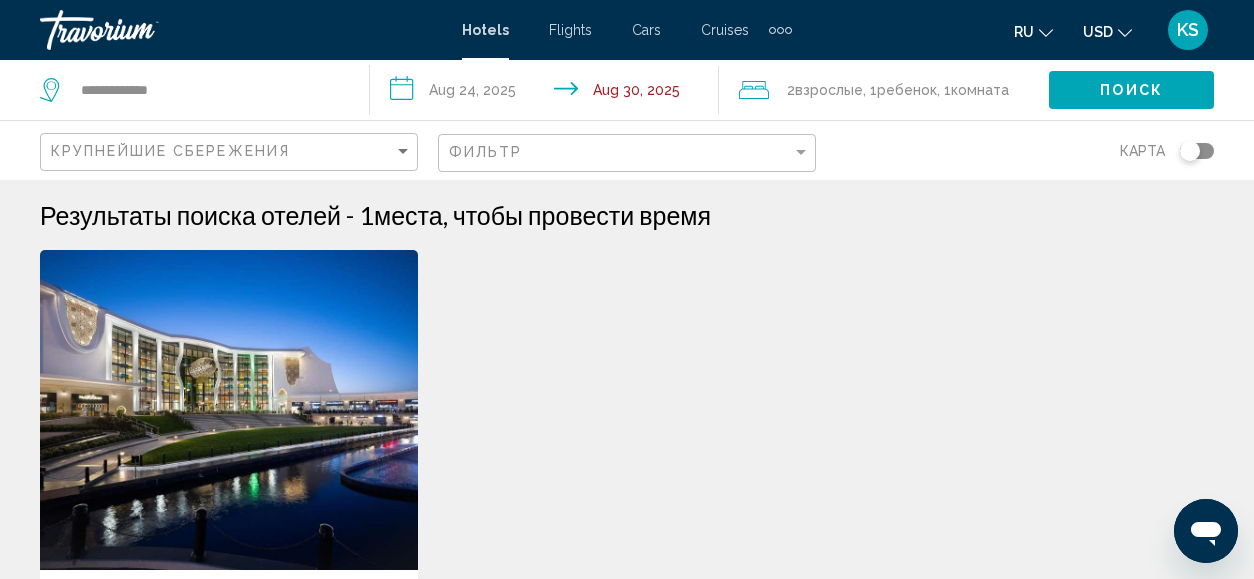 click on "Поиск" 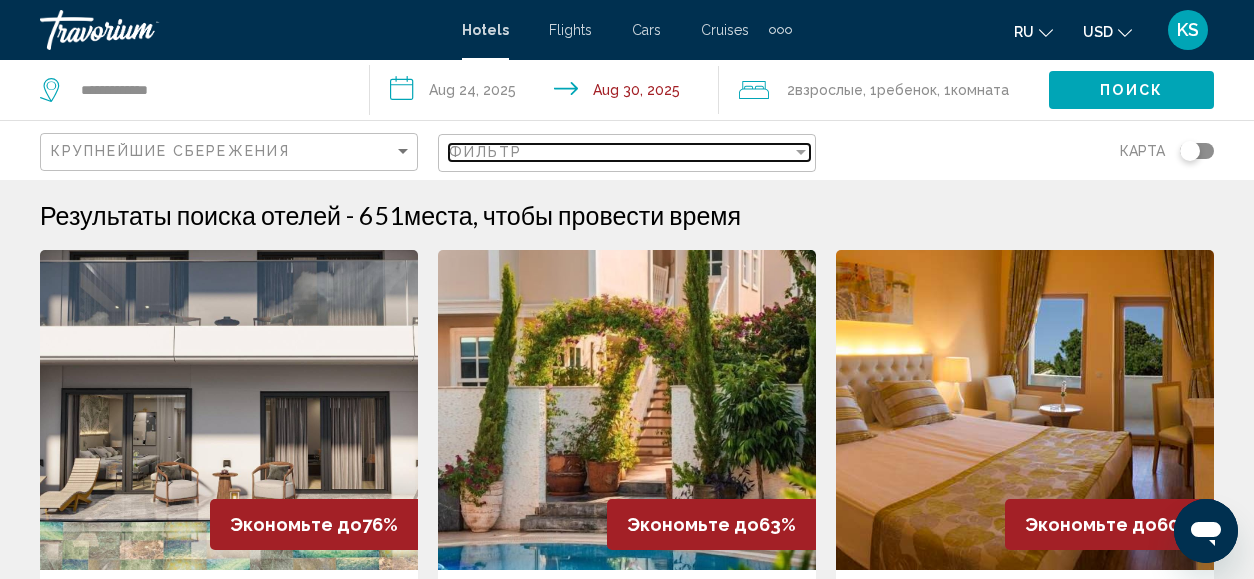 drag, startPoint x: 477, startPoint y: 155, endPoint x: 483, endPoint y: 170, distance: 16.155495 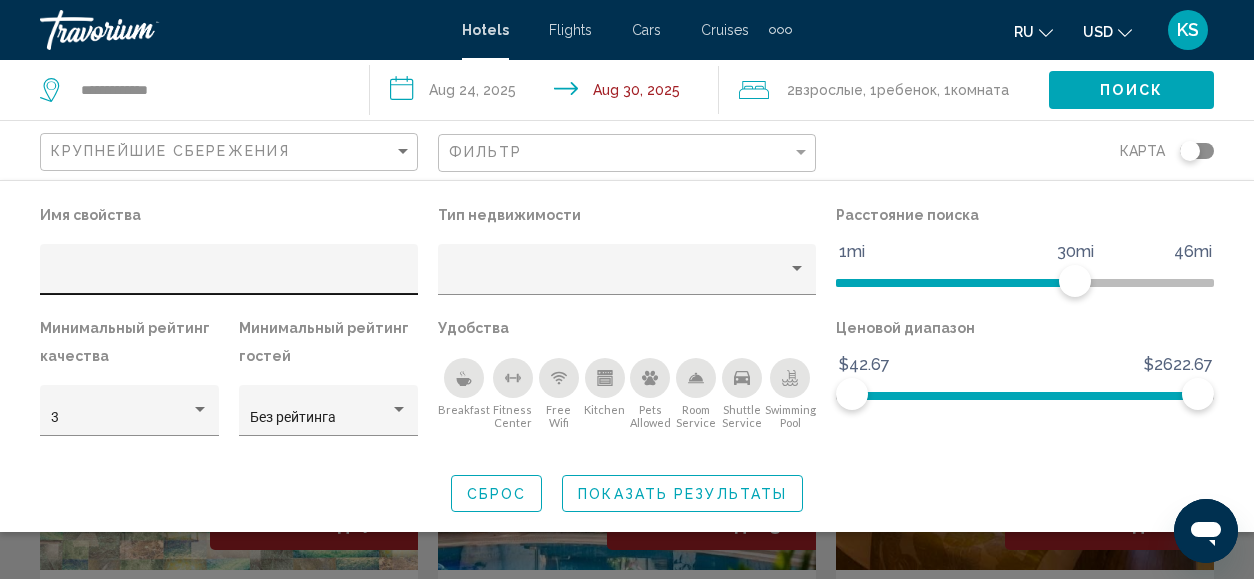drag, startPoint x: 84, startPoint y: 262, endPoint x: 73, endPoint y: 303, distance: 42.44997 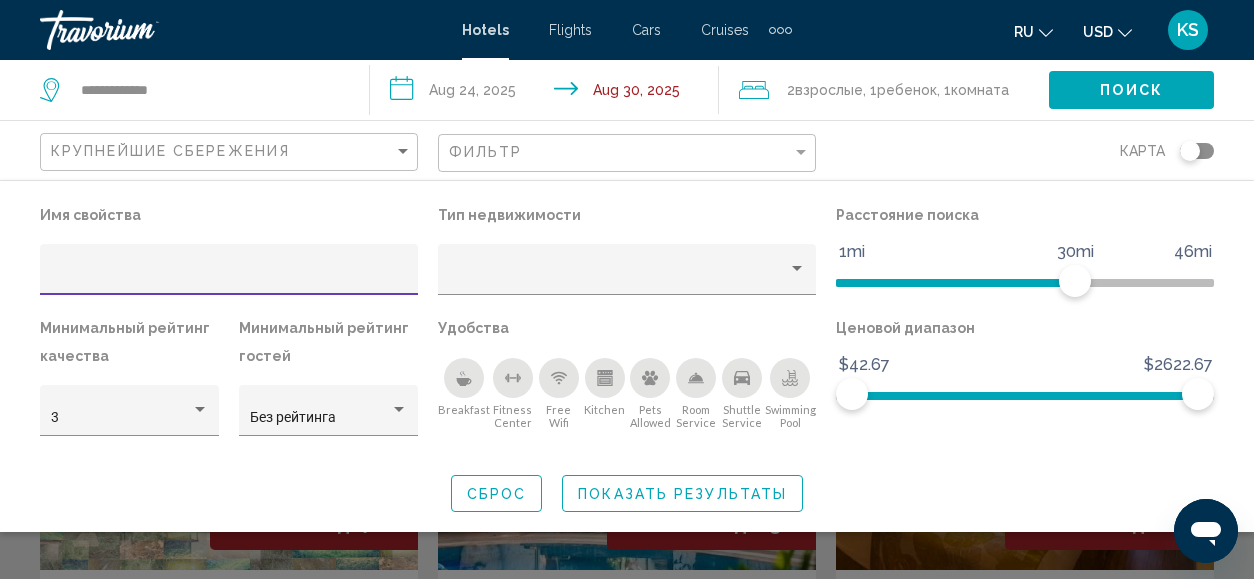 click at bounding box center [229, 277] 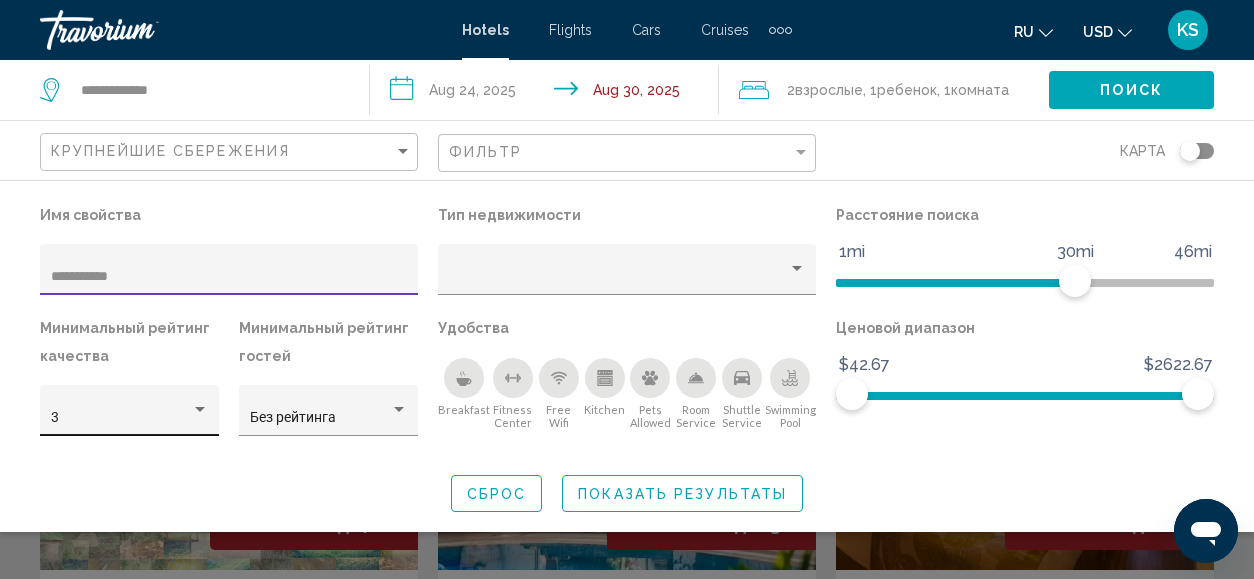 type on "**********" 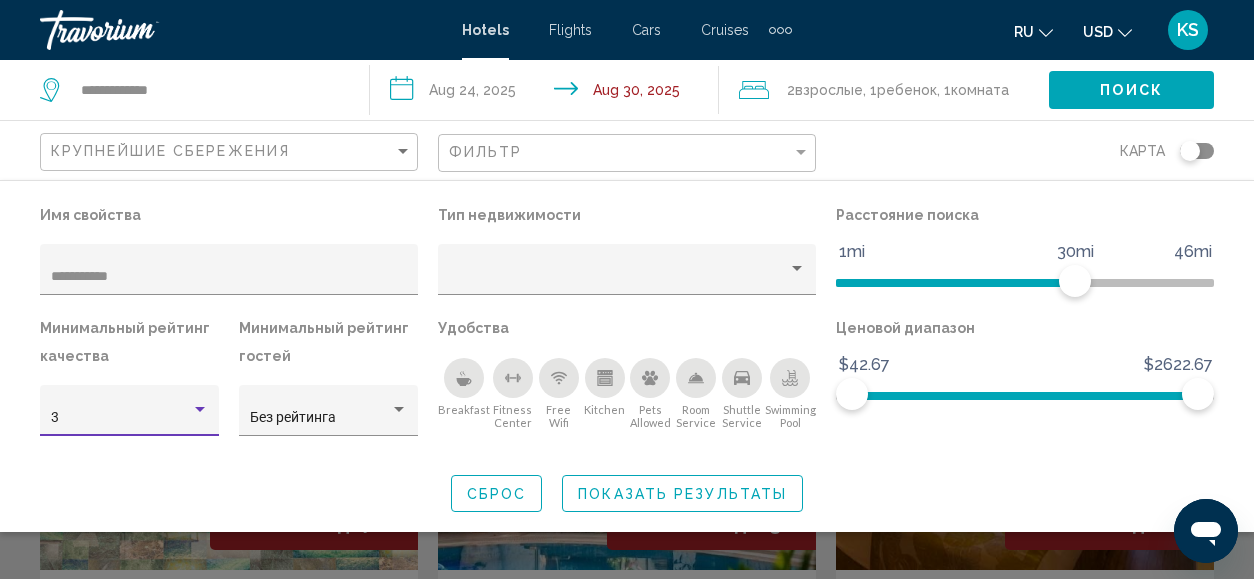 click on "3" at bounding box center (121, 418) 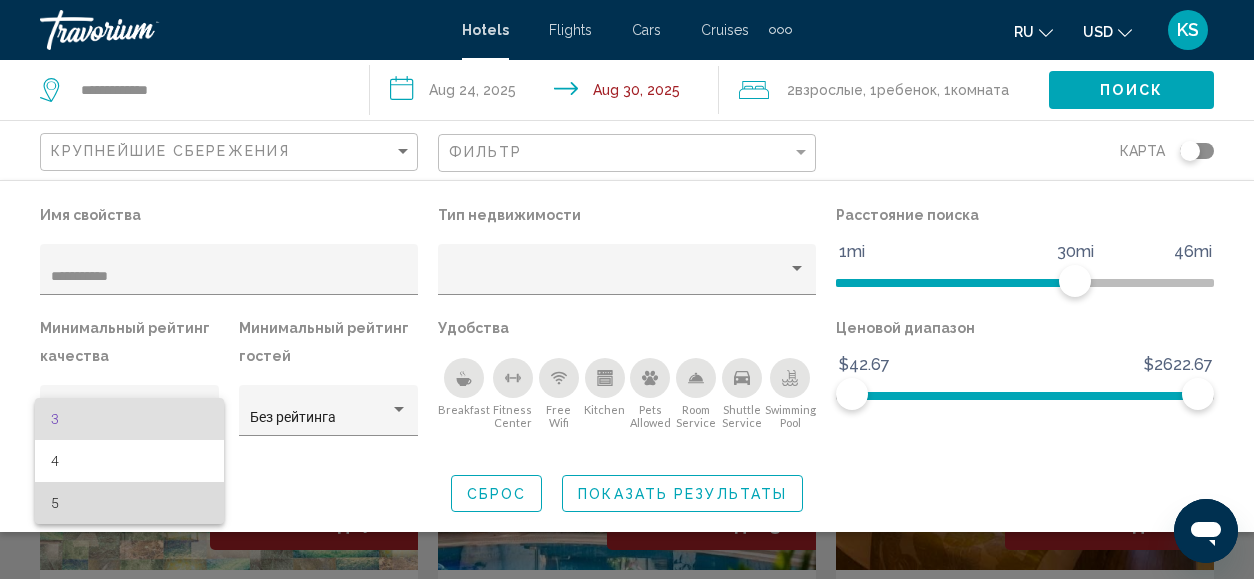 click on "5" at bounding box center (130, 503) 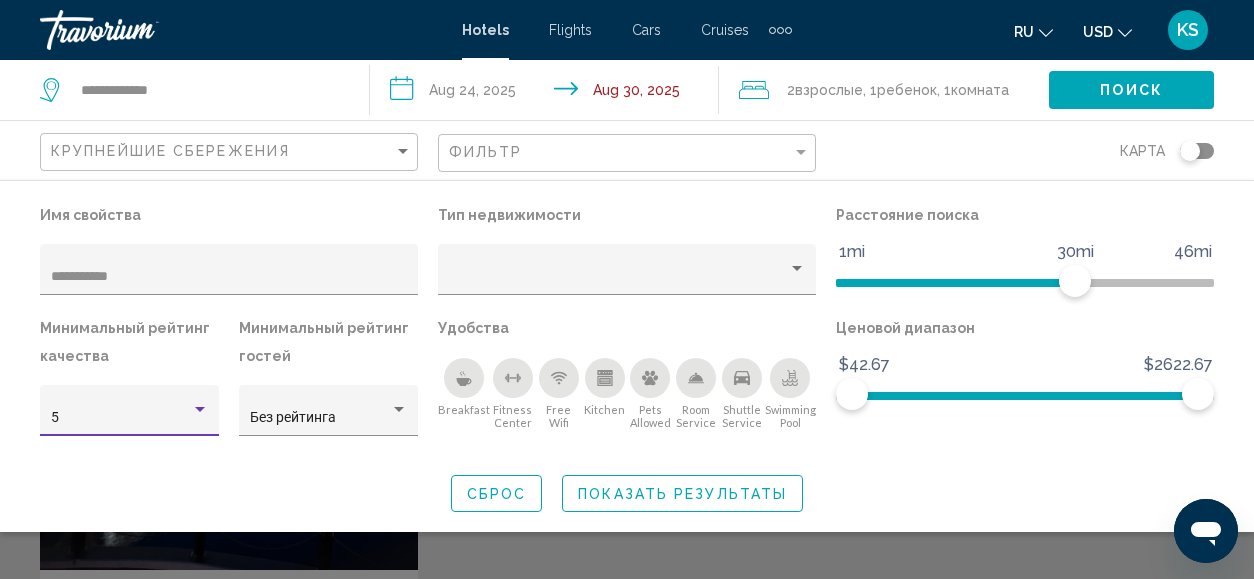 click on "Показать результаты" 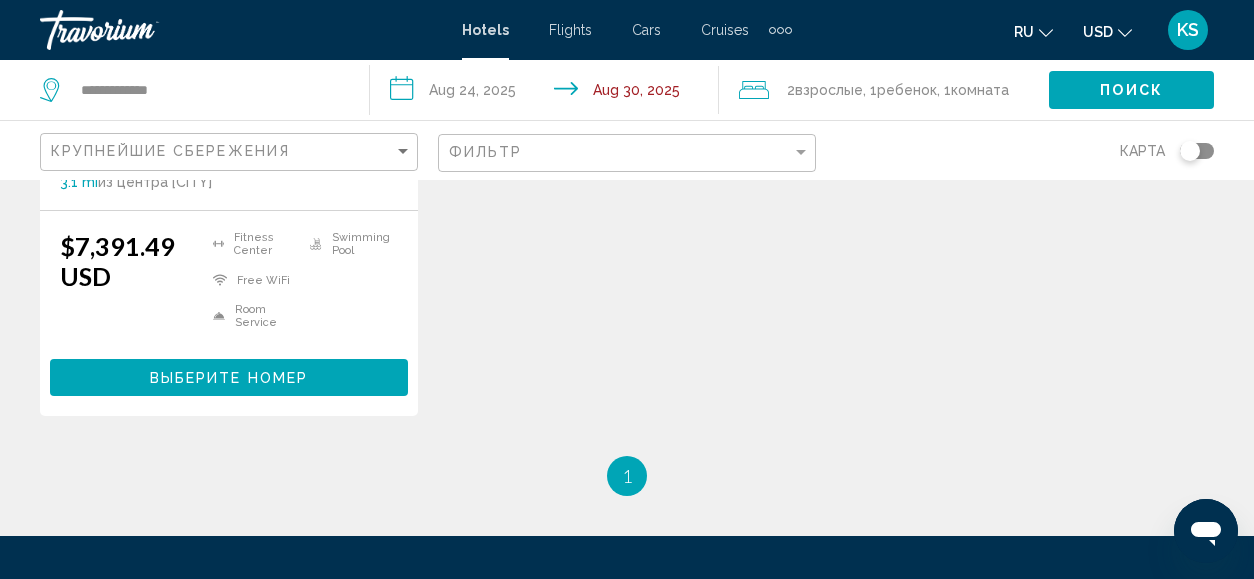 scroll, scrollTop: 300, scrollLeft: 0, axis: vertical 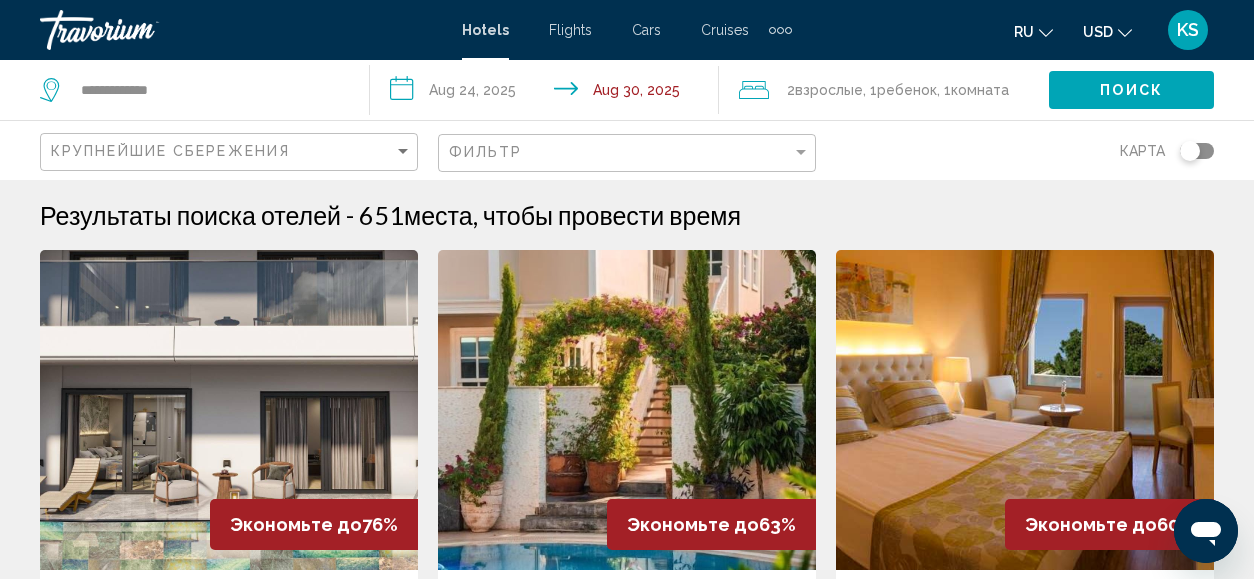 click on "**********" 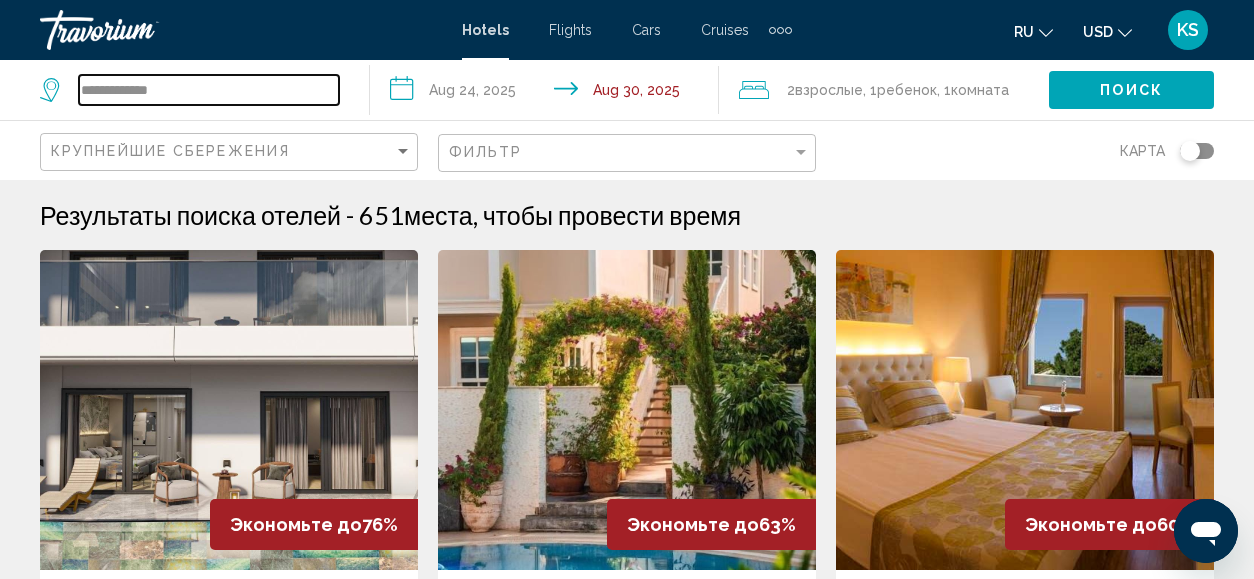 click on "**********" at bounding box center (209, 90) 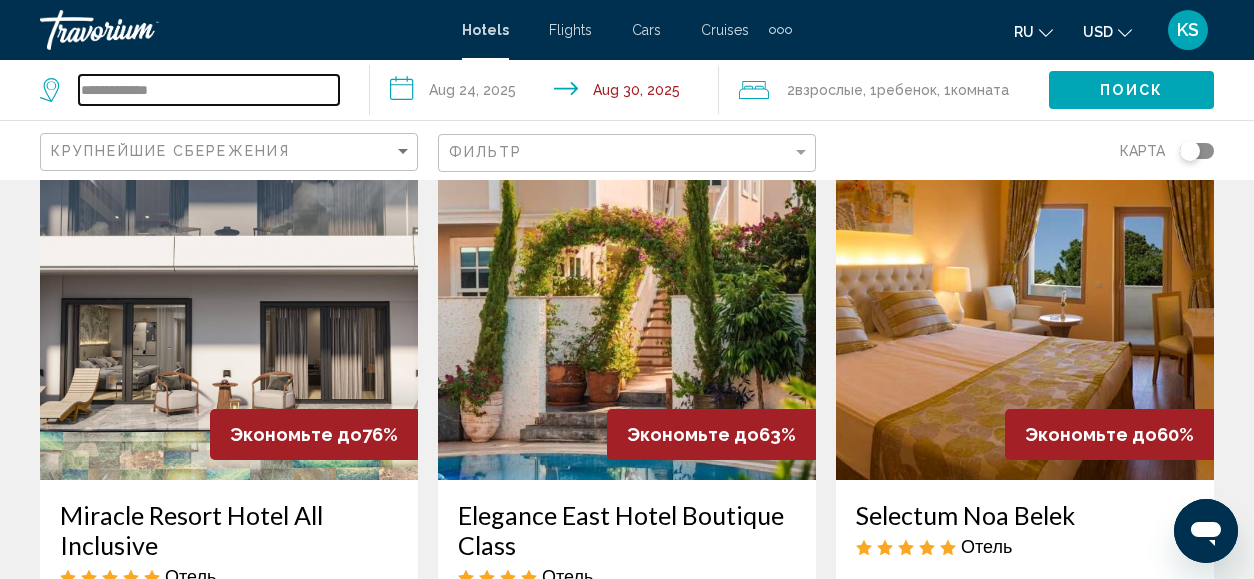 scroll, scrollTop: 0, scrollLeft: 0, axis: both 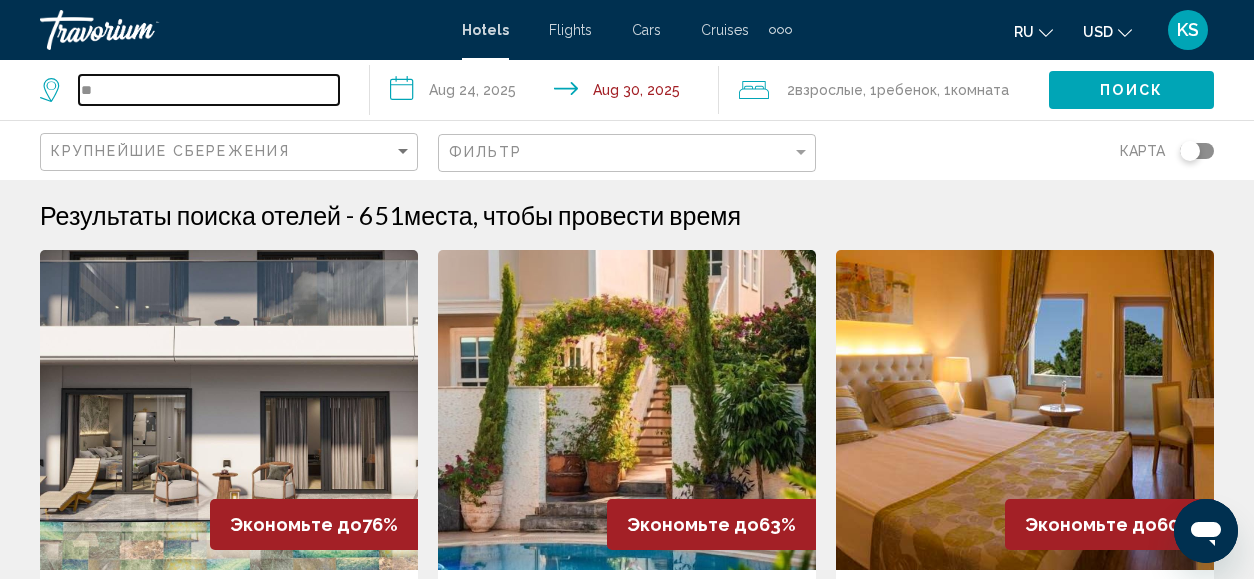 type on "*" 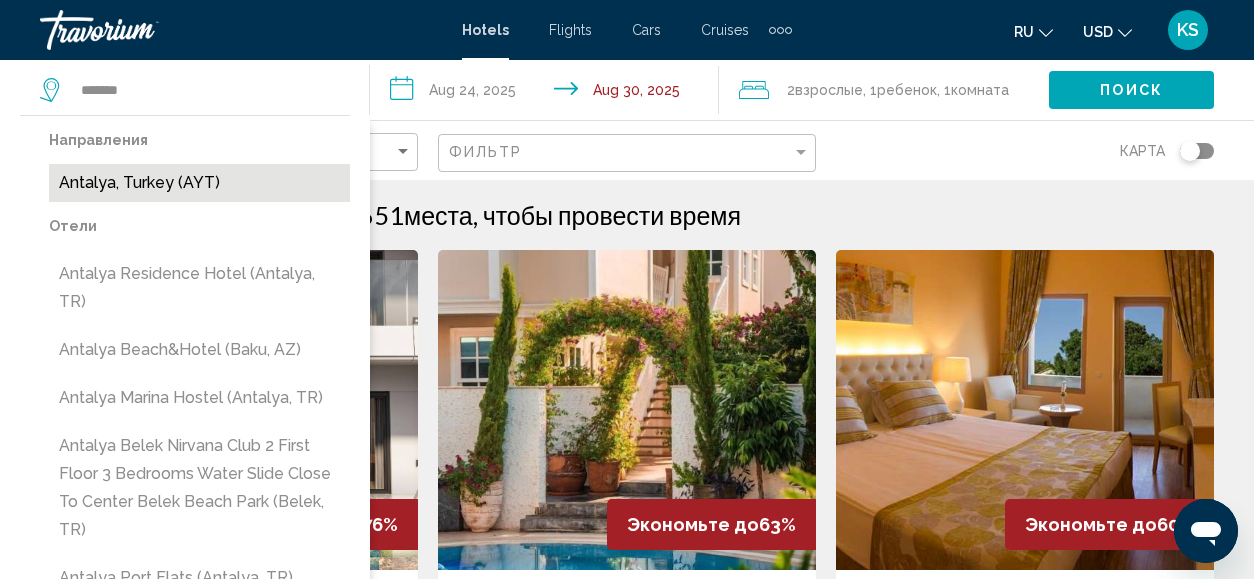 click on "Antalya, Turkey (AYT)" at bounding box center (199, 183) 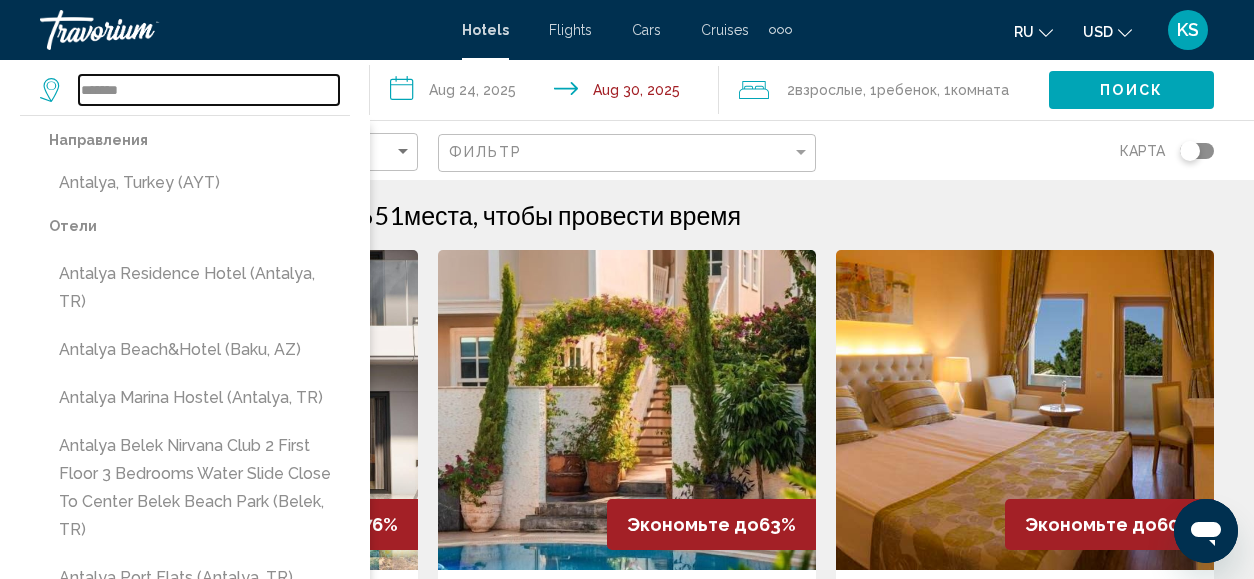 type on "**********" 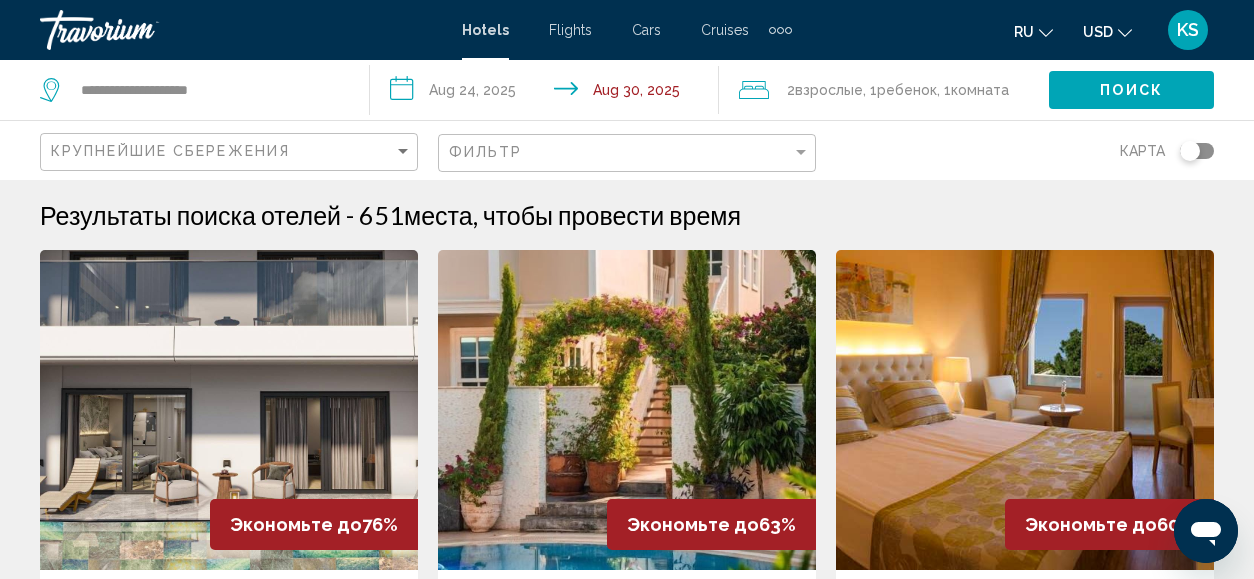 click on "**********" at bounding box center [549, 93] 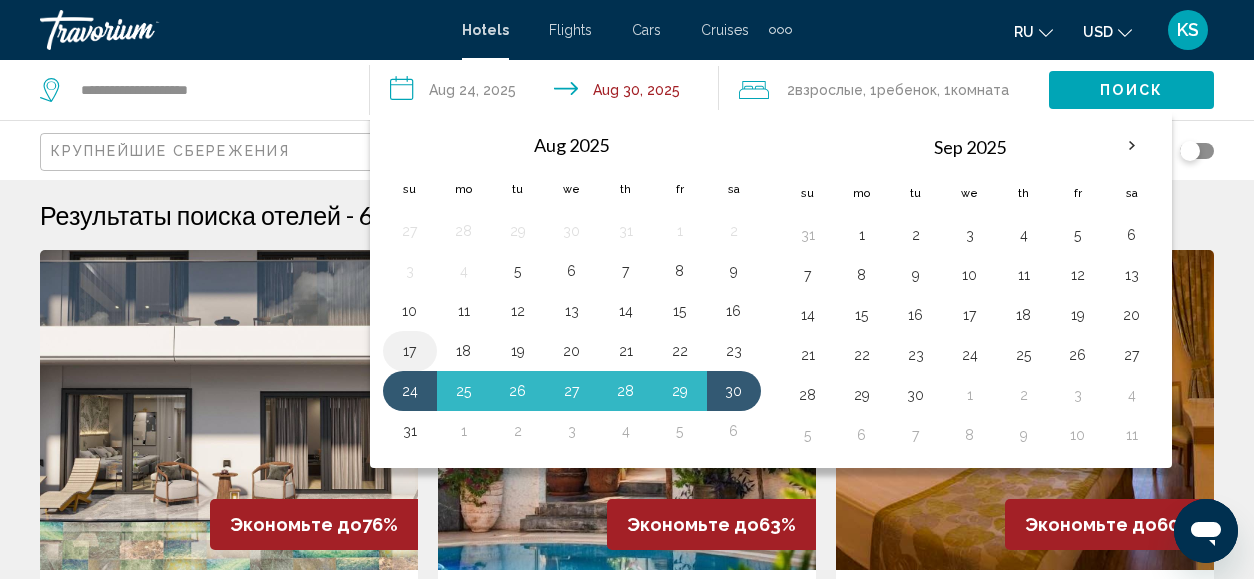 click on "17" at bounding box center [410, 351] 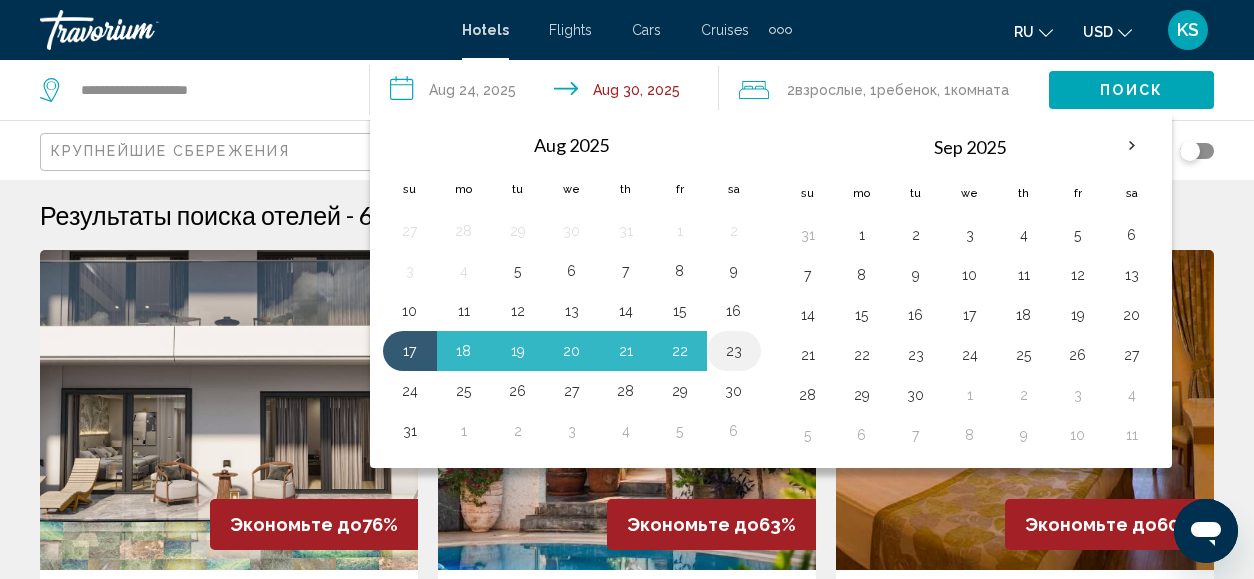click on "23" at bounding box center (734, 351) 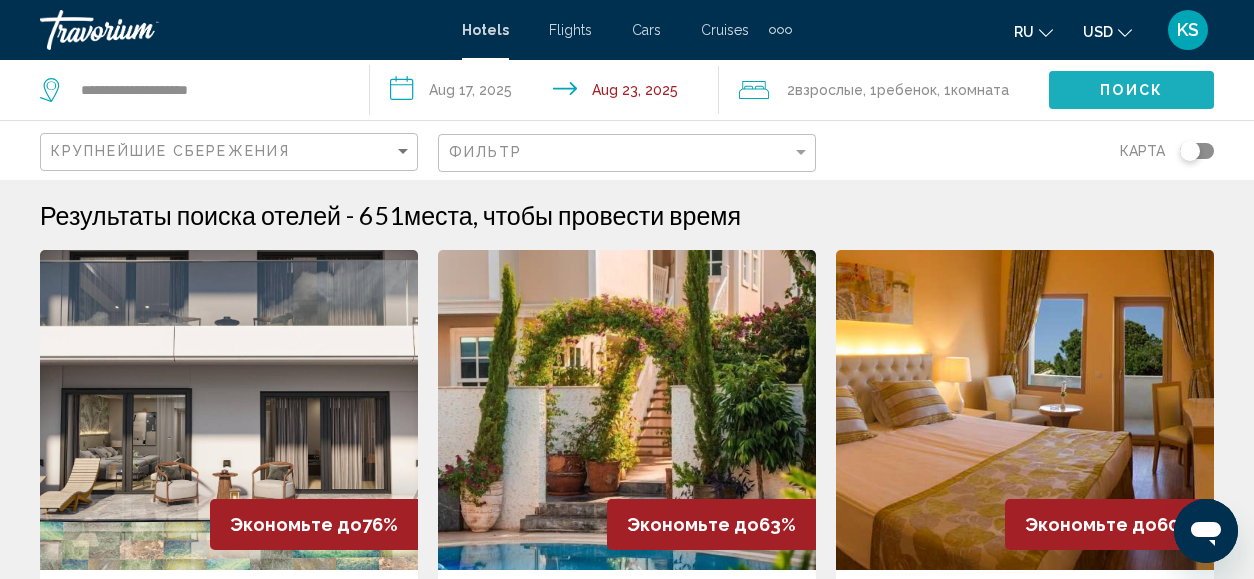 click on "Поиск" 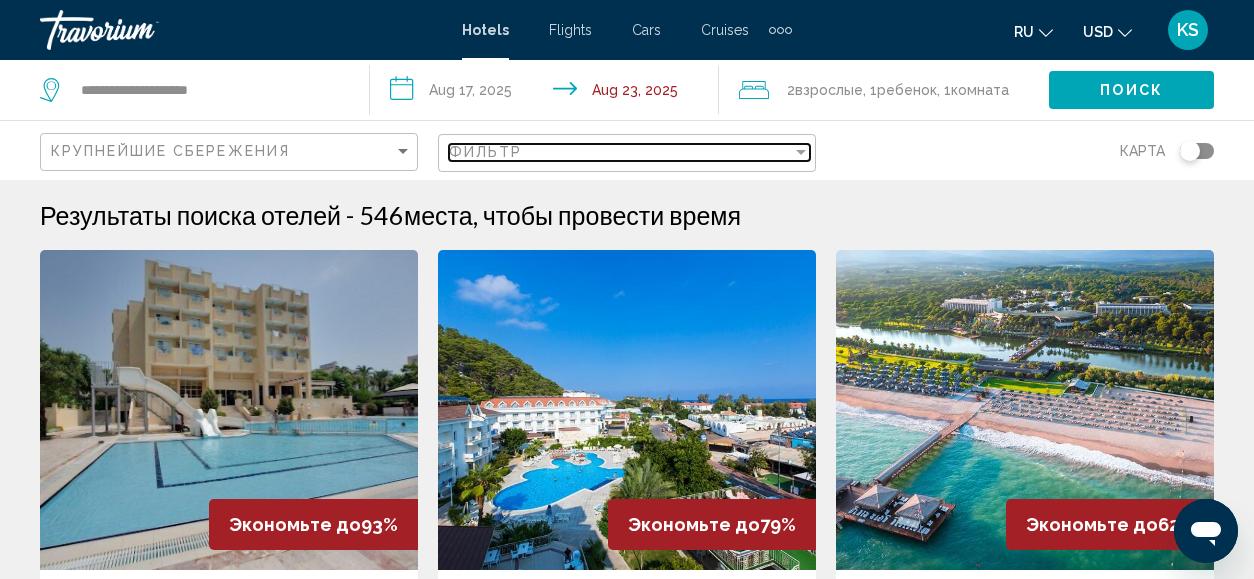 click on "Фильтр" at bounding box center [620, 152] 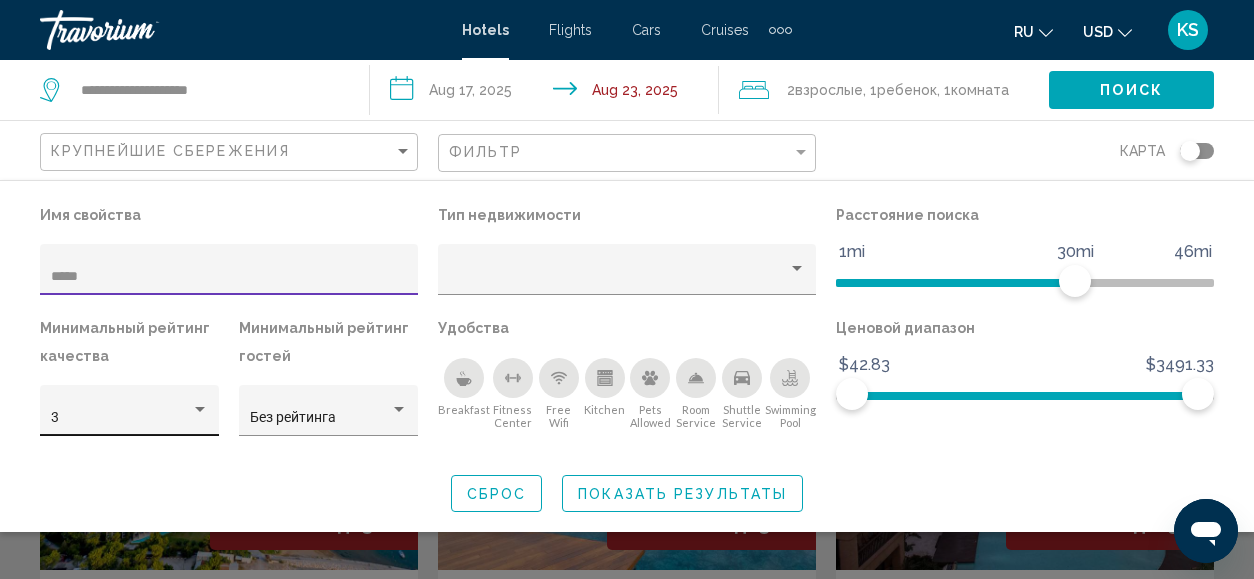 type on "*****" 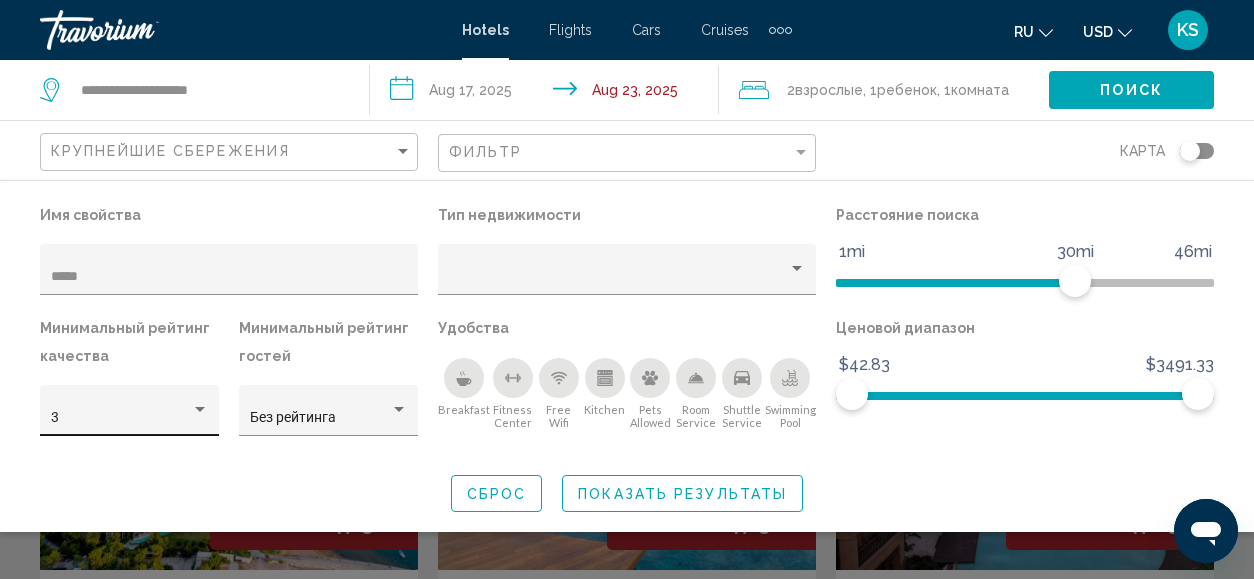 click on "3" 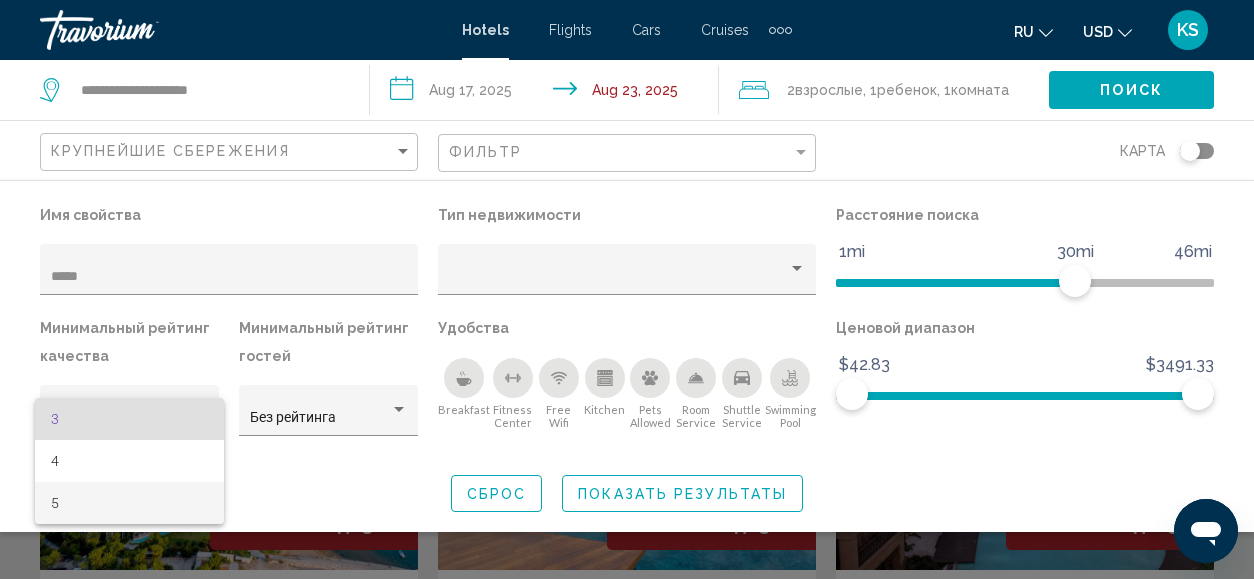 click on "5" at bounding box center (130, 503) 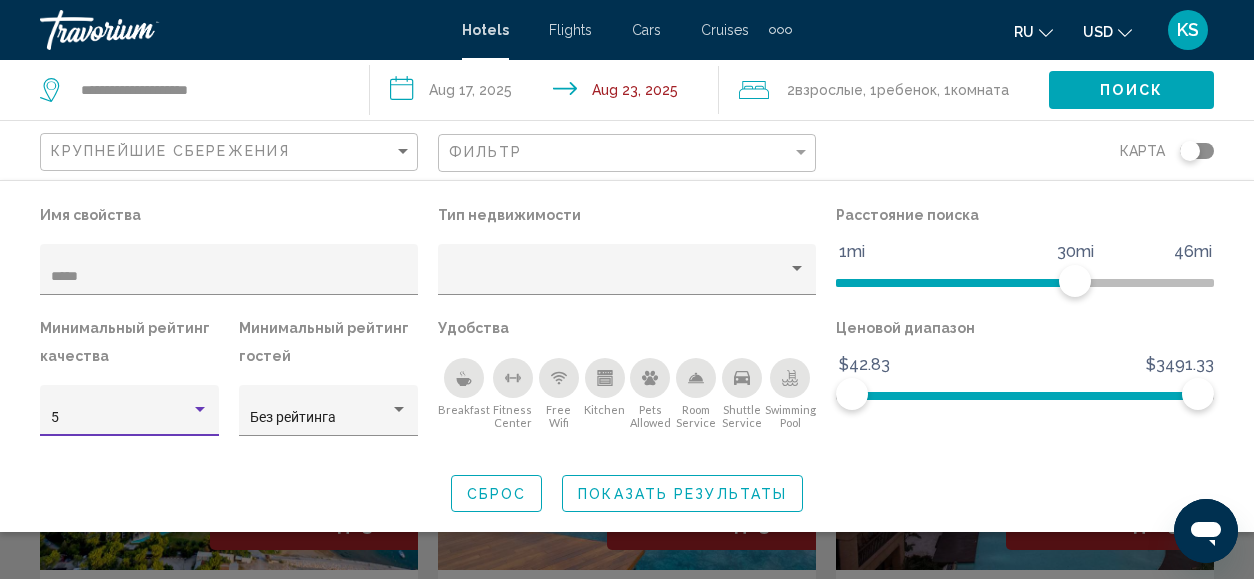click on "Показать результаты" 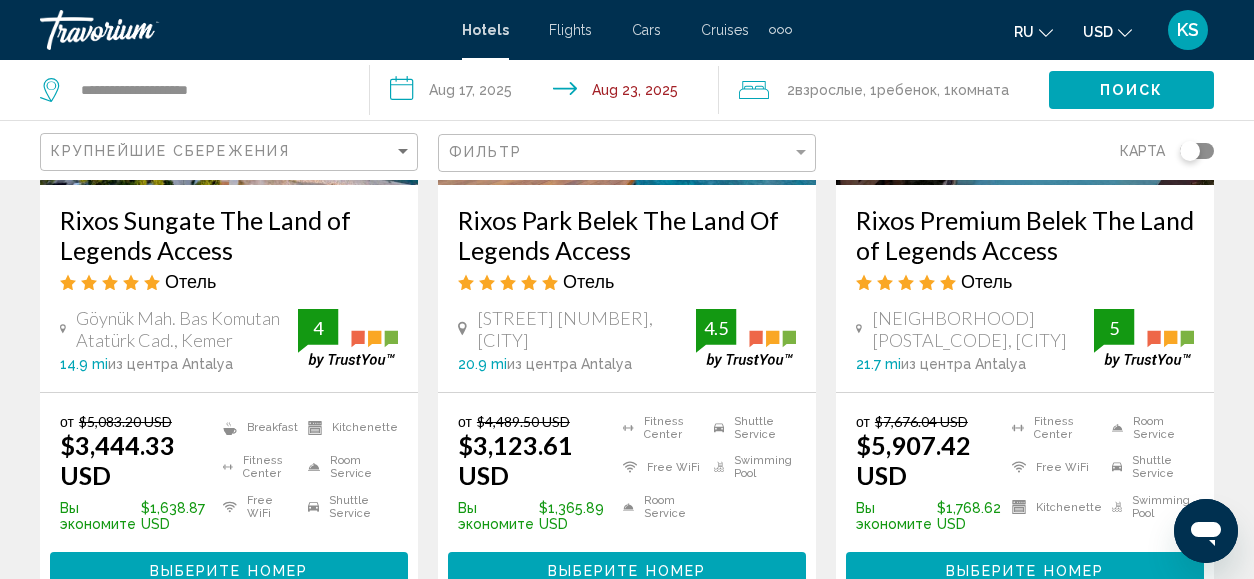 scroll, scrollTop: 400, scrollLeft: 0, axis: vertical 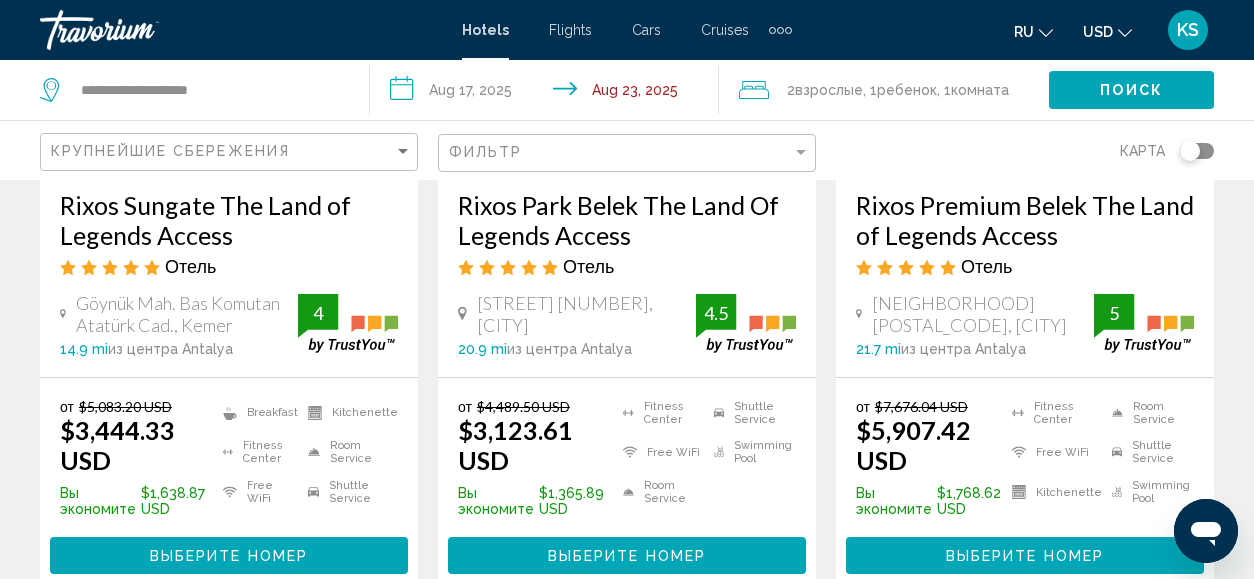 click on "**********" at bounding box center [549, 93] 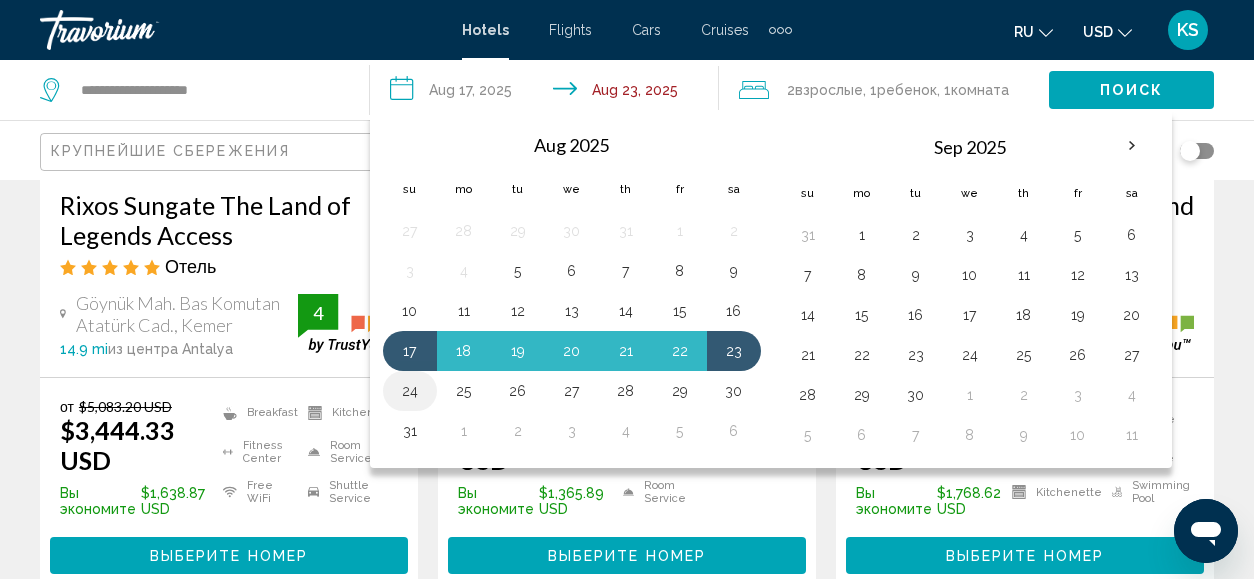 drag, startPoint x: 431, startPoint y: 375, endPoint x: 403, endPoint y: 385, distance: 29.732138 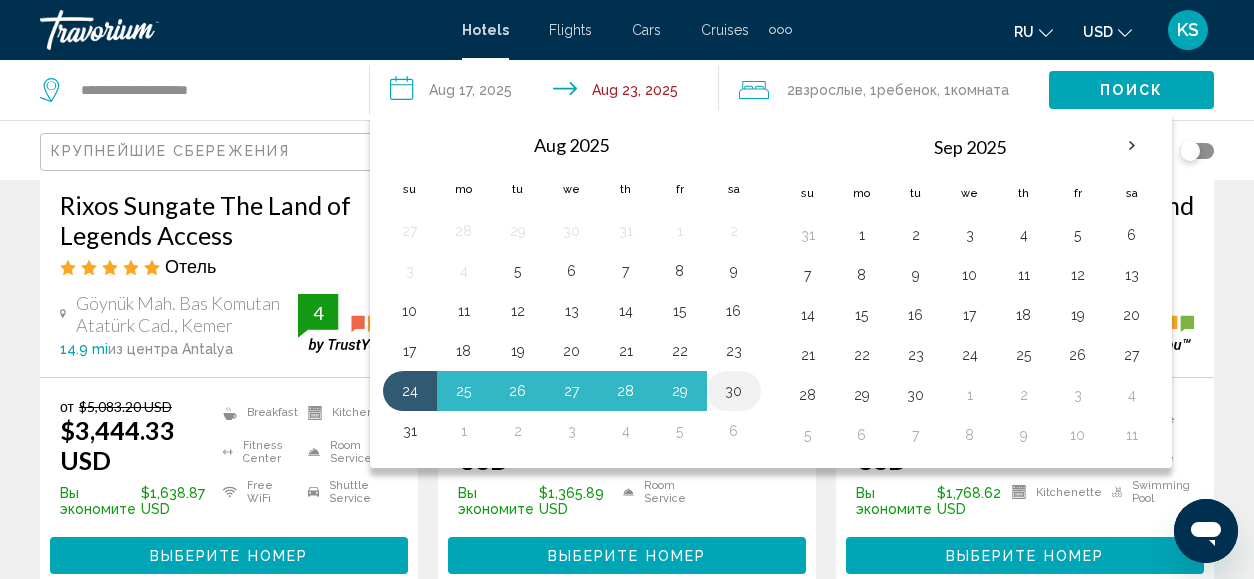 click on "30" at bounding box center [734, 391] 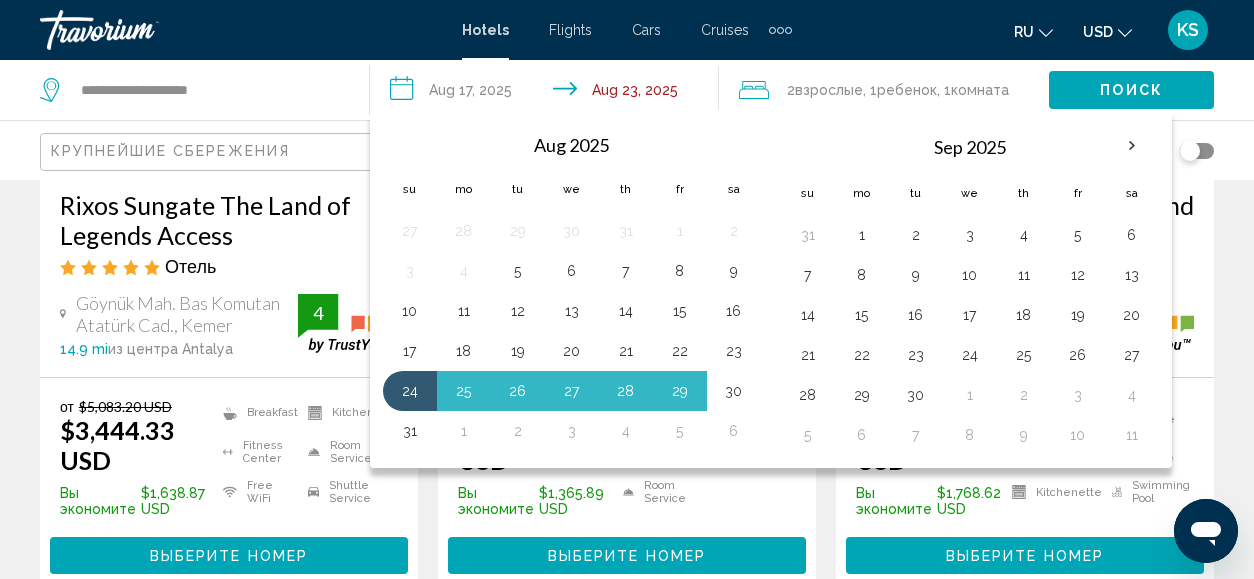type on "**********" 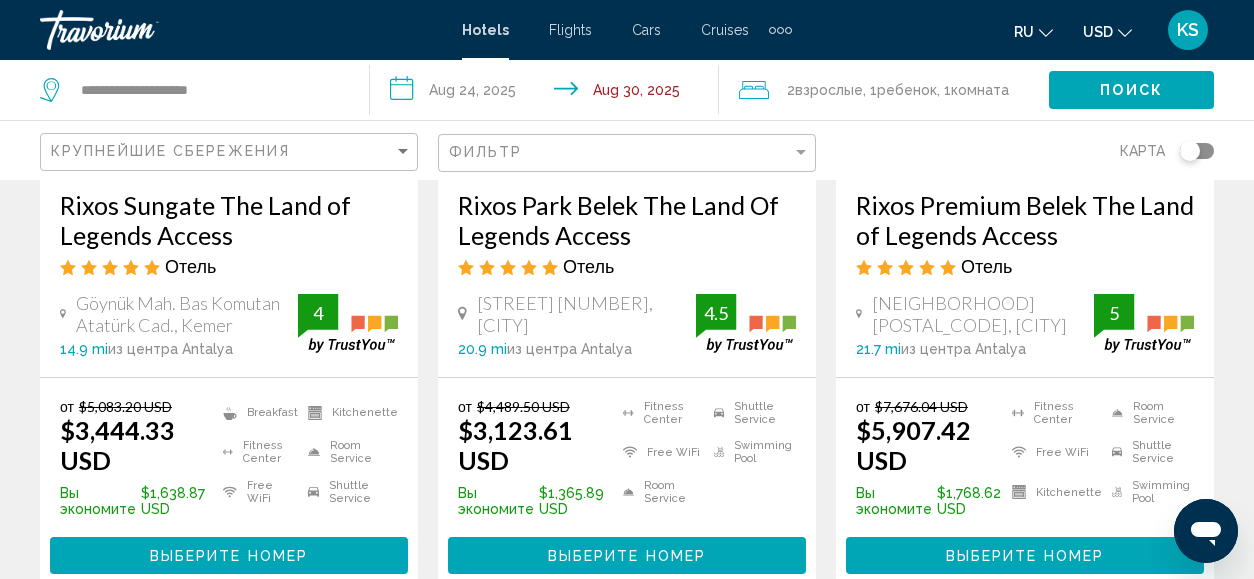 click on "Поиск" 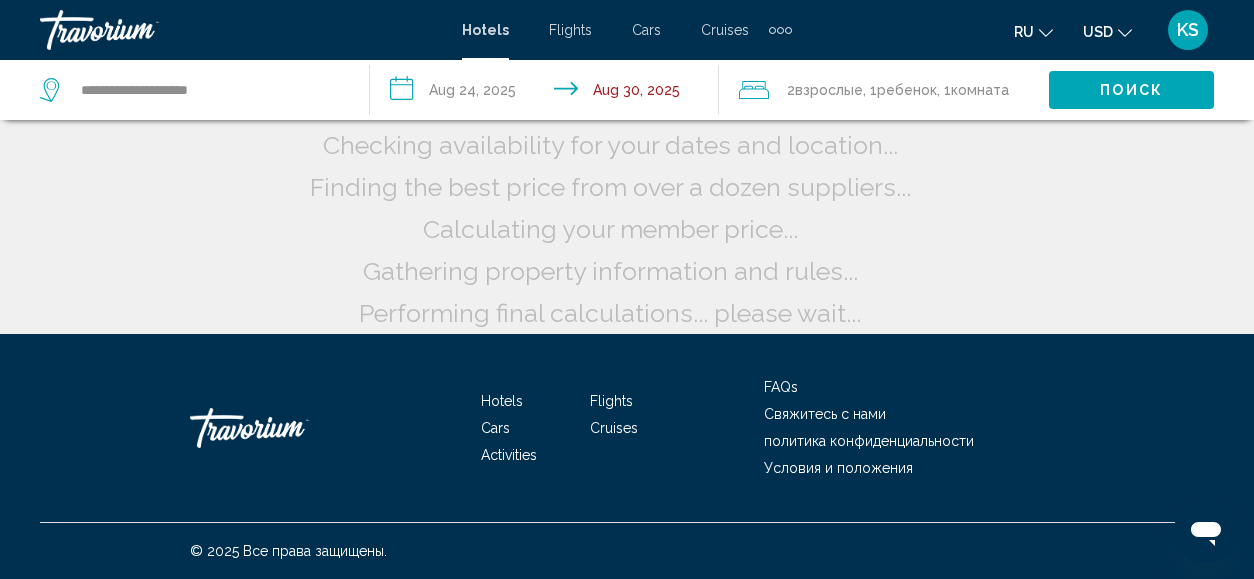 scroll, scrollTop: 78, scrollLeft: 0, axis: vertical 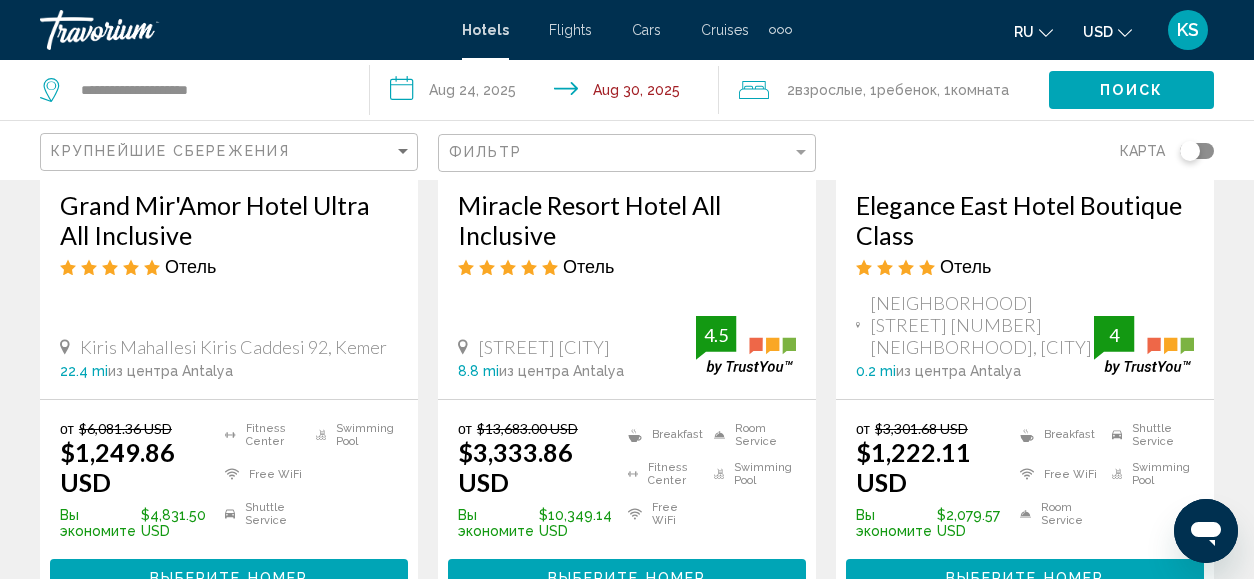 click on "Фильтр" 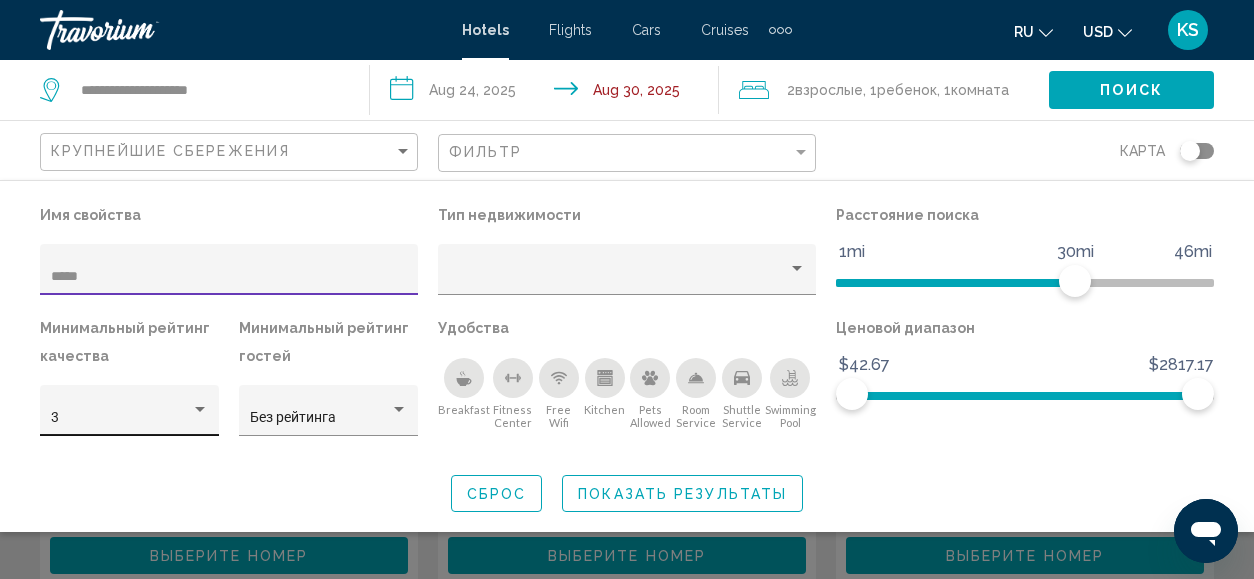 type on "*****" 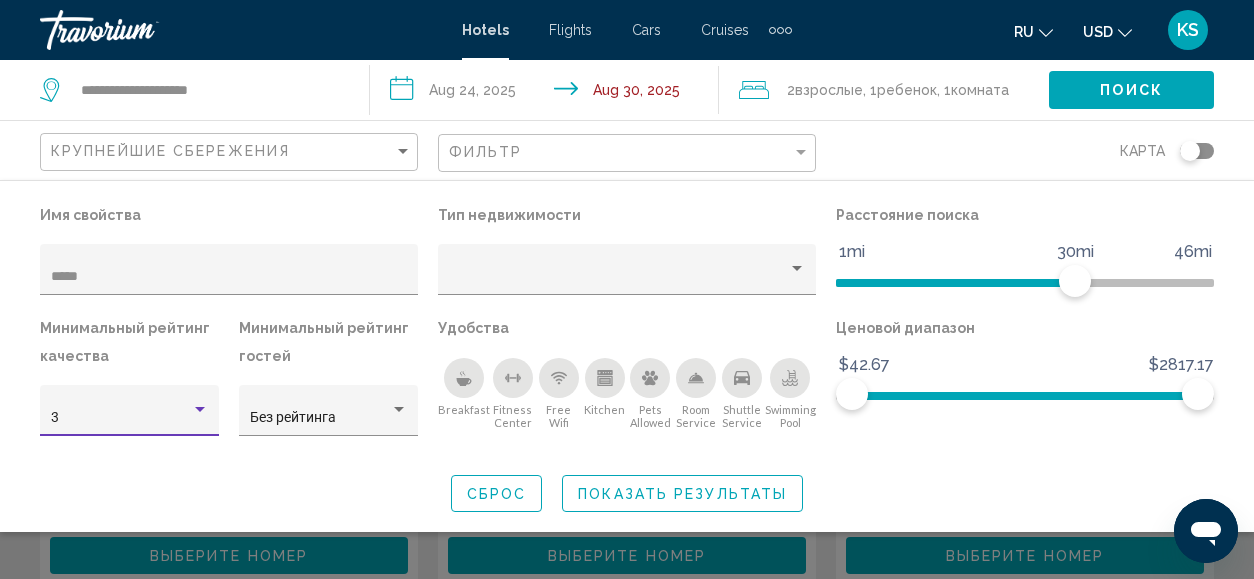 click at bounding box center (200, 410) 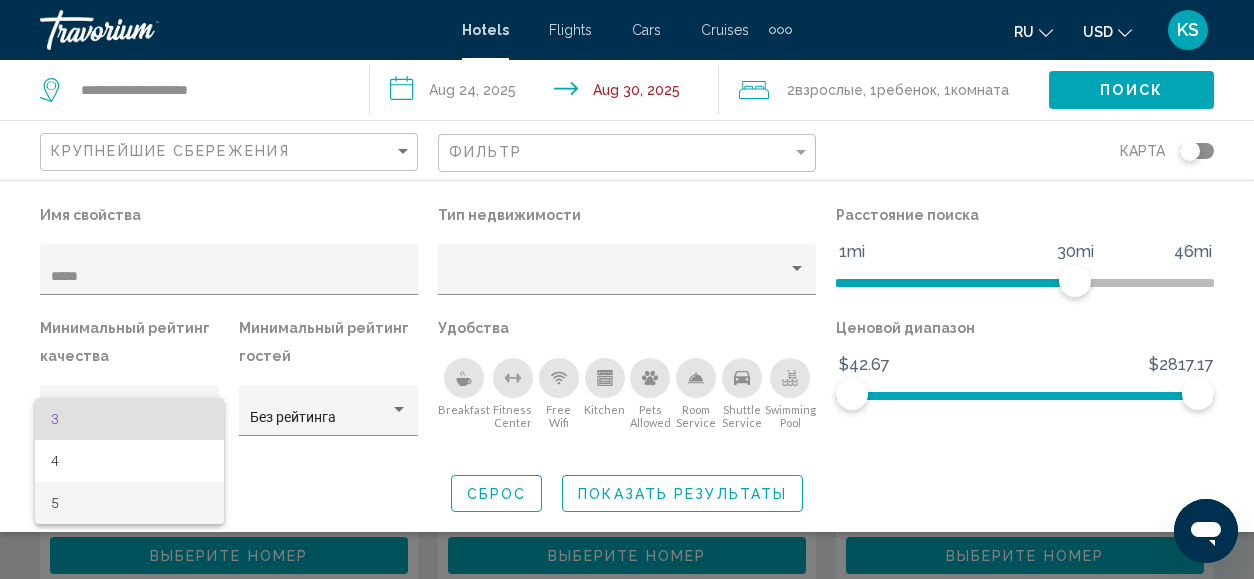 click on "5" at bounding box center (130, 503) 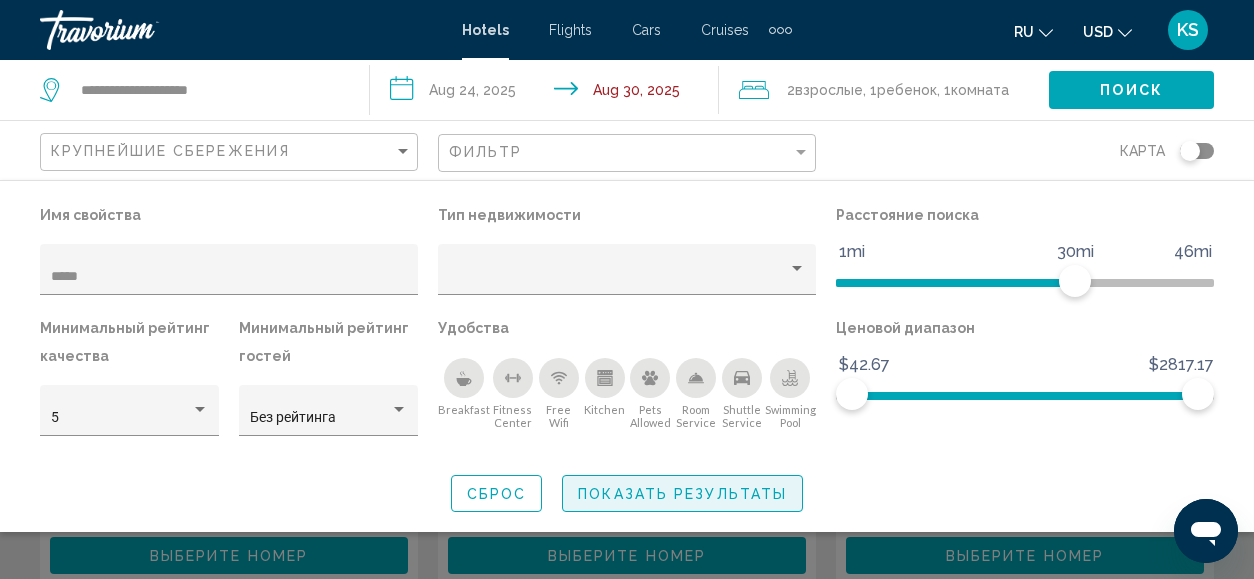 click on "Показать результаты" 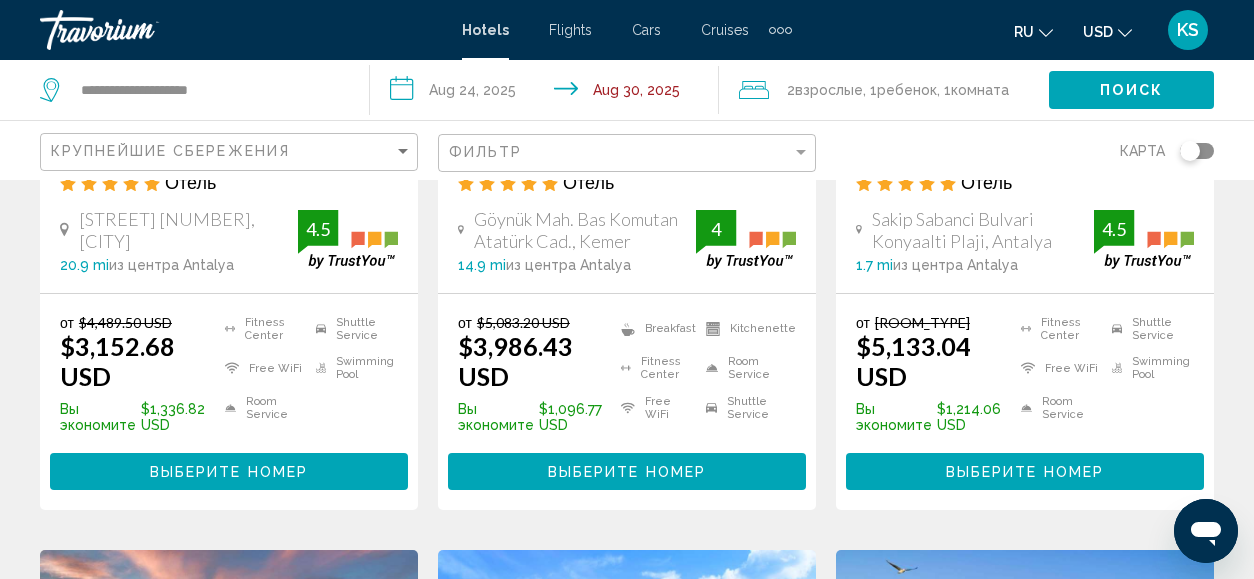 scroll, scrollTop: 500, scrollLeft: 0, axis: vertical 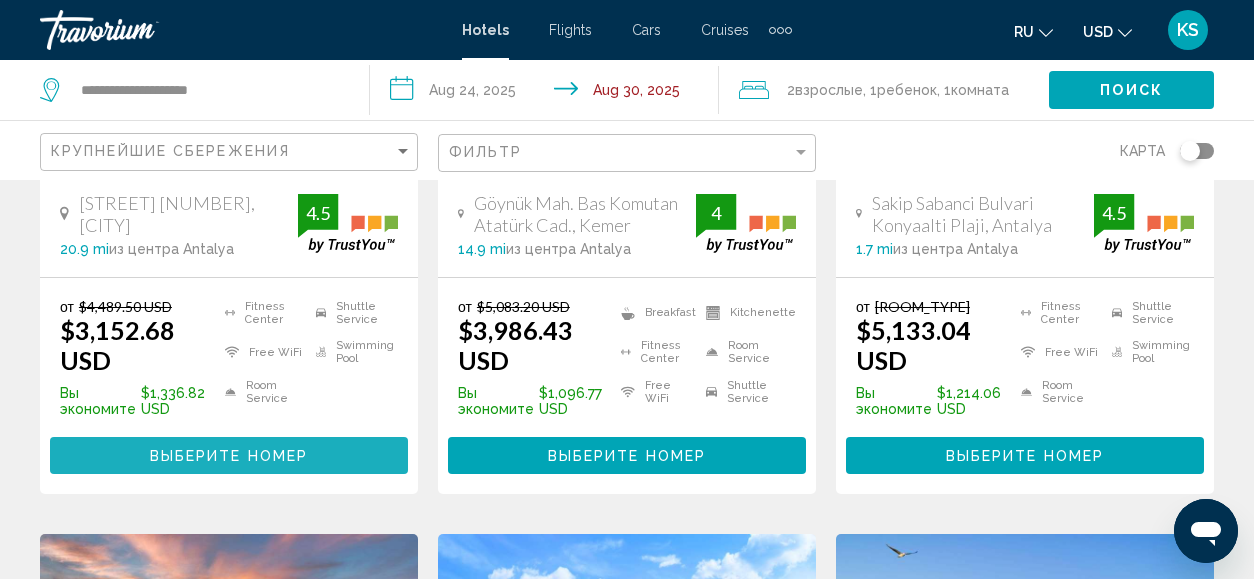 click on "Выберите номер" at bounding box center [229, 456] 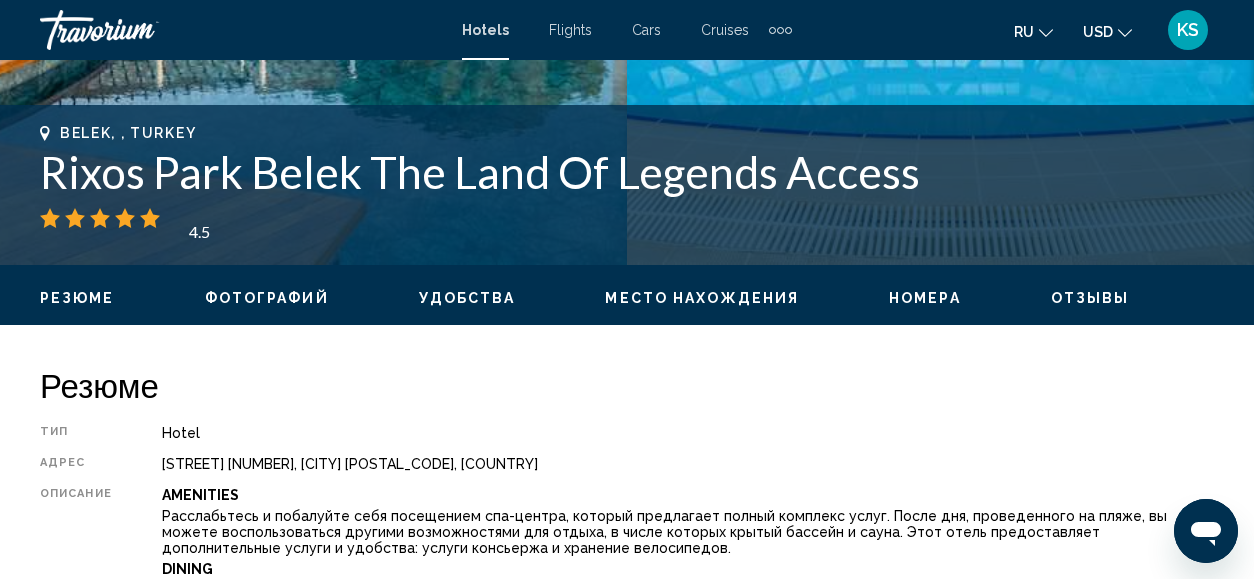 scroll, scrollTop: 445, scrollLeft: 0, axis: vertical 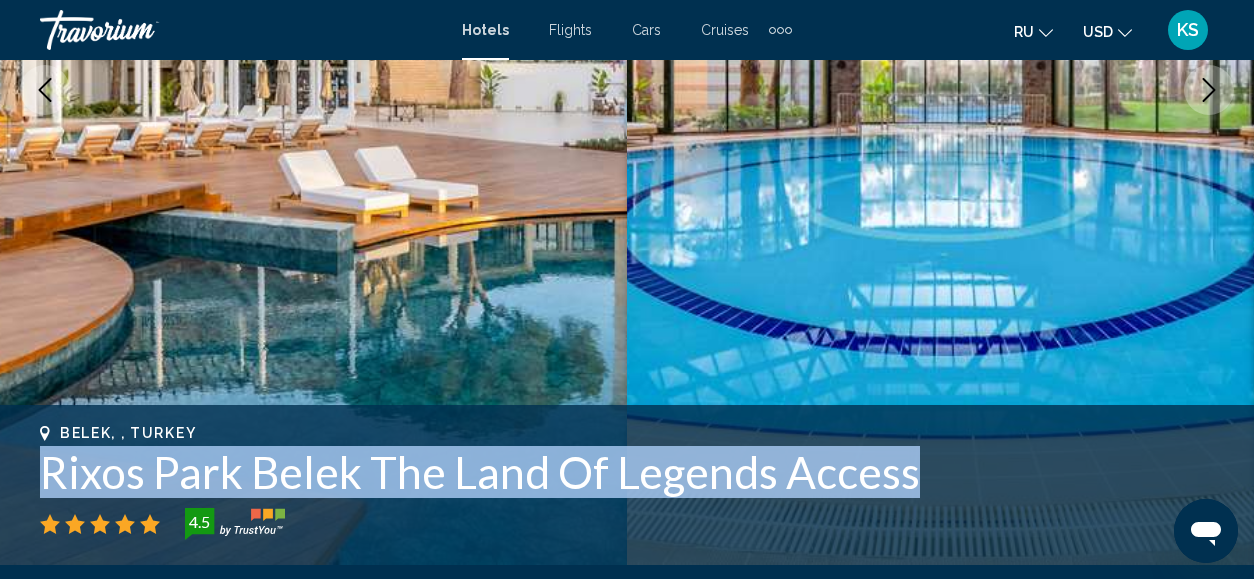 drag, startPoint x: 27, startPoint y: 464, endPoint x: 925, endPoint y: 473, distance: 898.0451 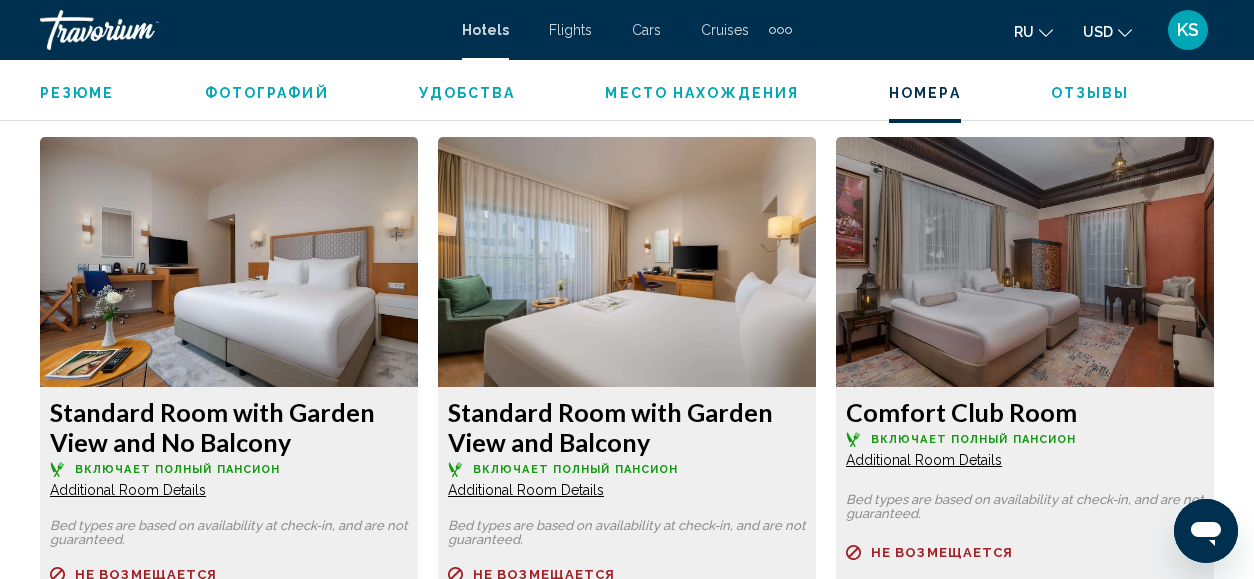 scroll, scrollTop: 3345, scrollLeft: 0, axis: vertical 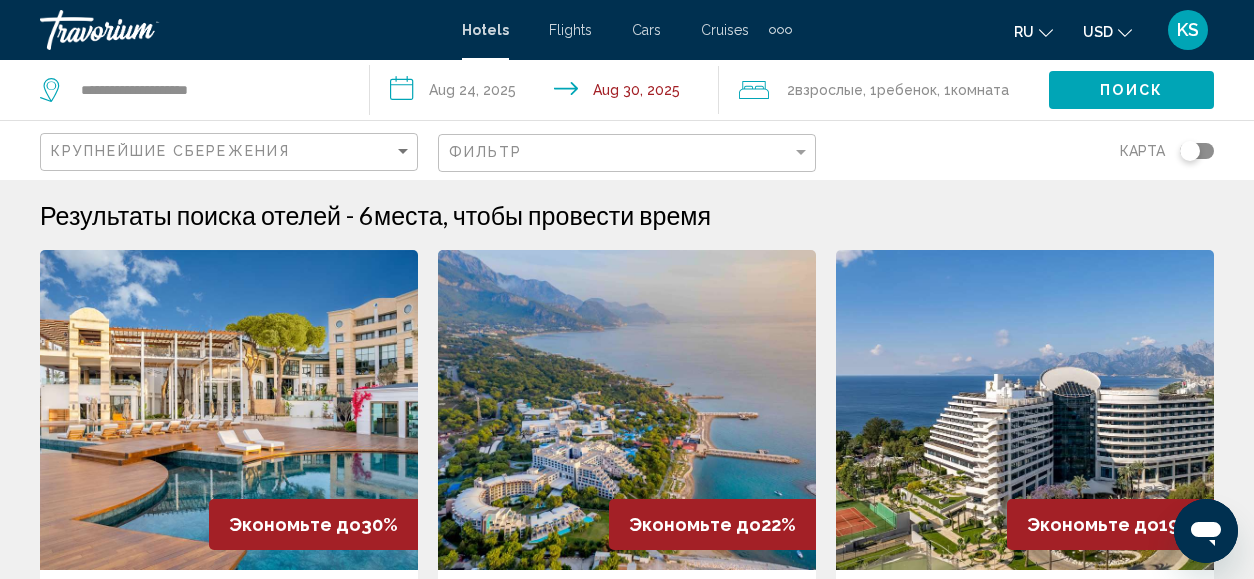 click on "Фильтр" 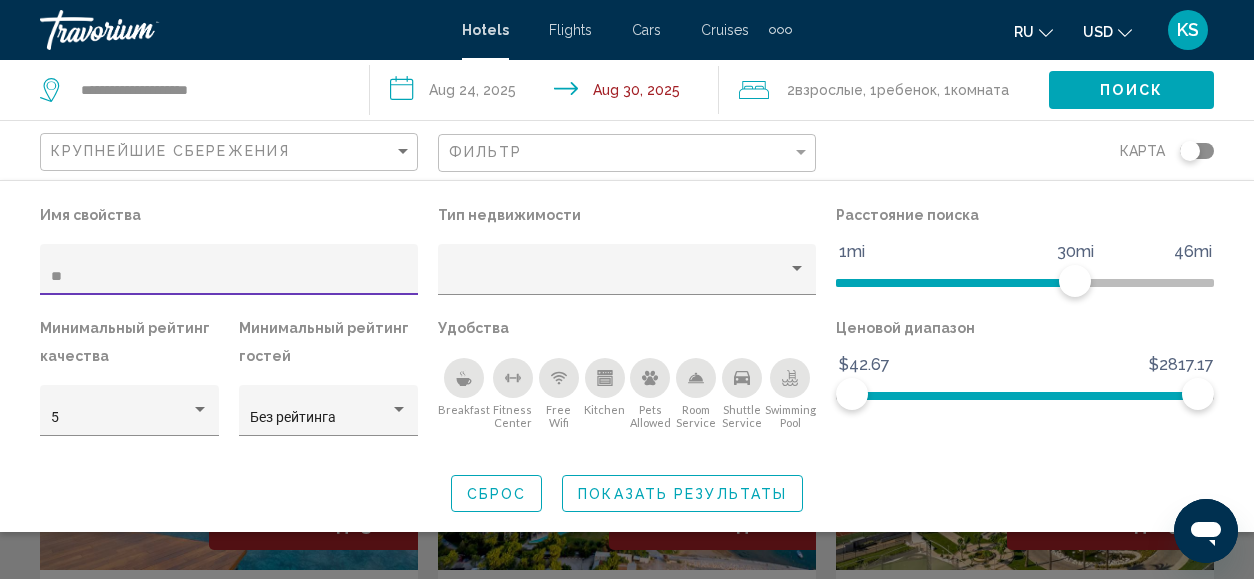 type on "*" 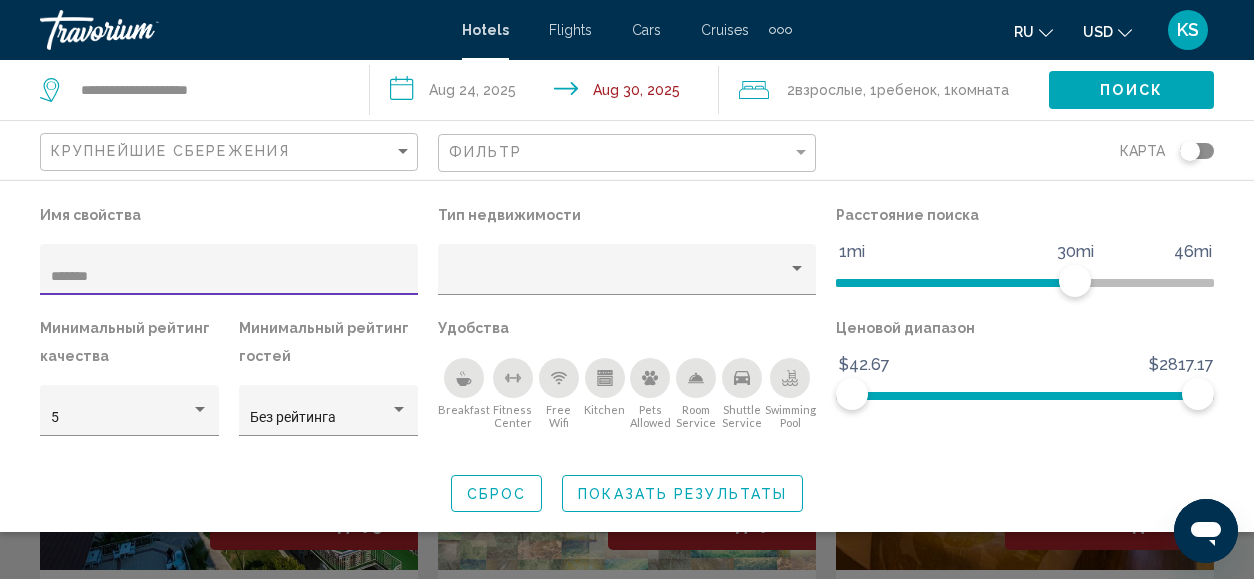type on "******" 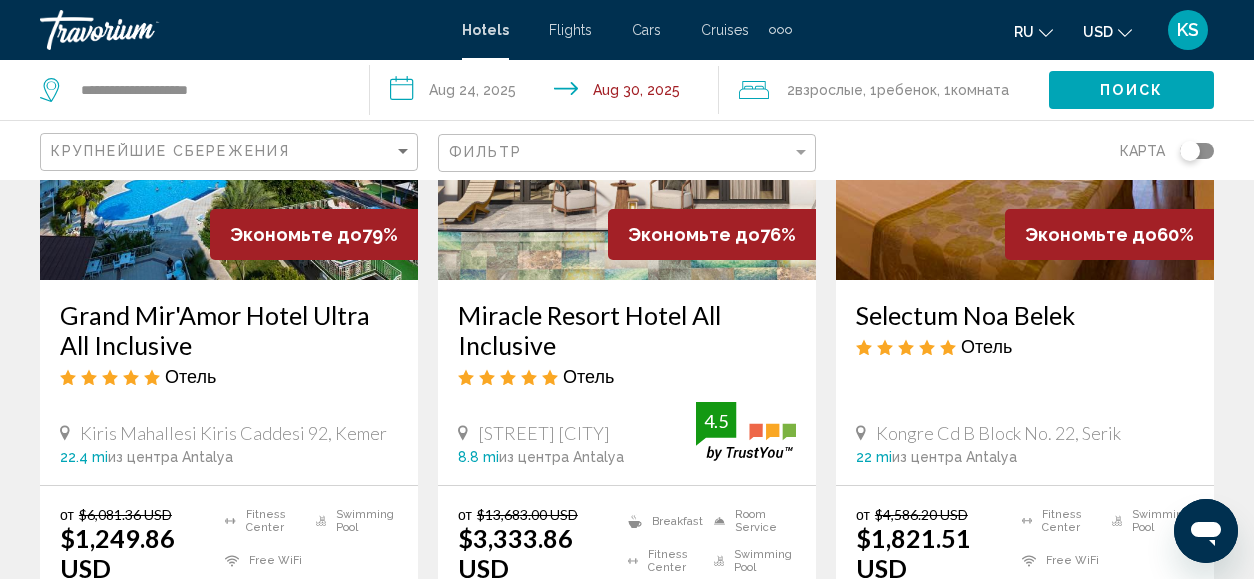 scroll, scrollTop: 300, scrollLeft: 0, axis: vertical 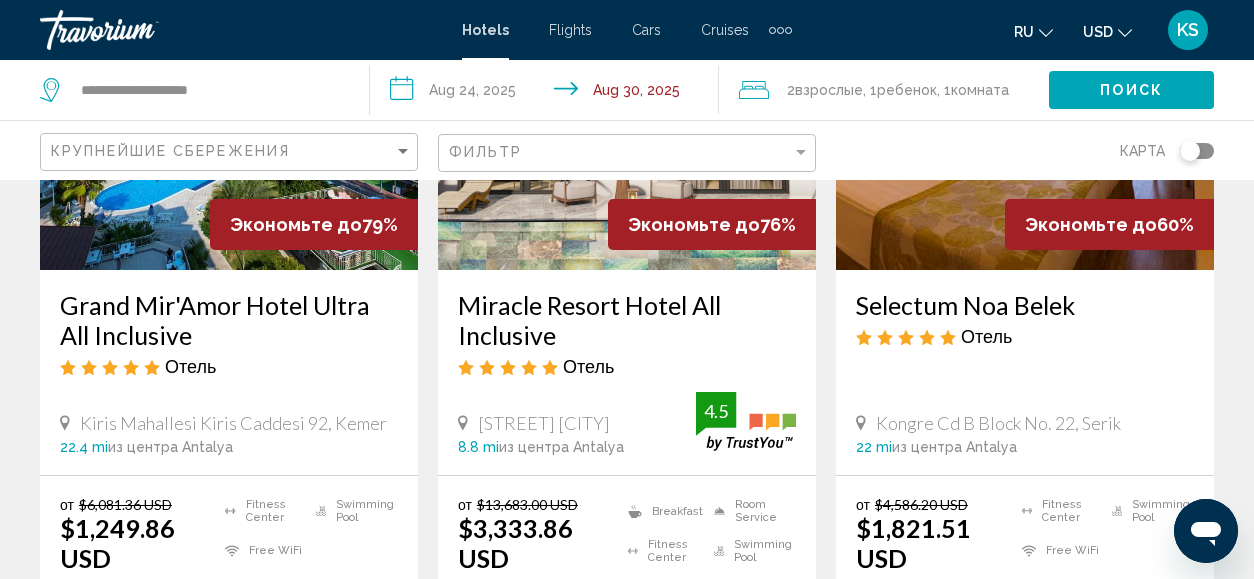 click on "Фильтр" 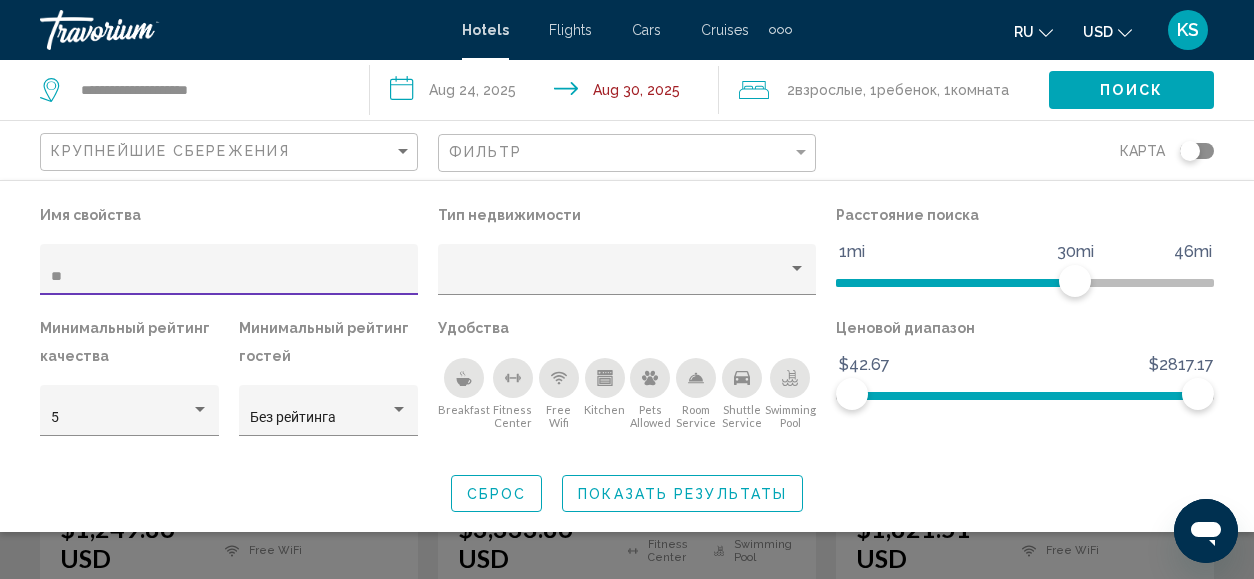 type on "*" 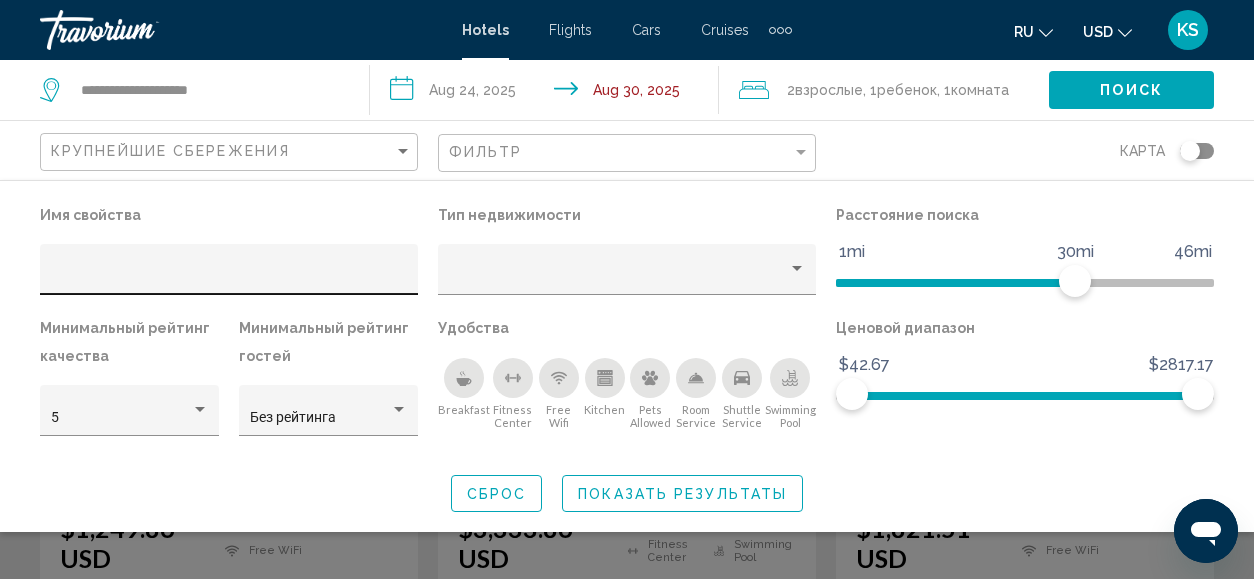 drag, startPoint x: 110, startPoint y: 263, endPoint x: 44, endPoint y: 264, distance: 66.007576 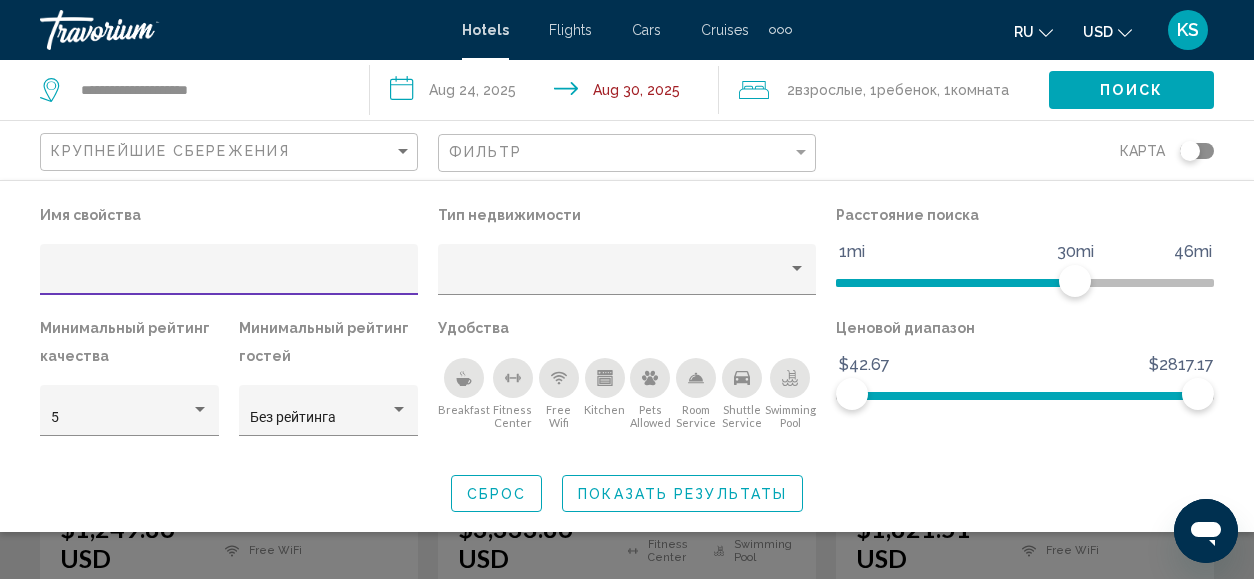 click at bounding box center [229, 277] 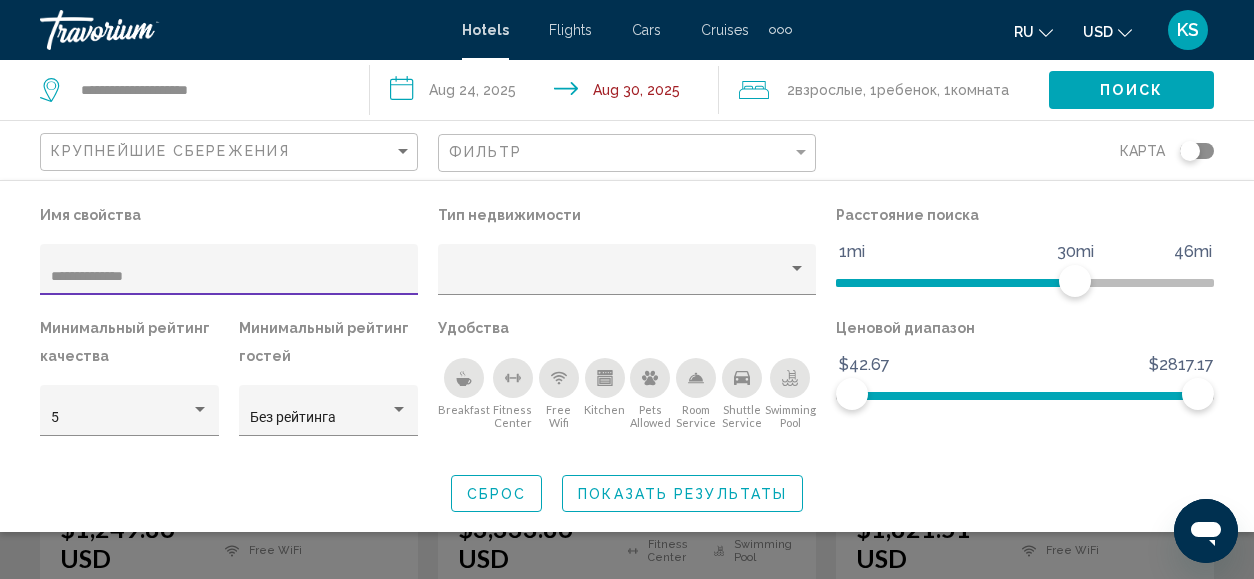 type on "**********" 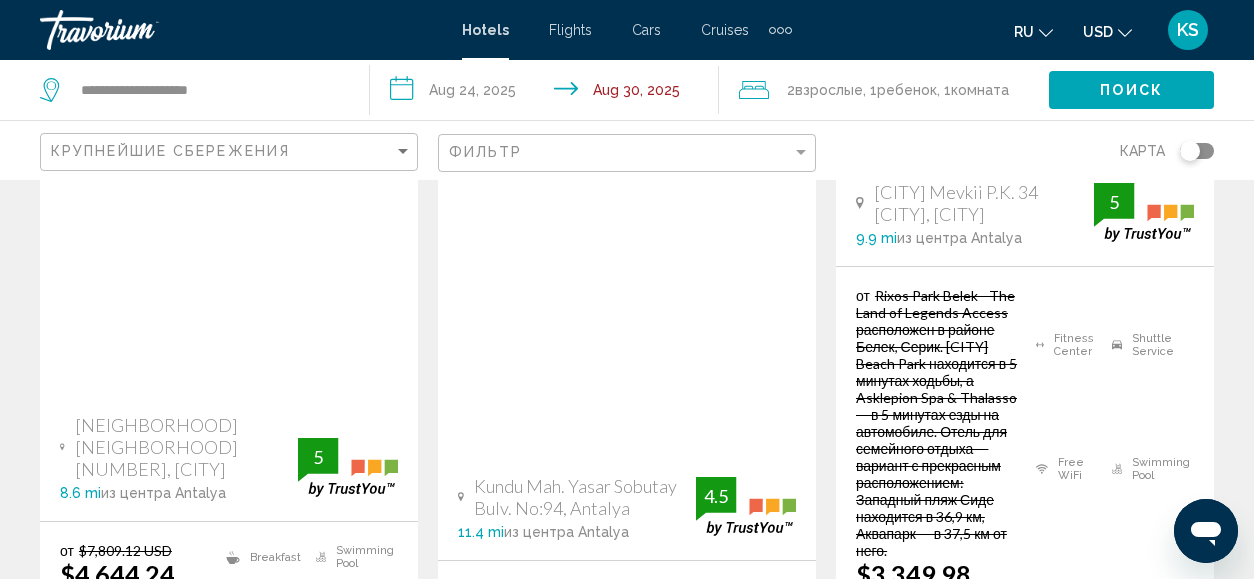 scroll, scrollTop: 2700, scrollLeft: 0, axis: vertical 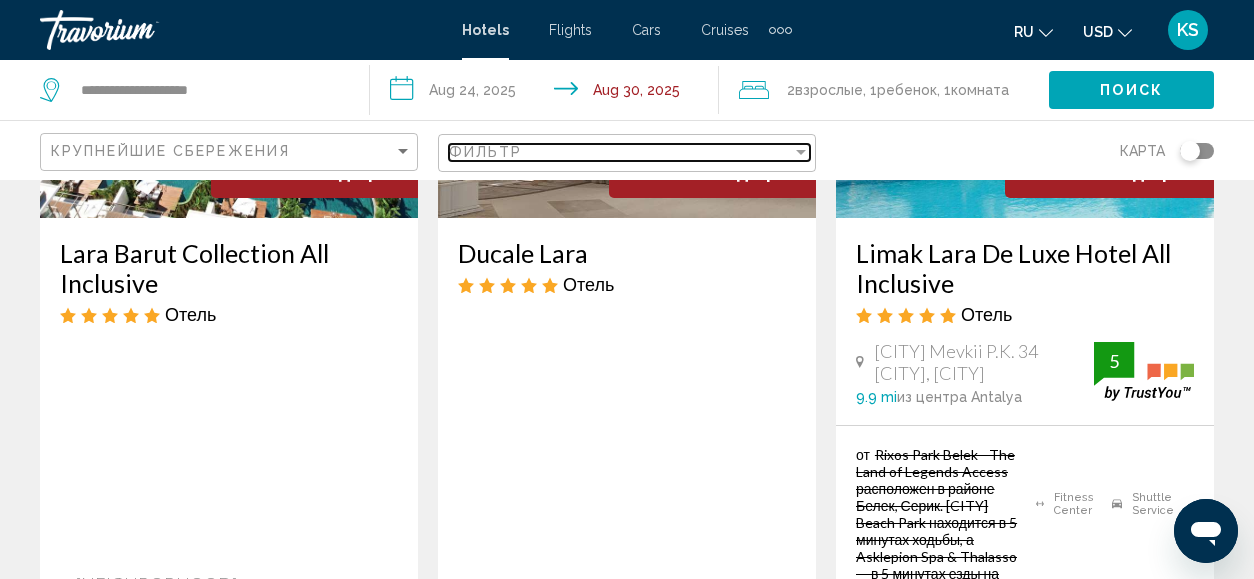 click on "Фильтр" at bounding box center (486, 152) 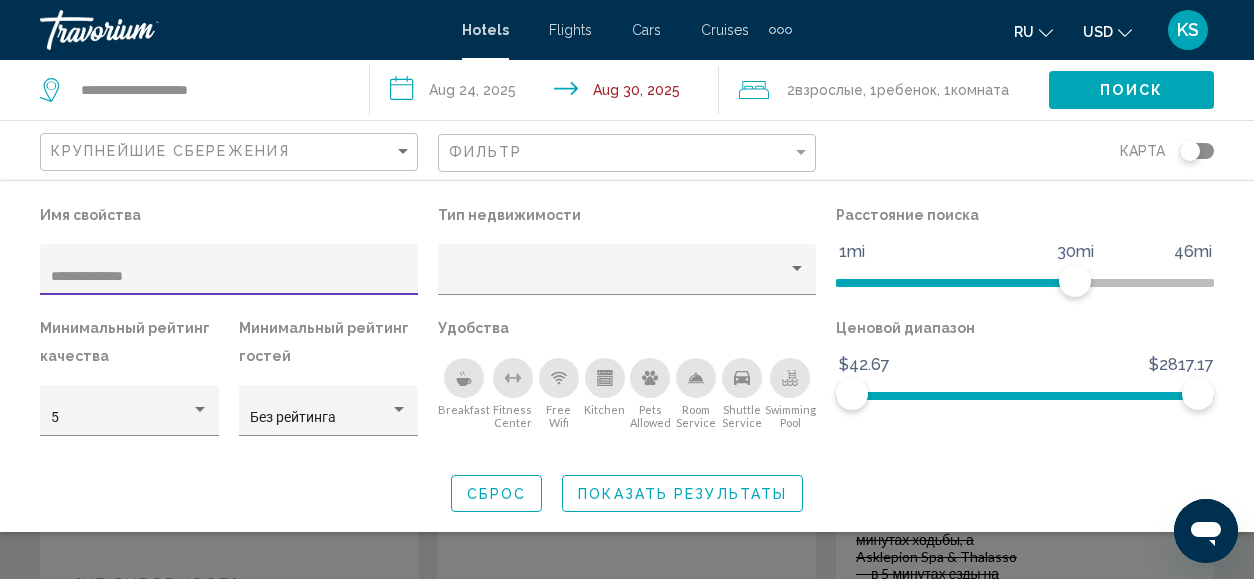 click on "**********" at bounding box center (229, 277) 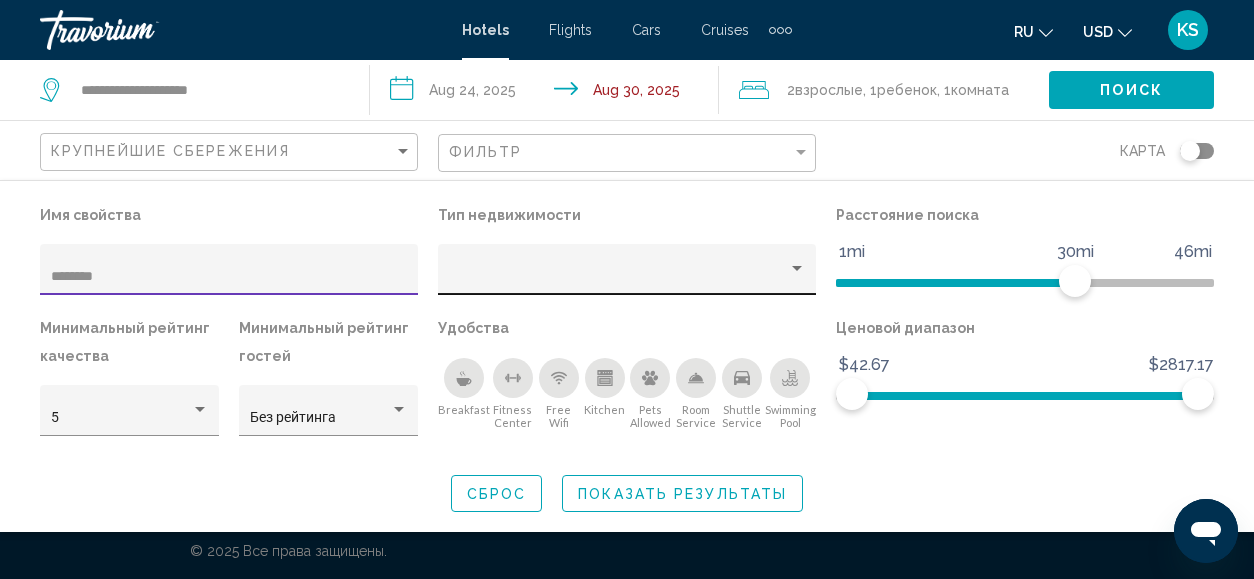 scroll, scrollTop: 780, scrollLeft: 0, axis: vertical 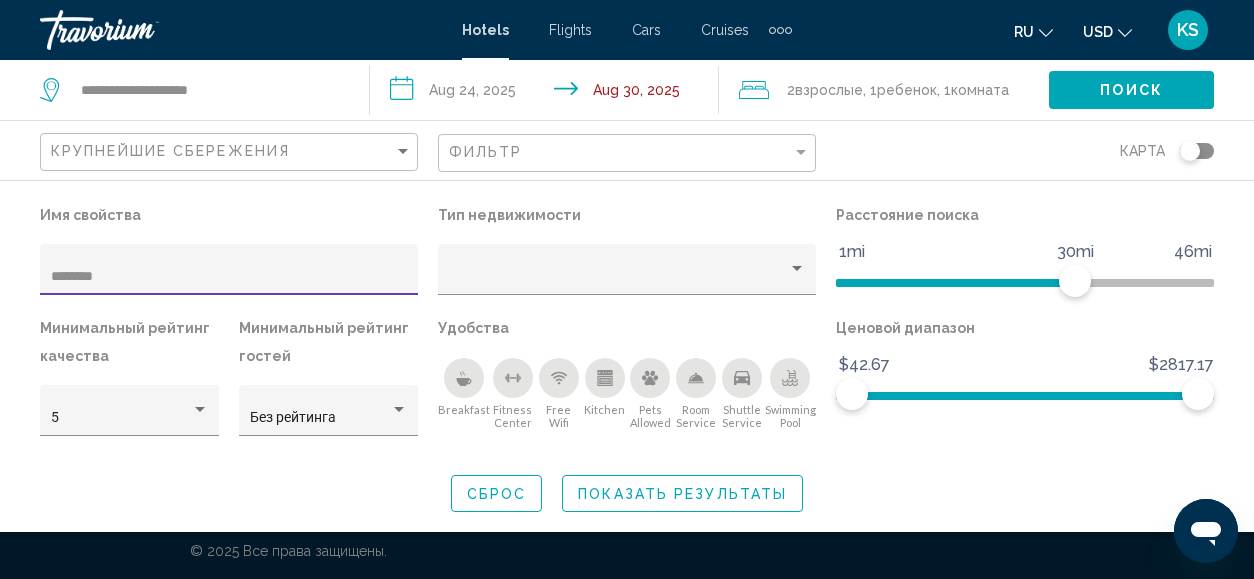 type on "*******" 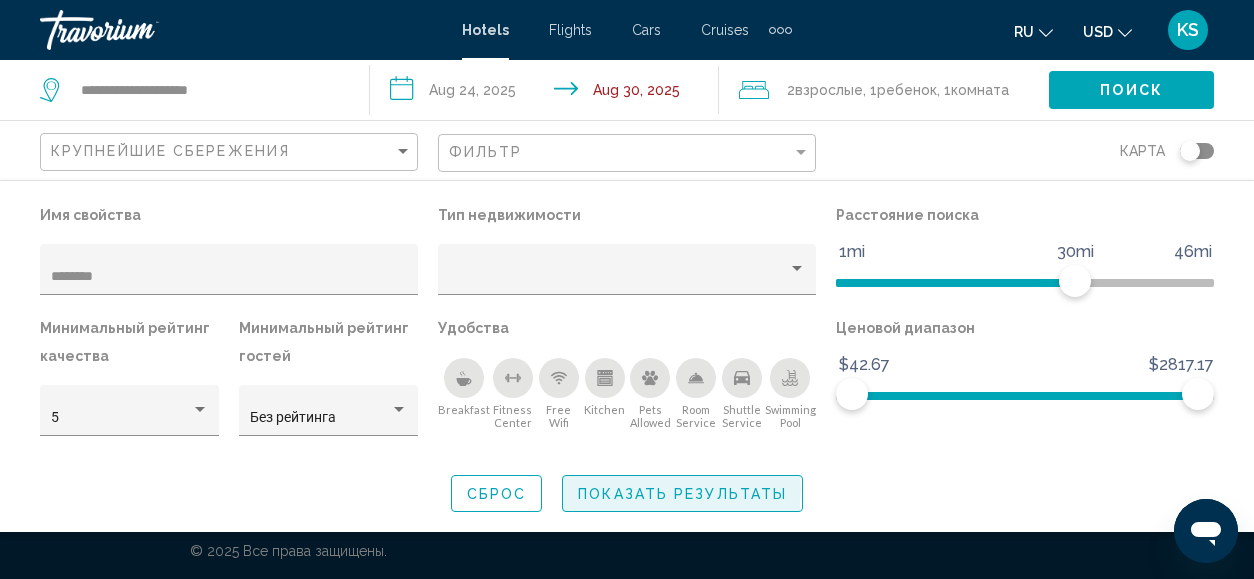 click on "Показать результаты" 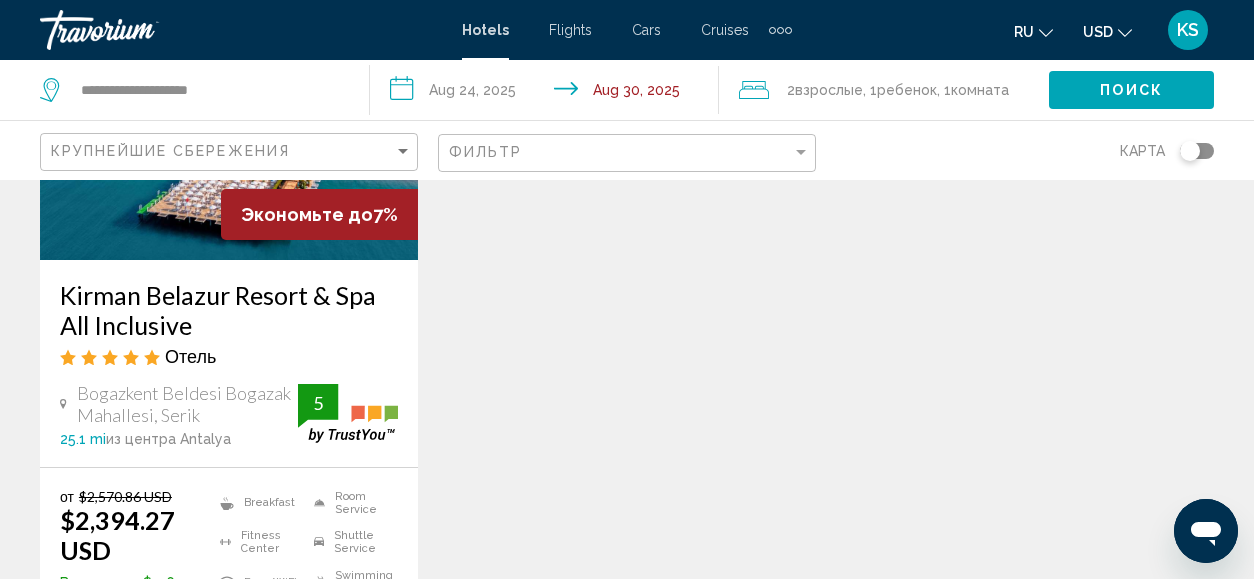 scroll, scrollTop: 280, scrollLeft: 0, axis: vertical 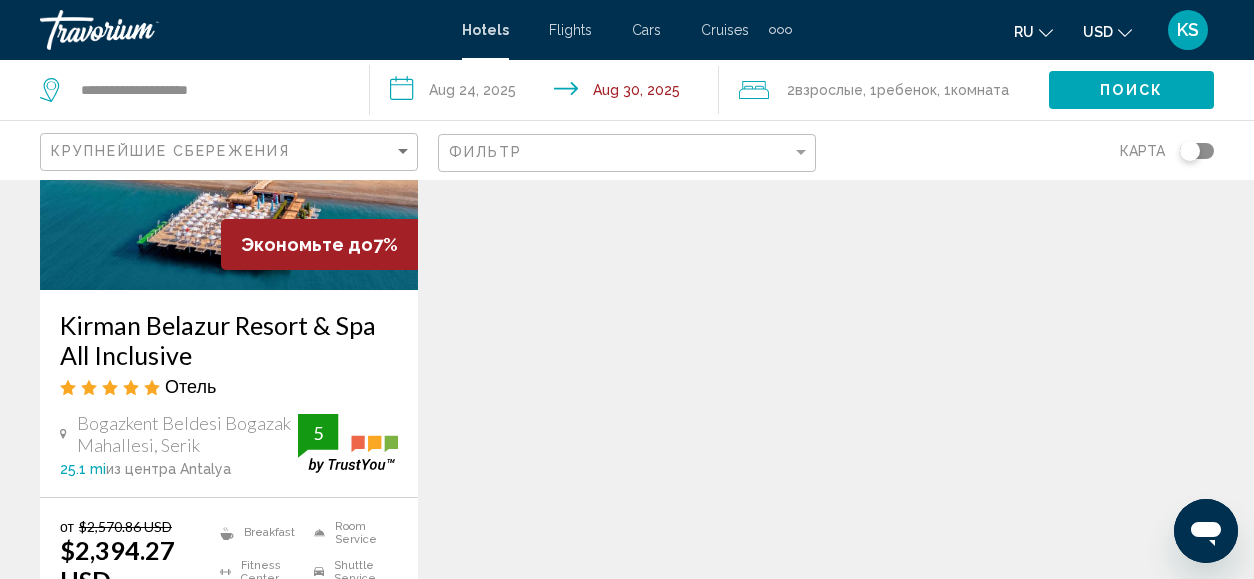 click at bounding box center (229, 130) 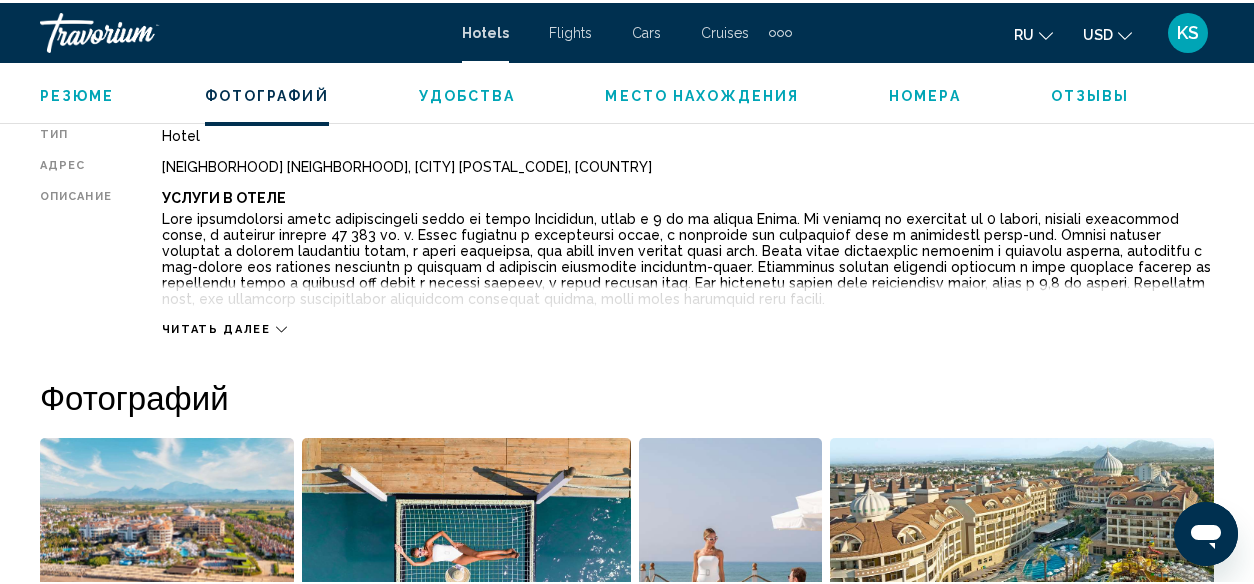 scroll, scrollTop: 1346, scrollLeft: 0, axis: vertical 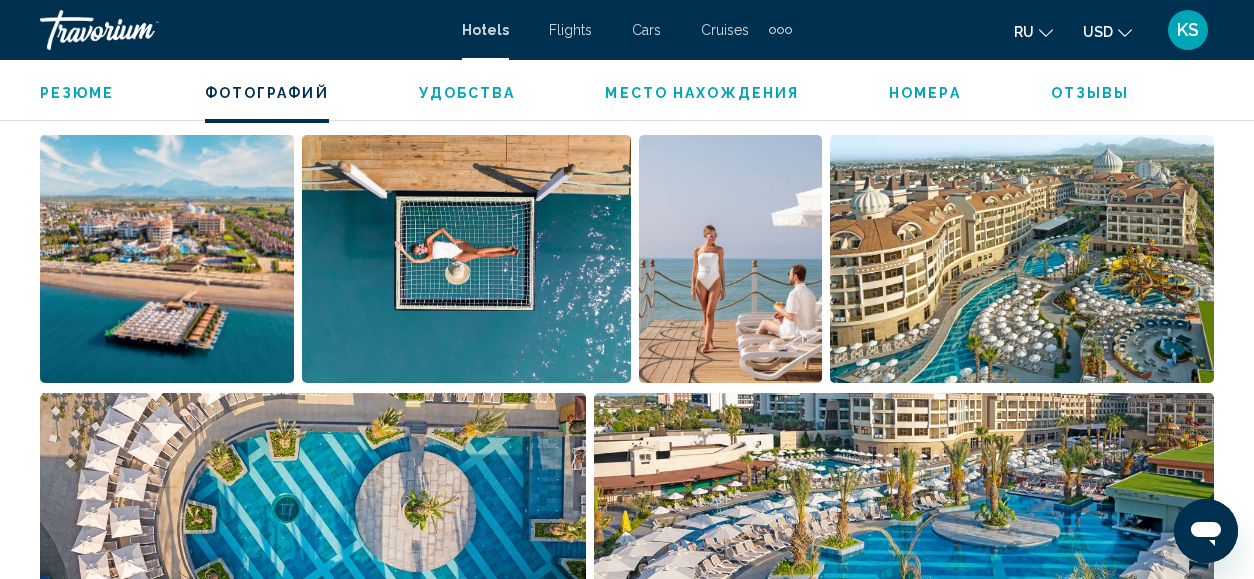 click at bounding box center (167, 259) 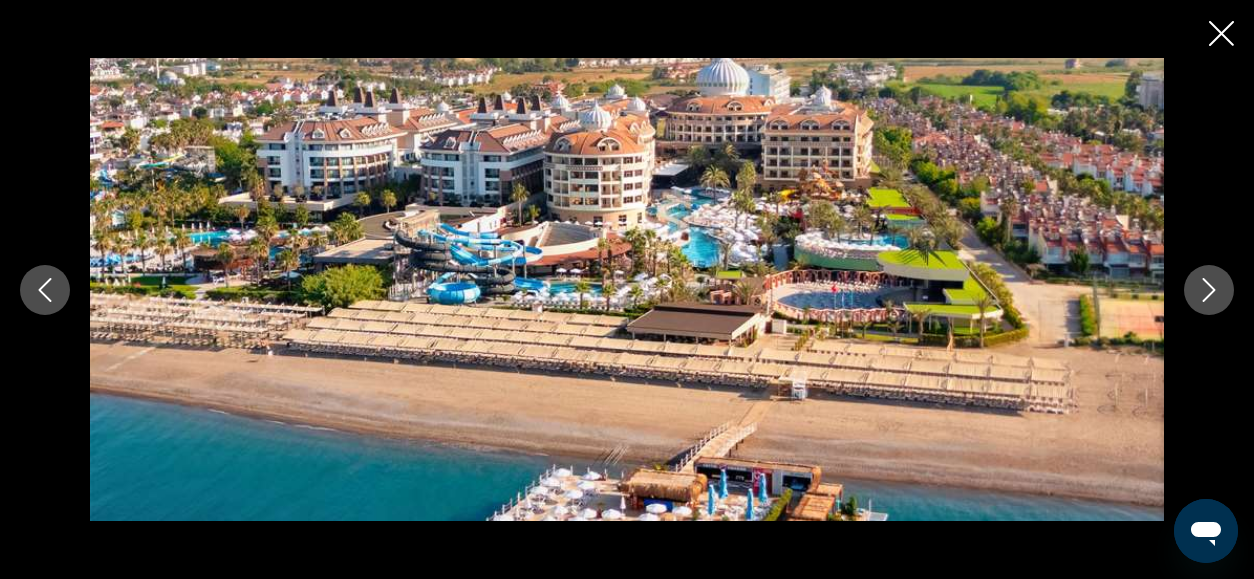 click 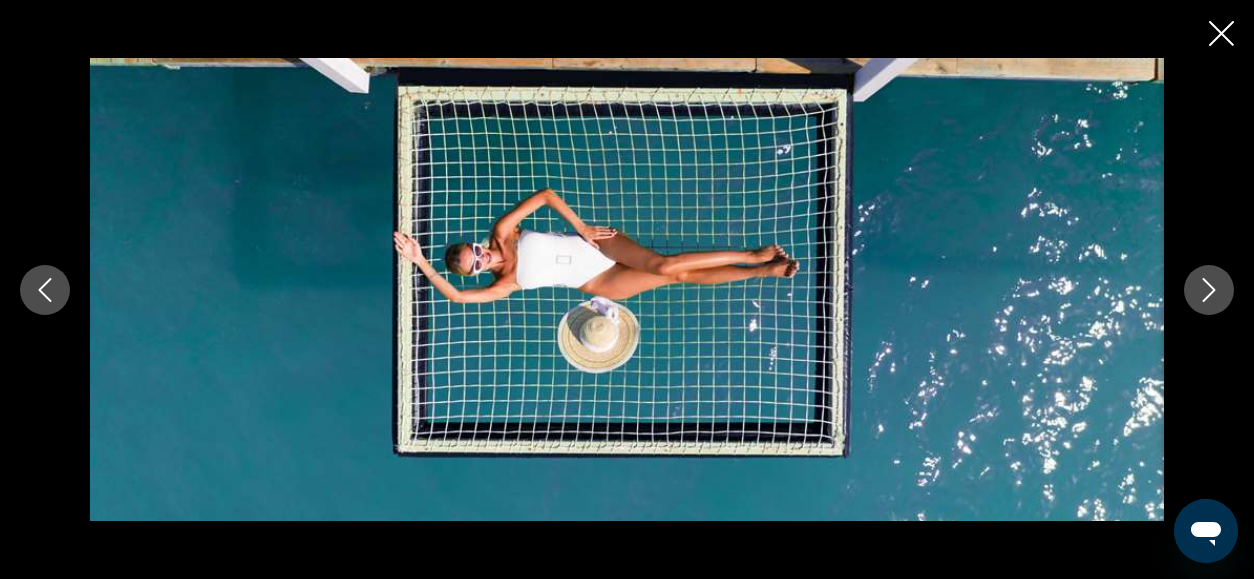 click 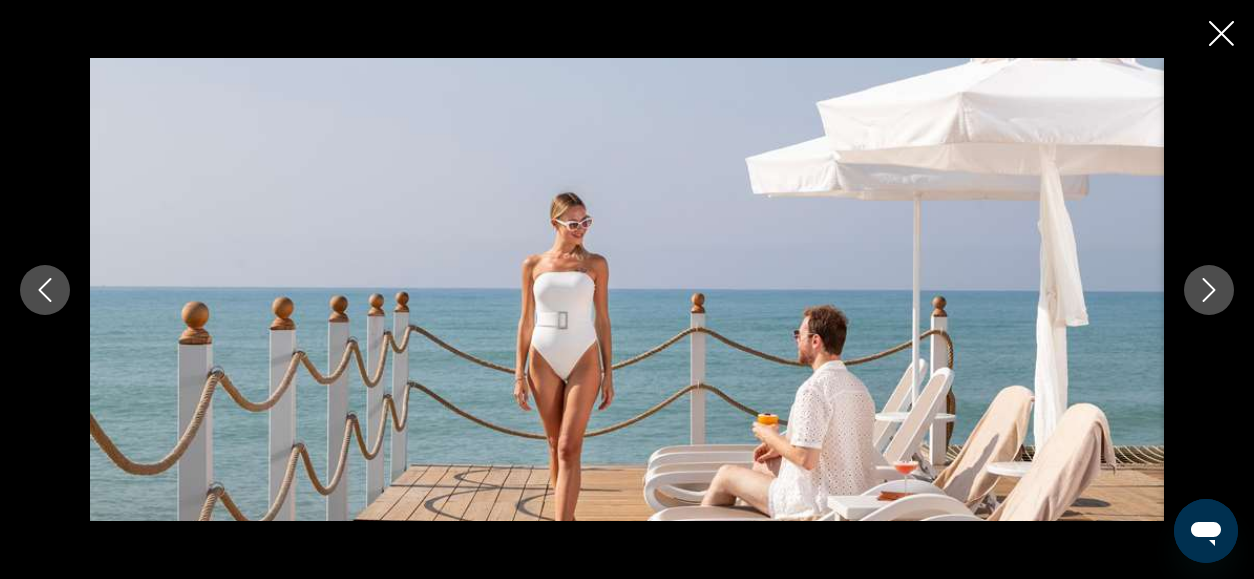 click at bounding box center [627, 289] 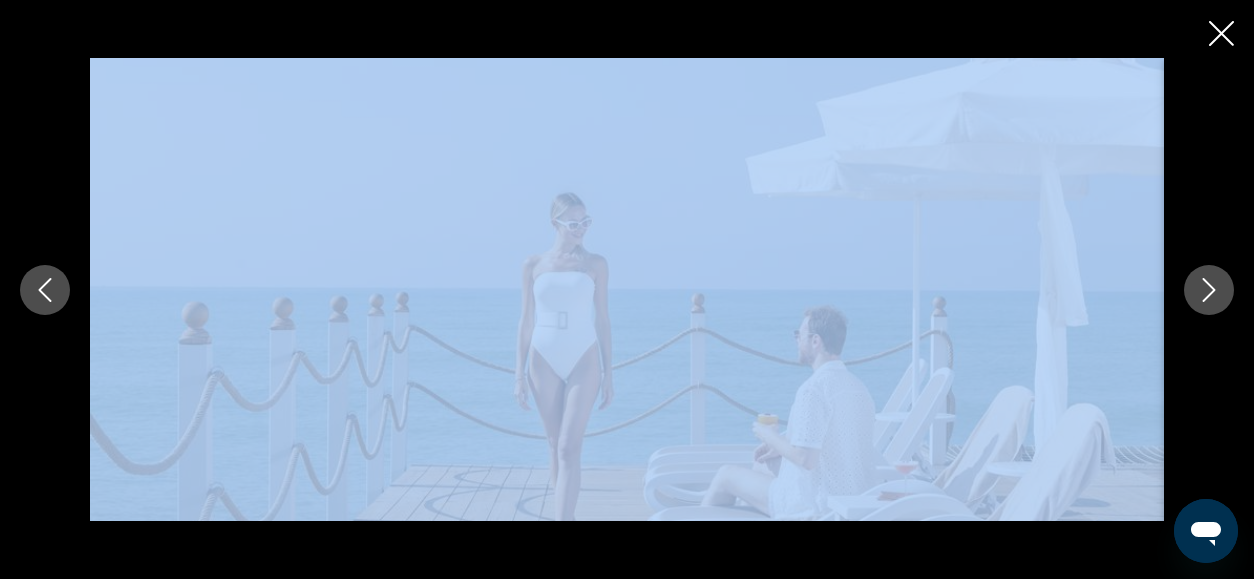 click 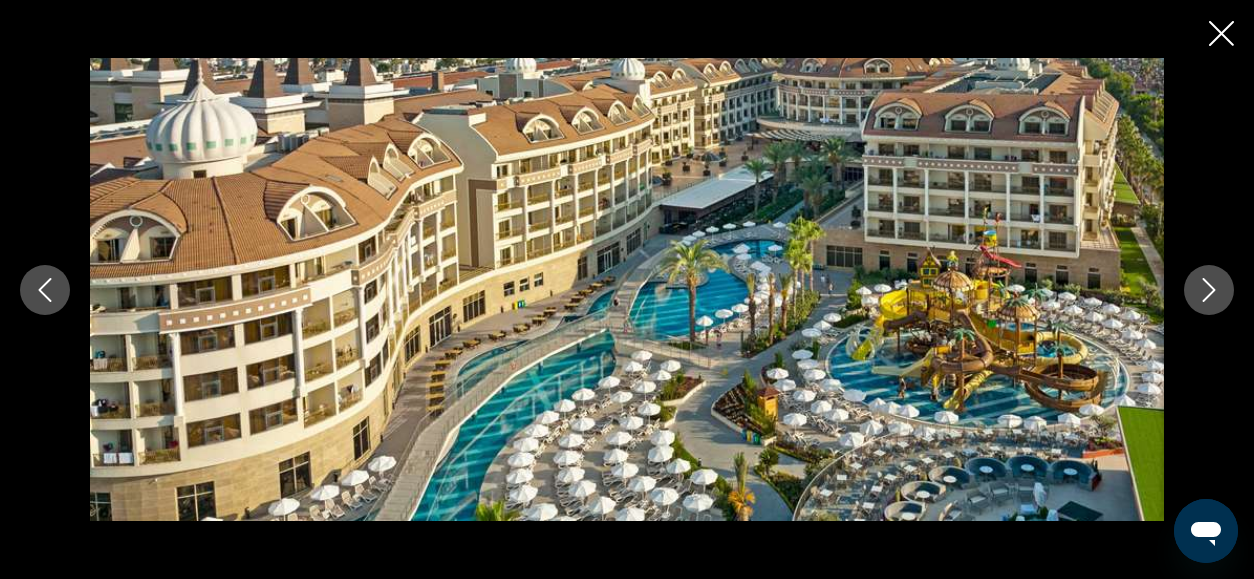 click at bounding box center [627, 289] 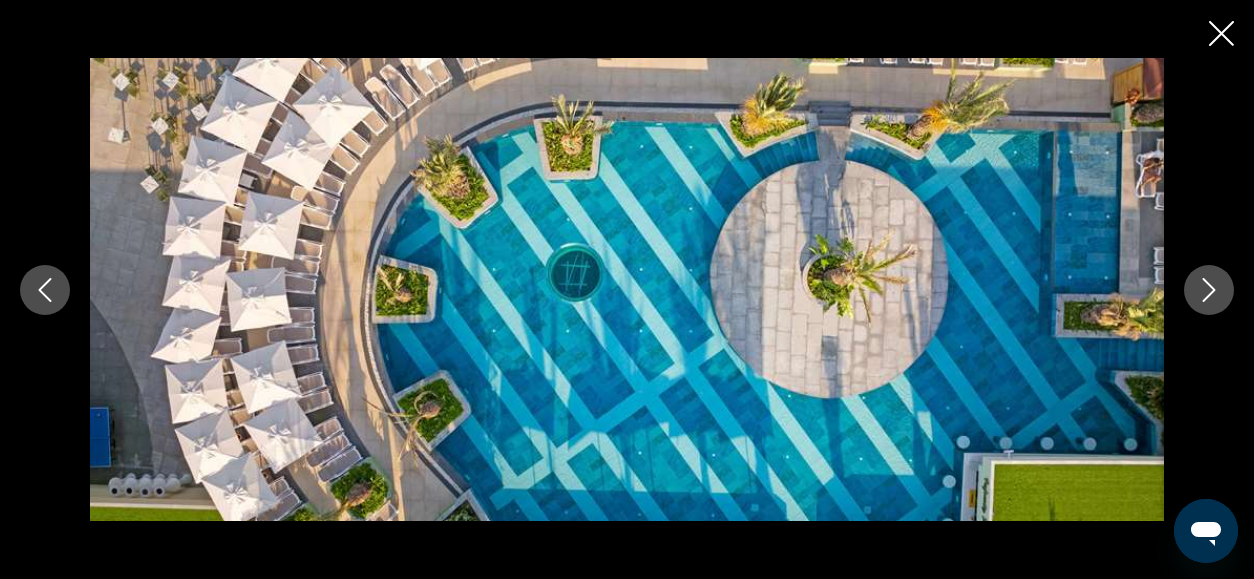 click 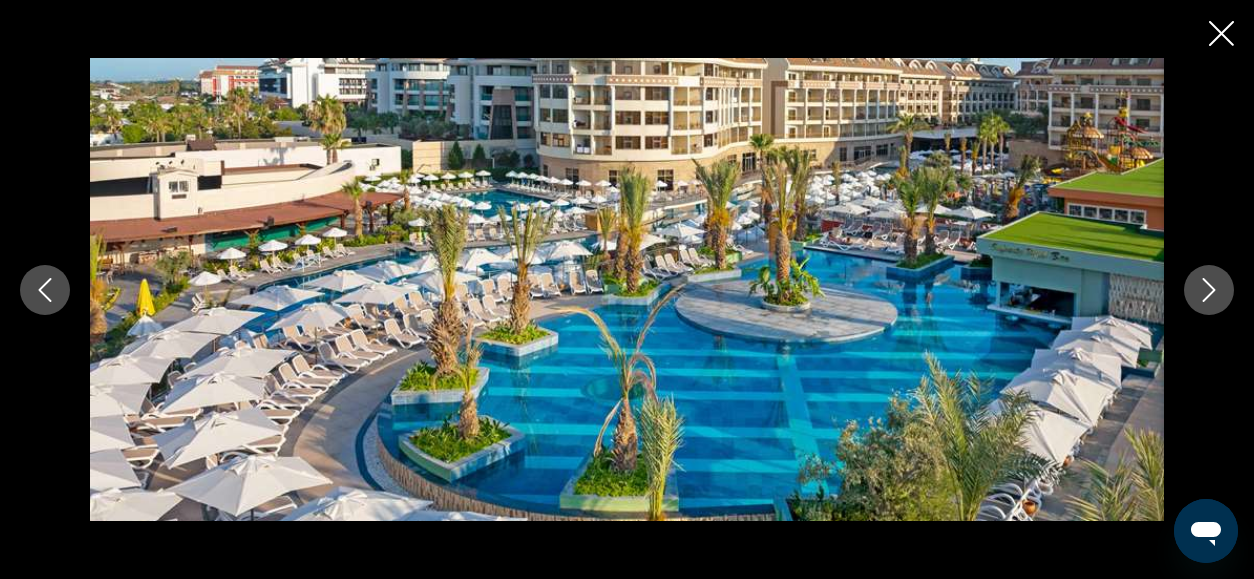 click 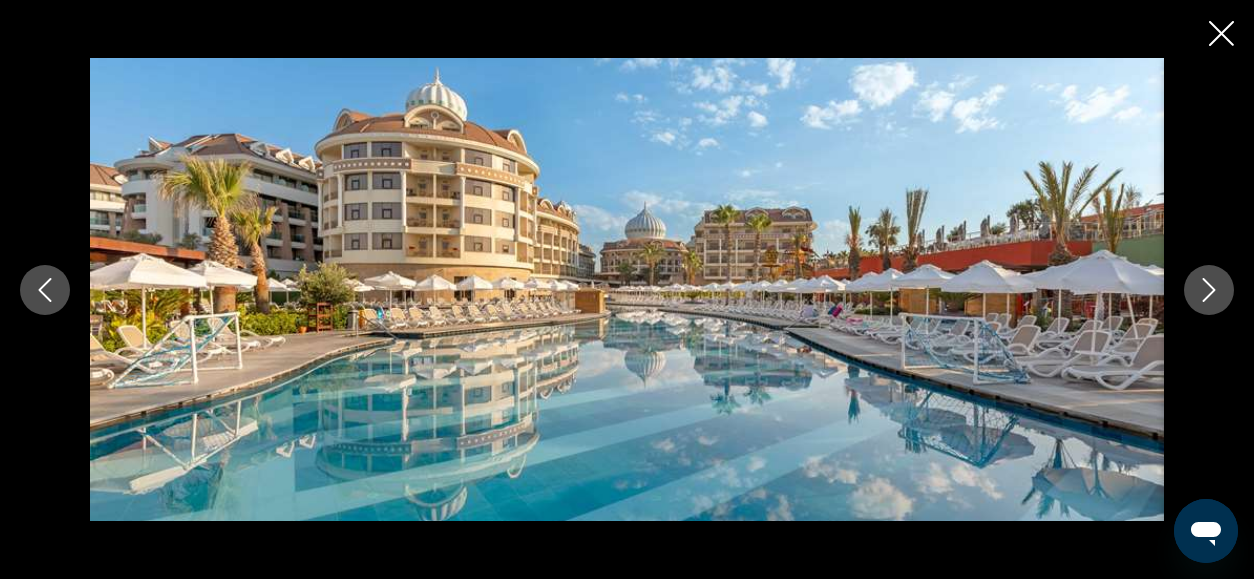 click 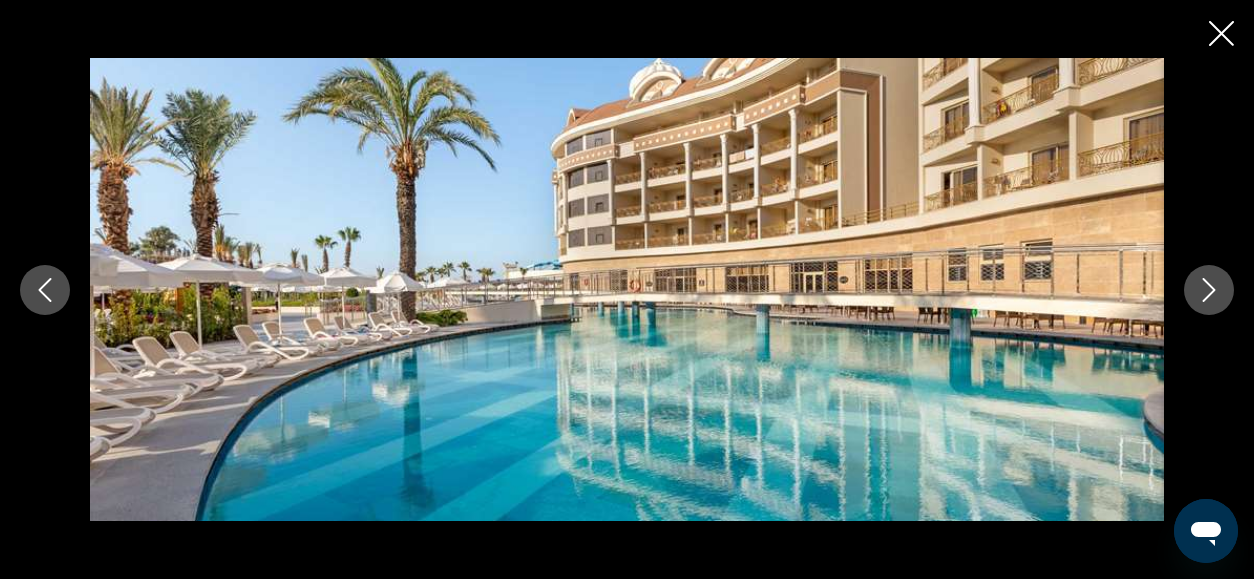 click 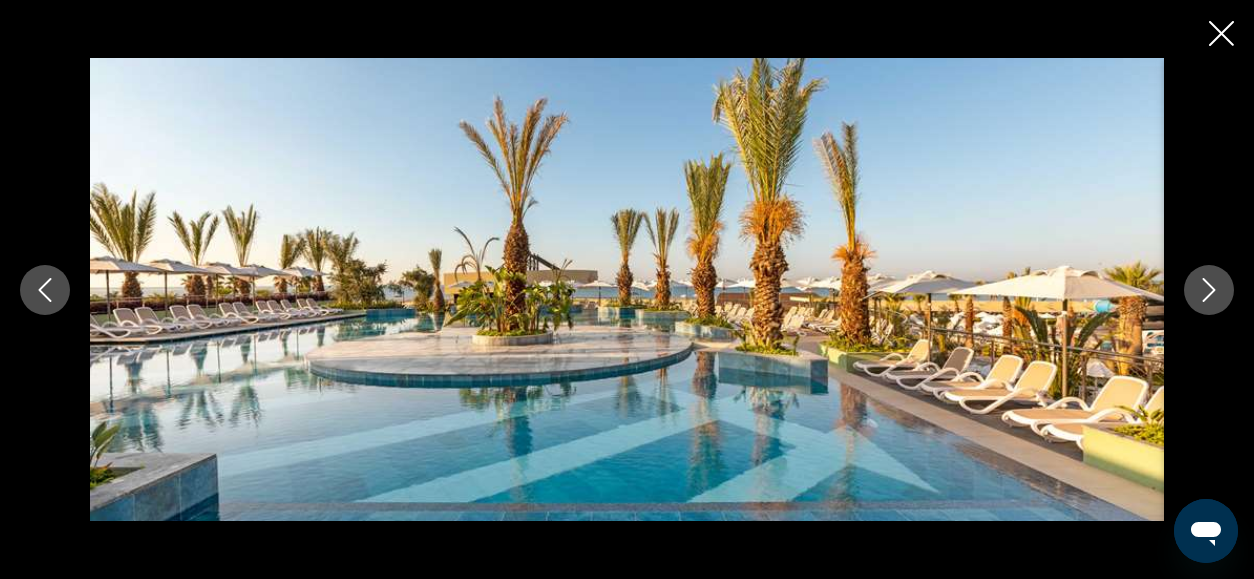 click 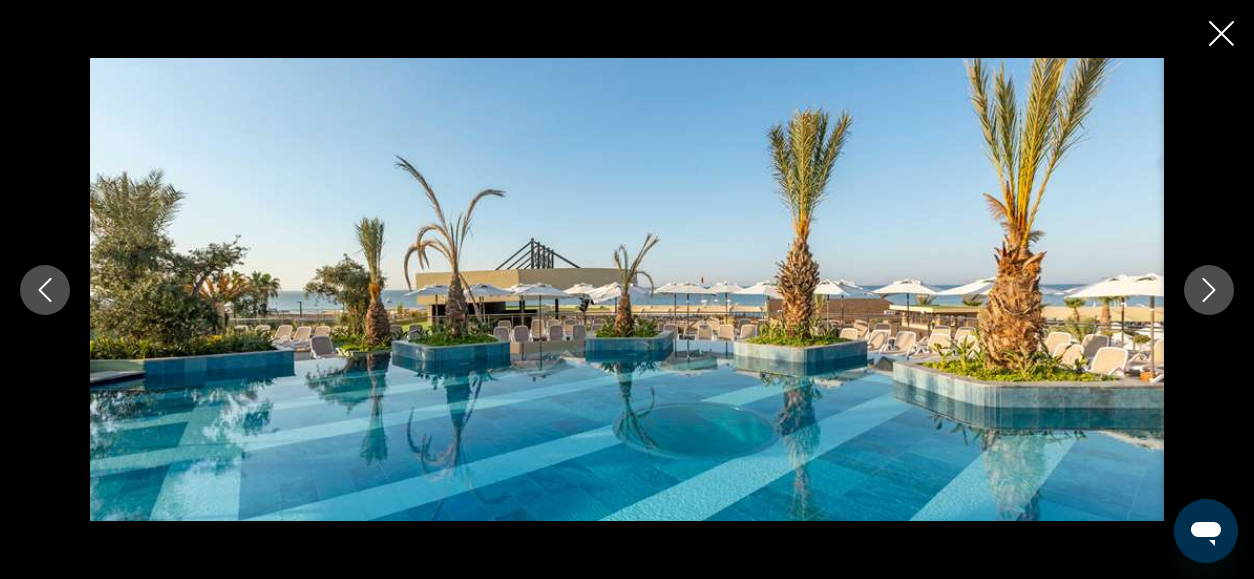 click 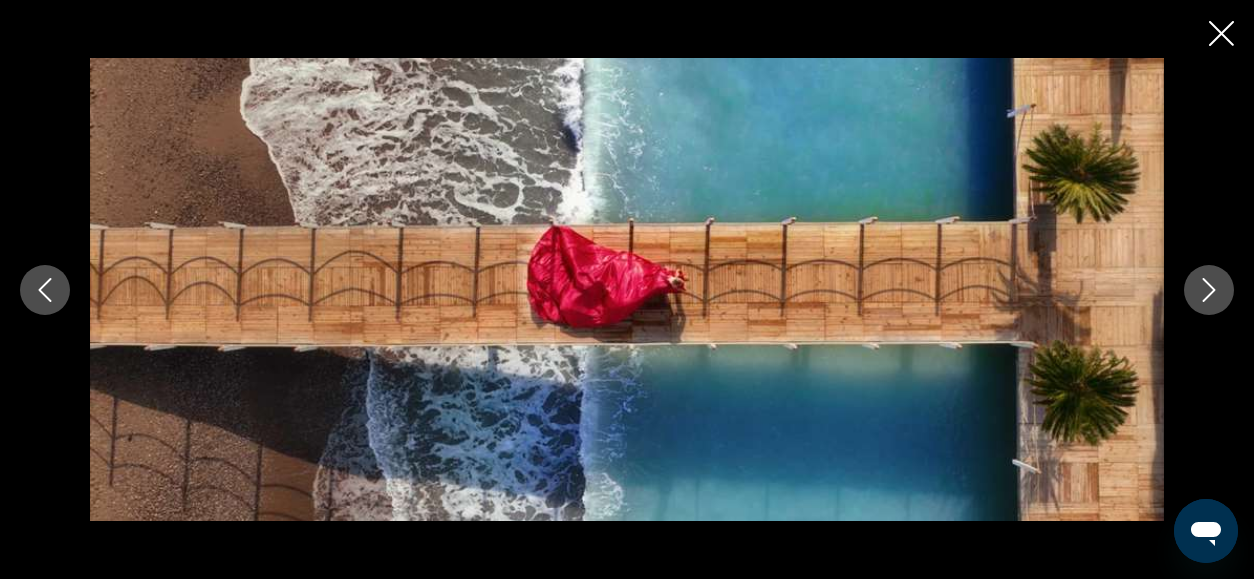click 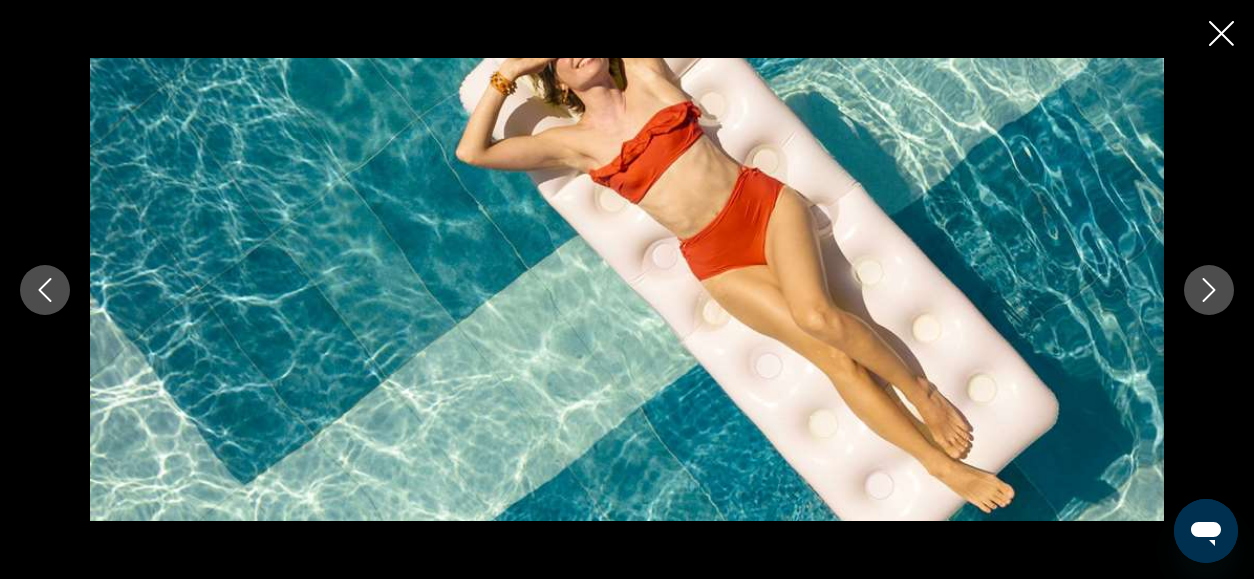 click 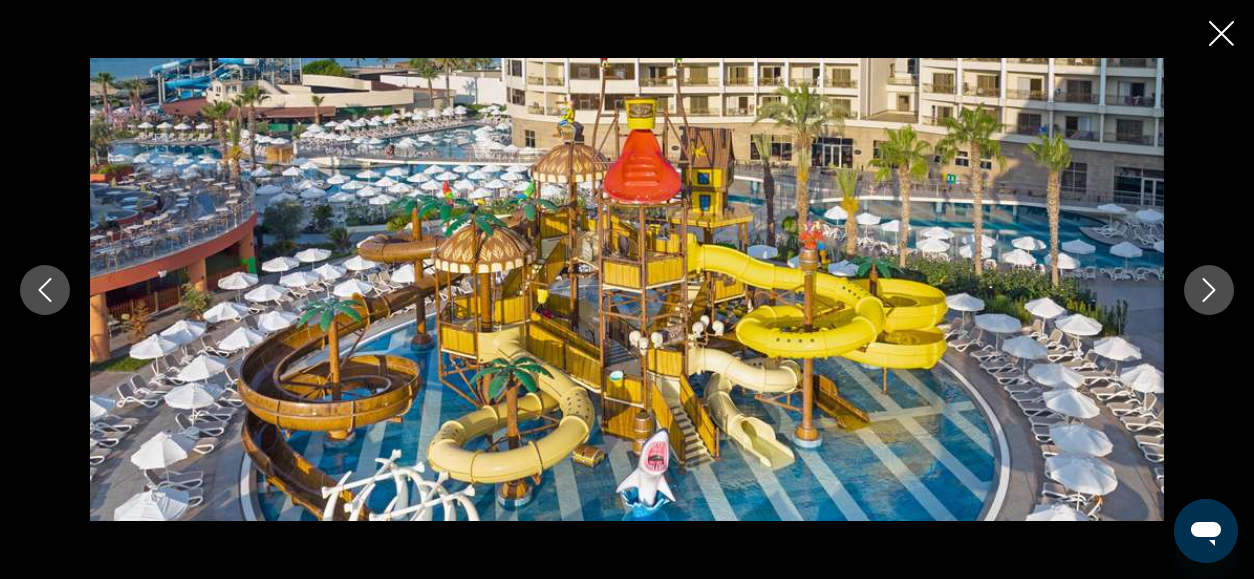 click 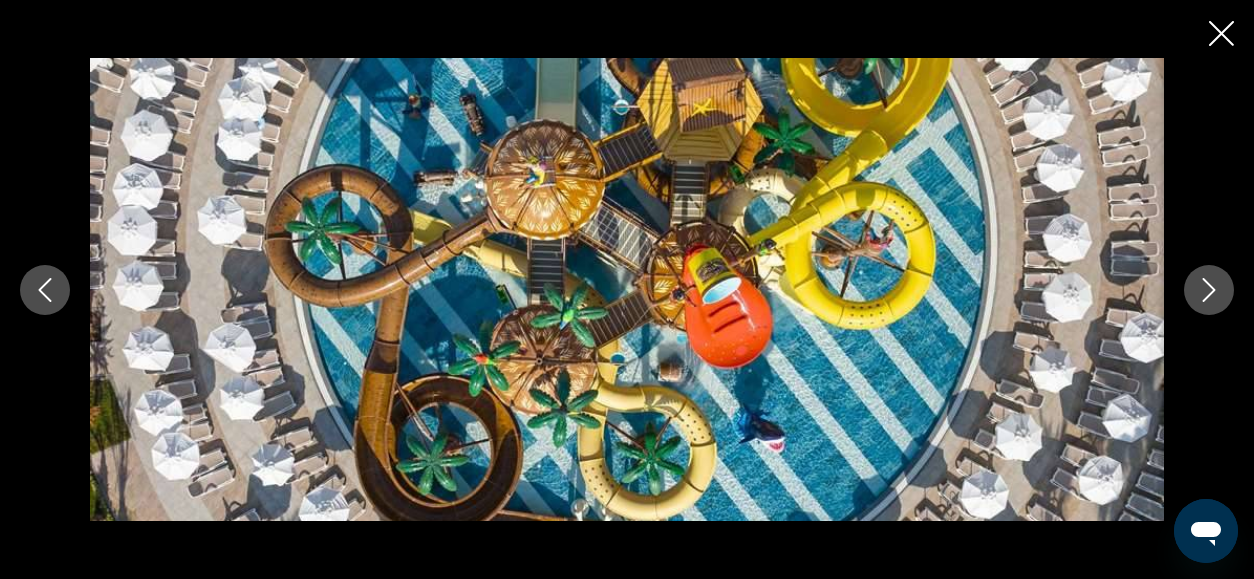 click 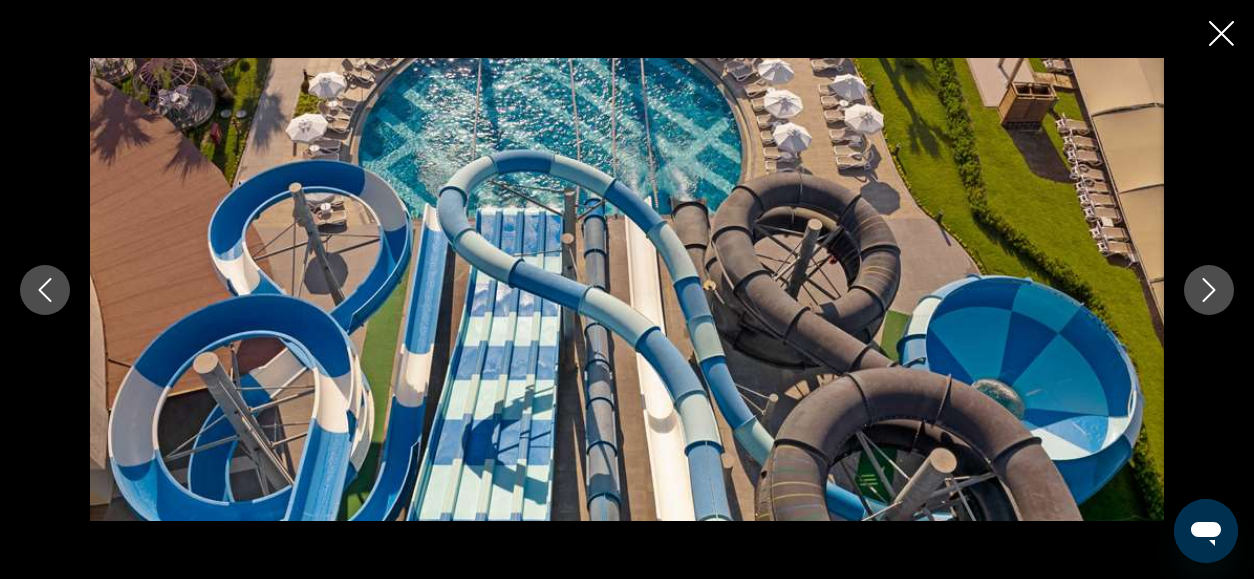 click at bounding box center (1209, 290) 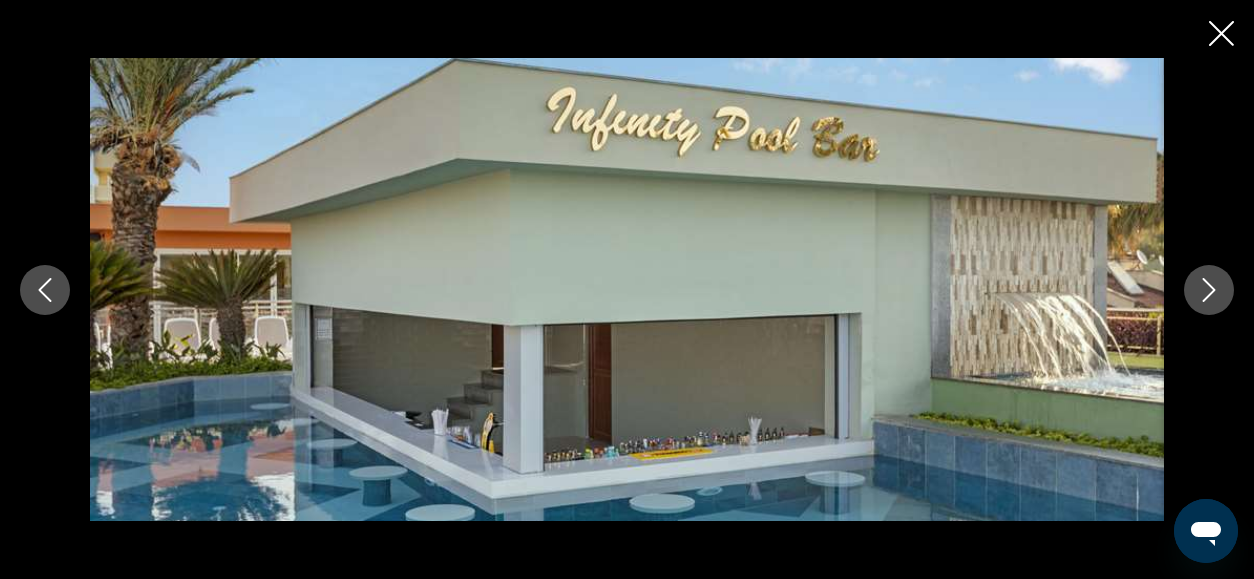 click at bounding box center [627, 289] 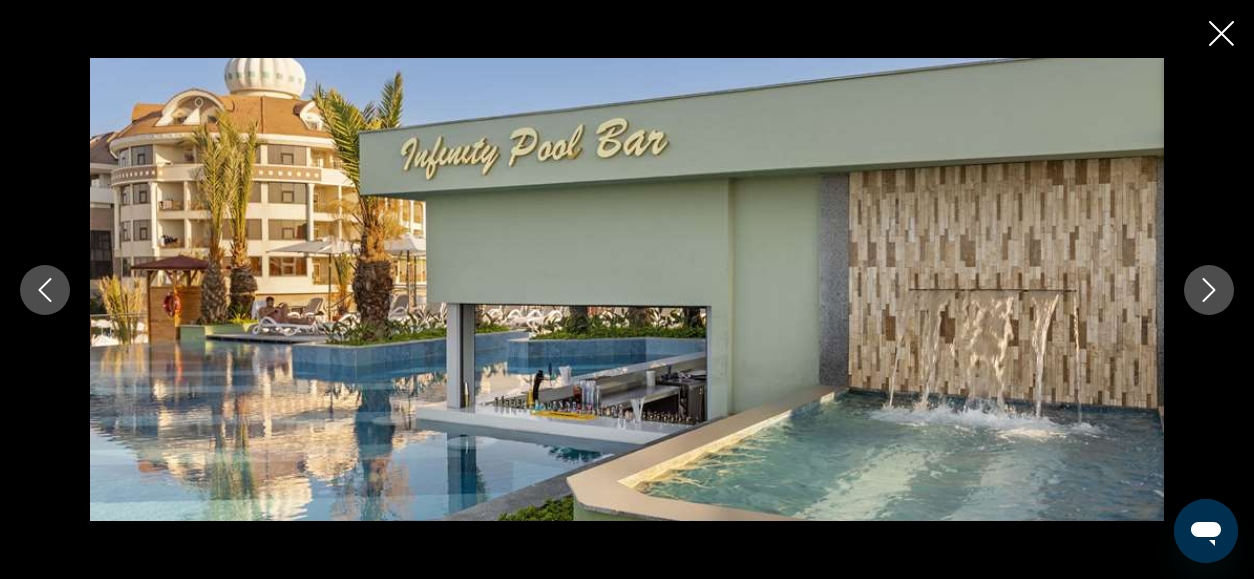 click 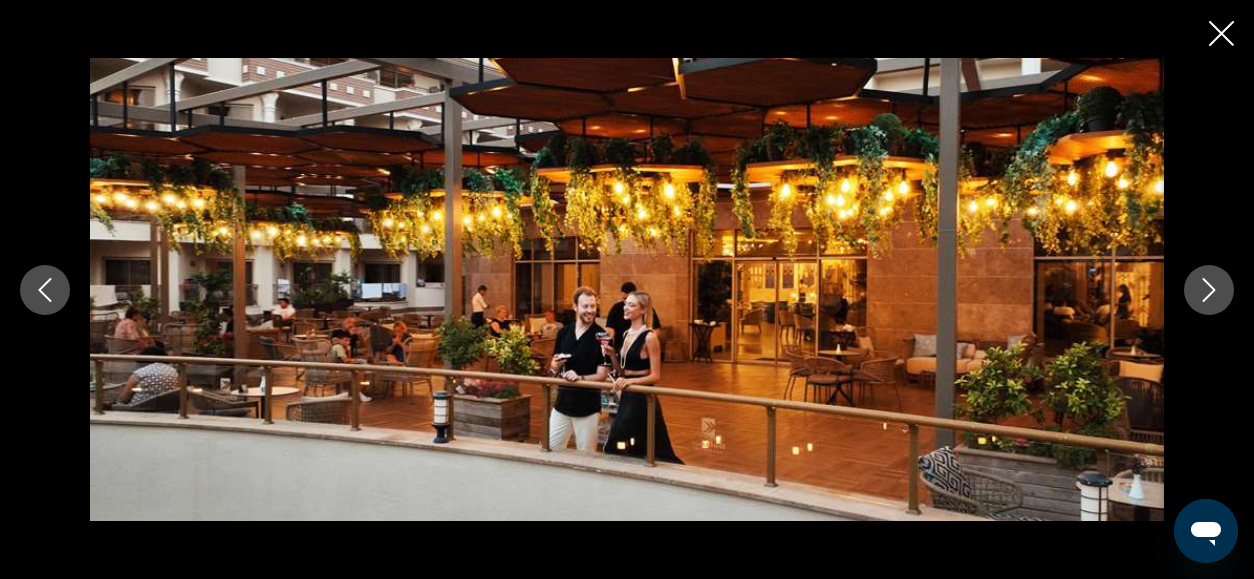 click at bounding box center (1209, 290) 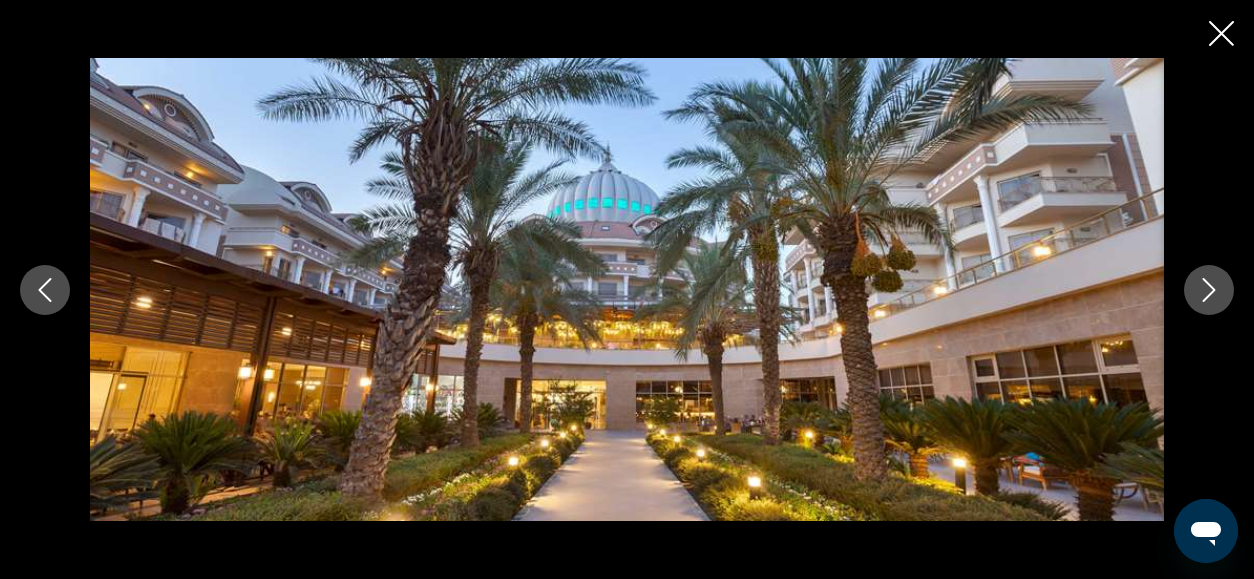 click at bounding box center [1209, 290] 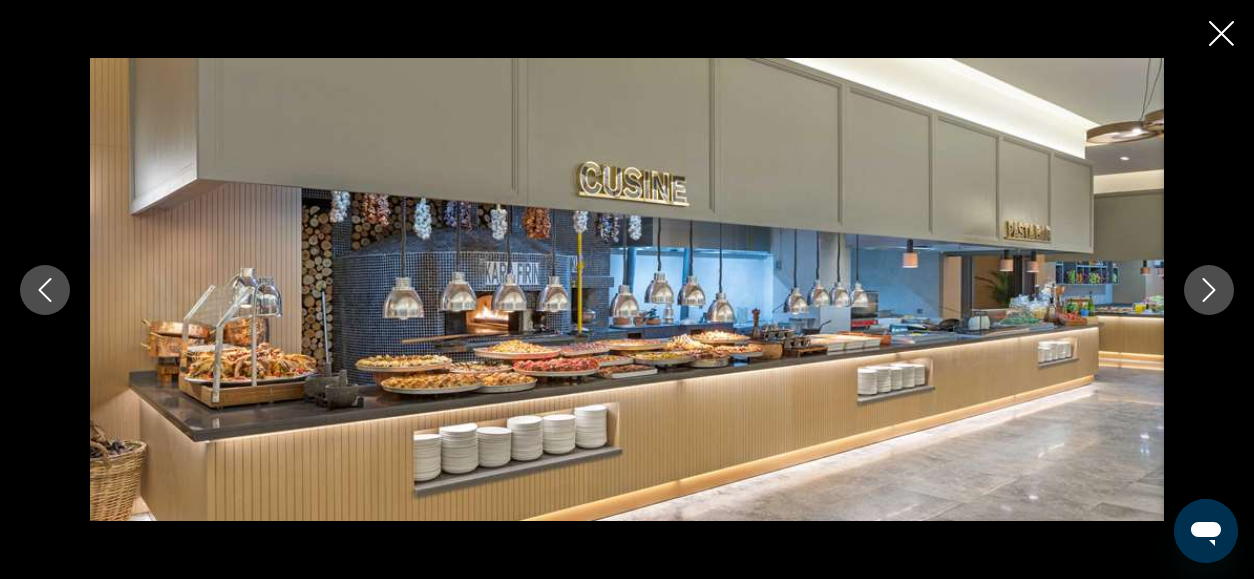 click at bounding box center [1209, 290] 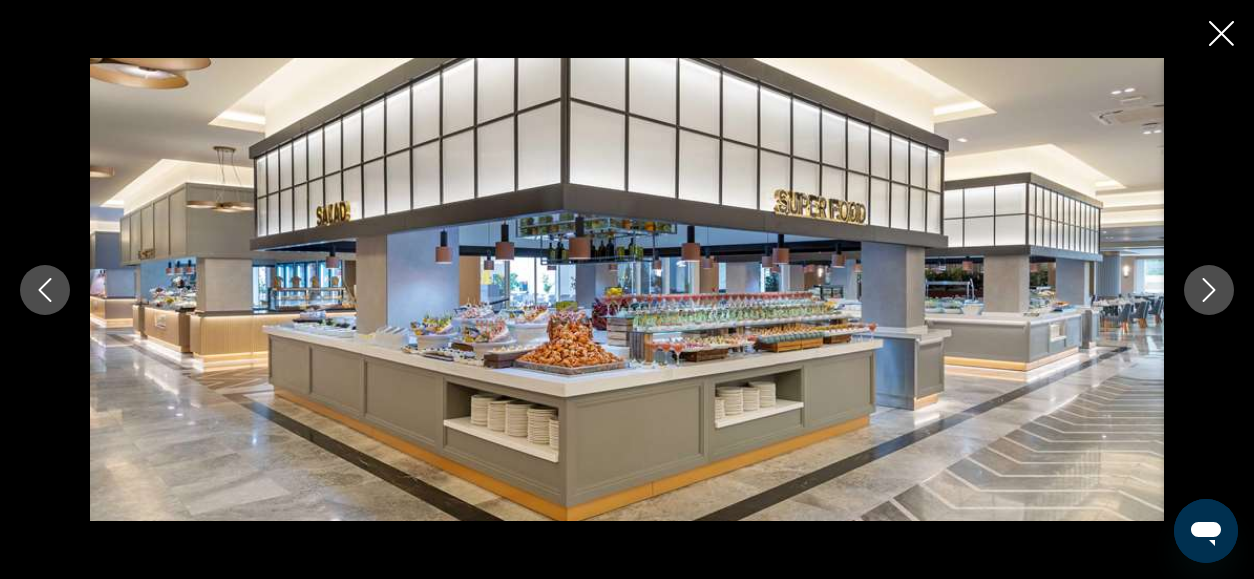 click at bounding box center [627, 289] 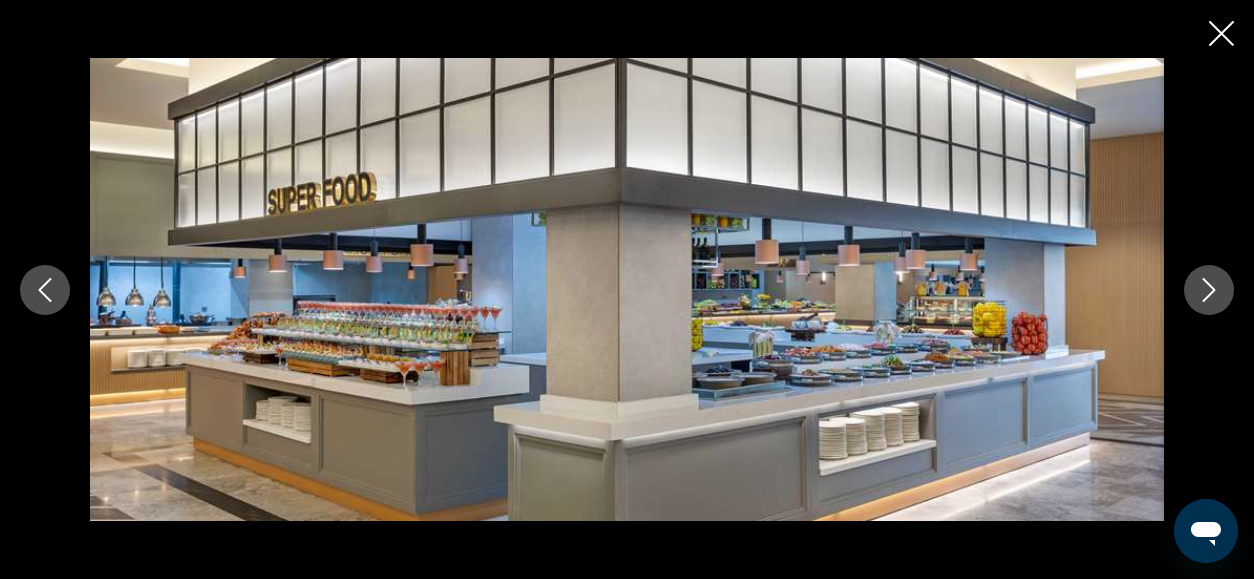 click 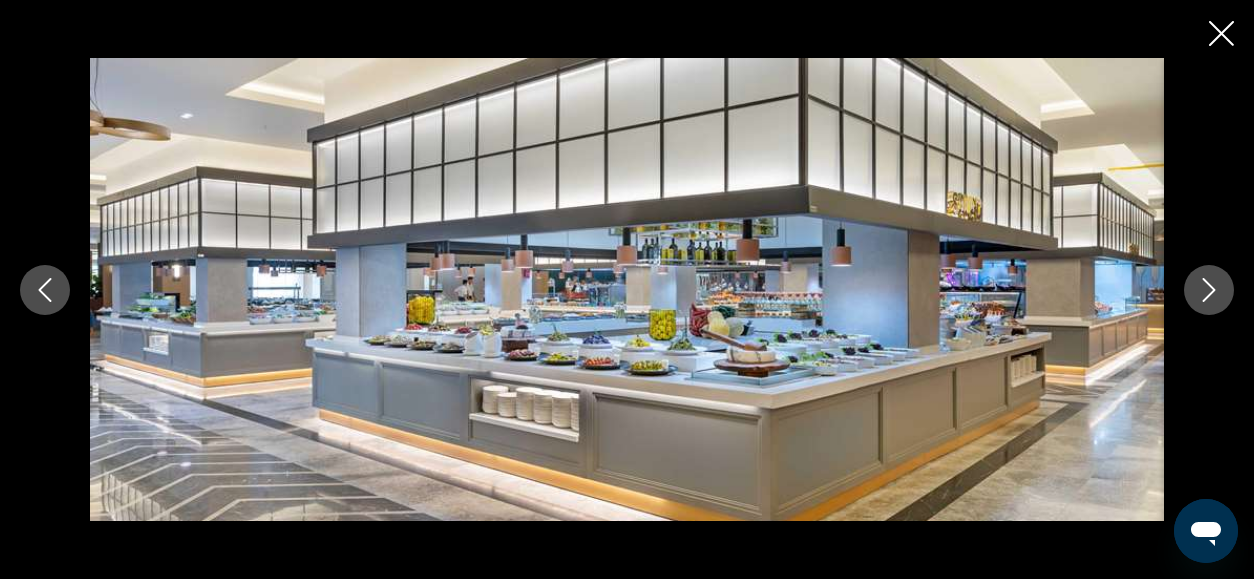 click 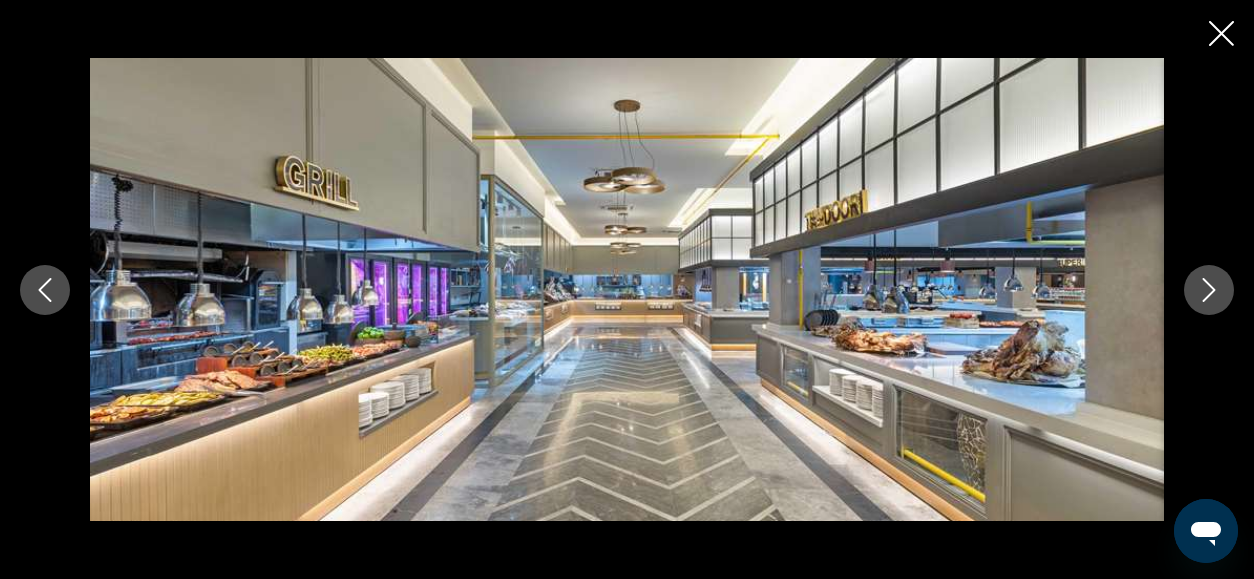 click 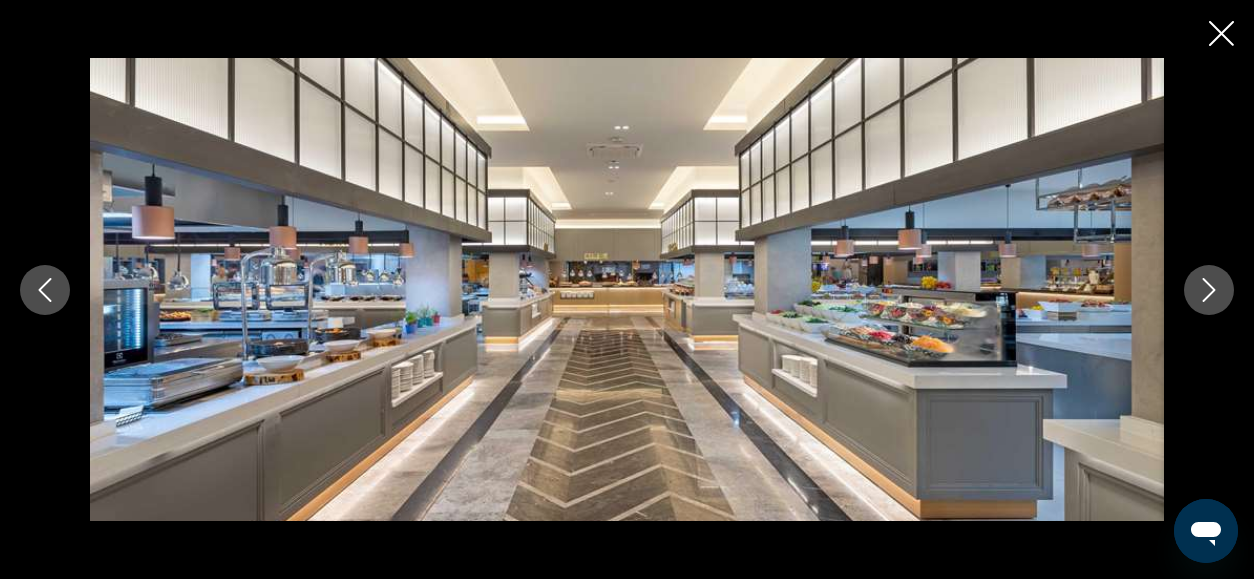 click 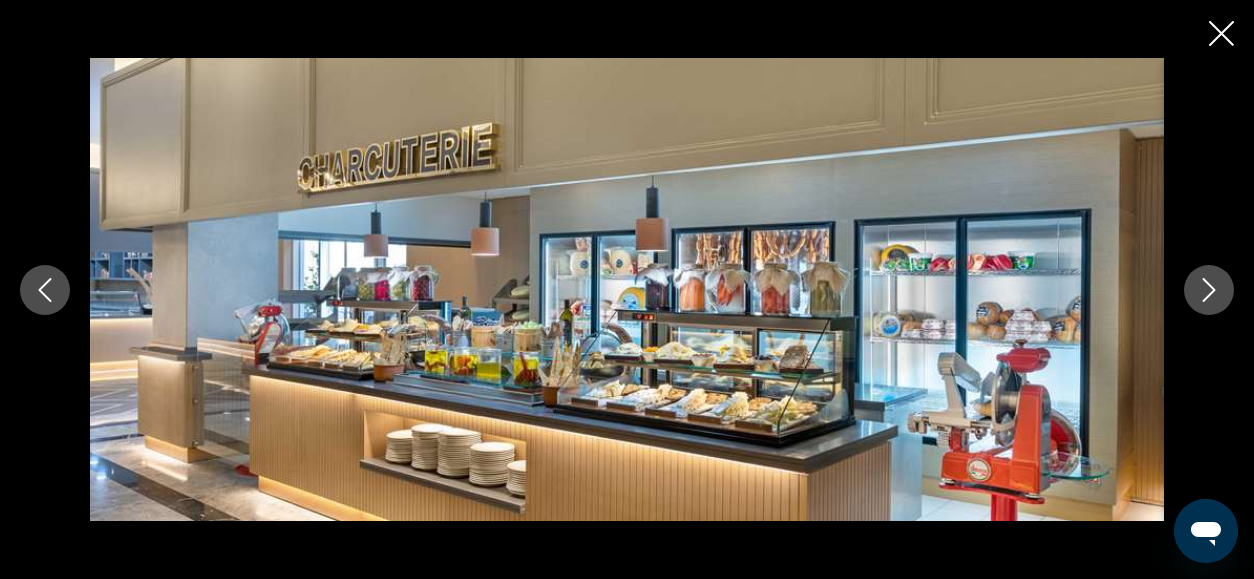 click 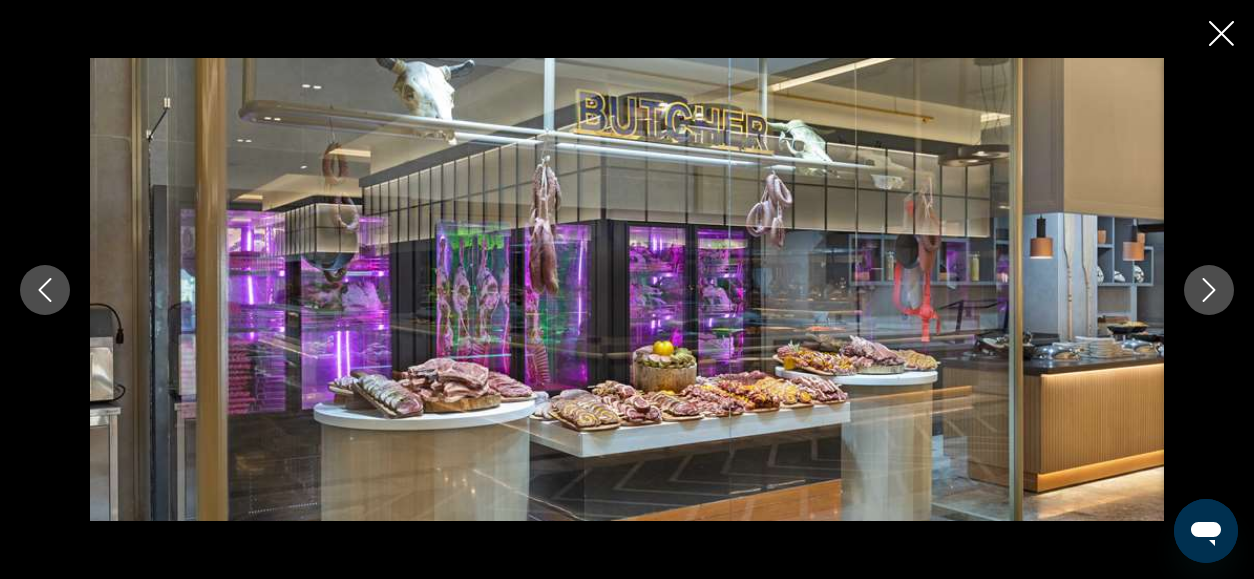 click 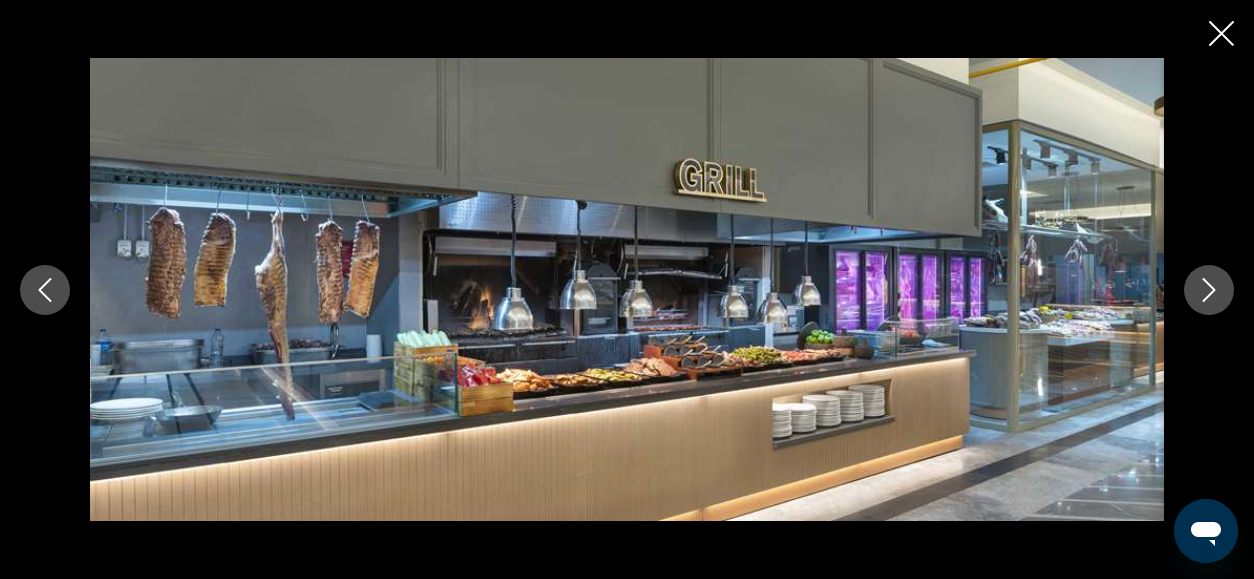 click 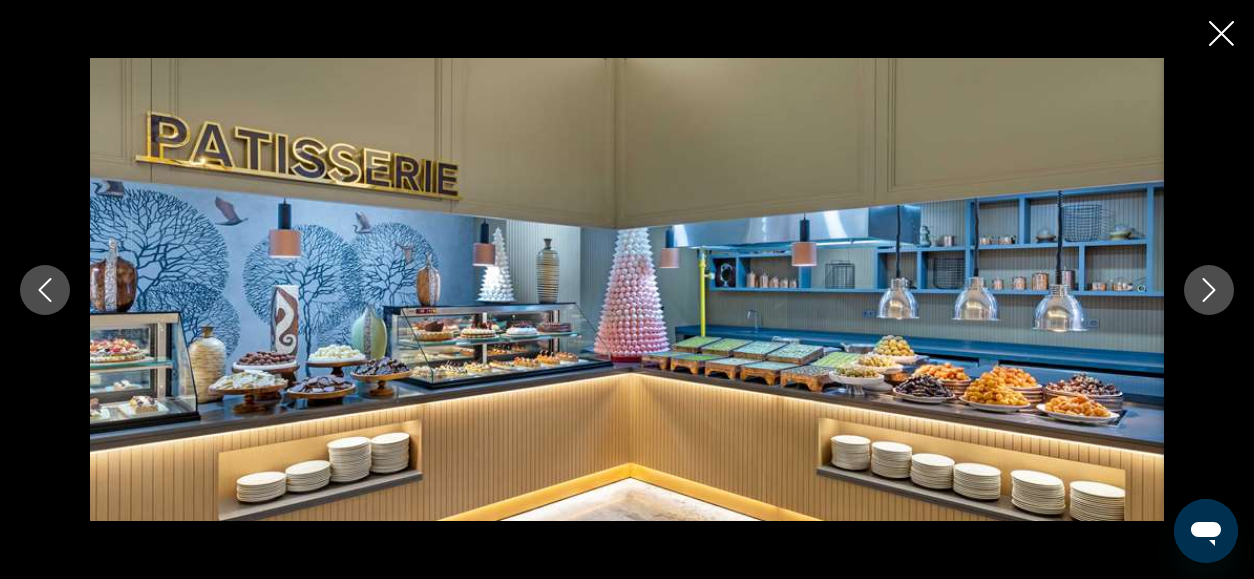 click 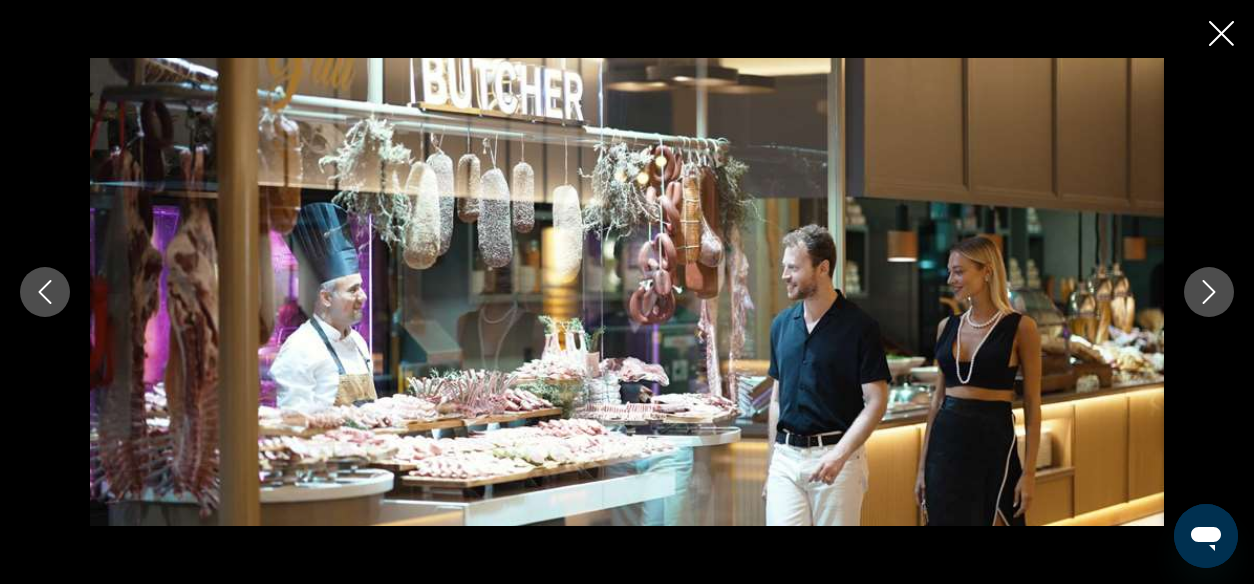 click 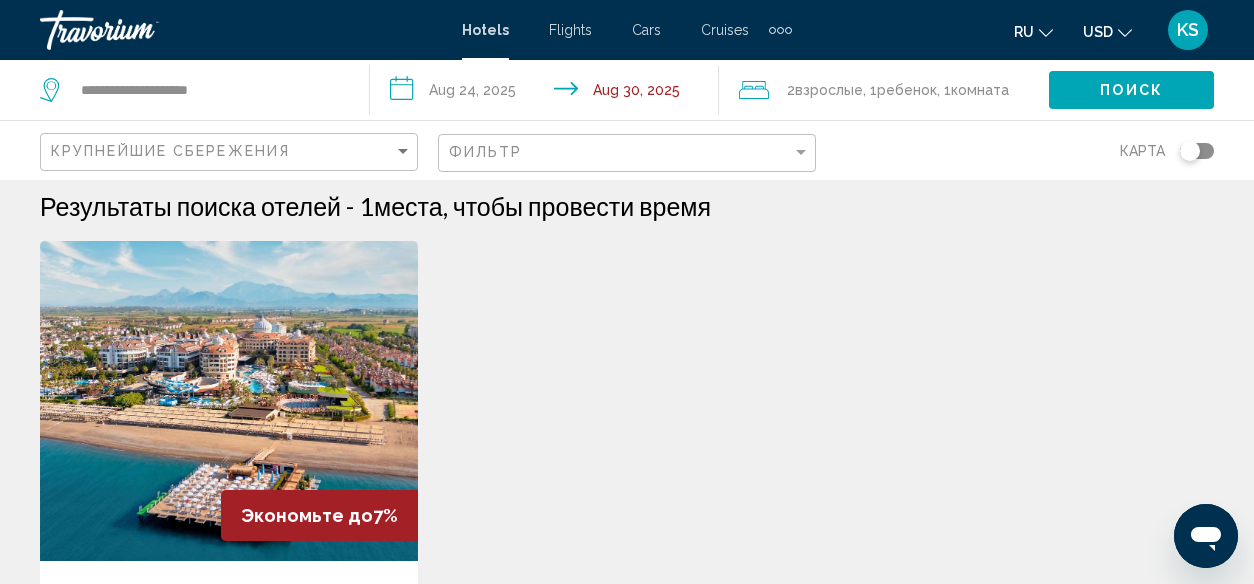 scroll, scrollTop: 0, scrollLeft: 0, axis: both 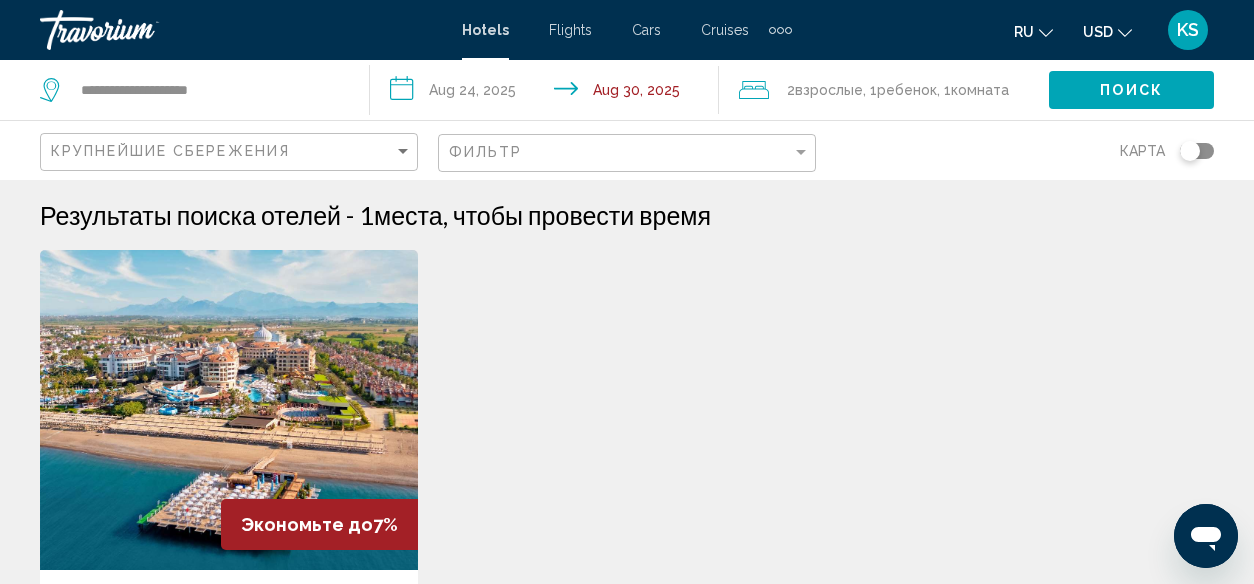 click on "Фильтр" 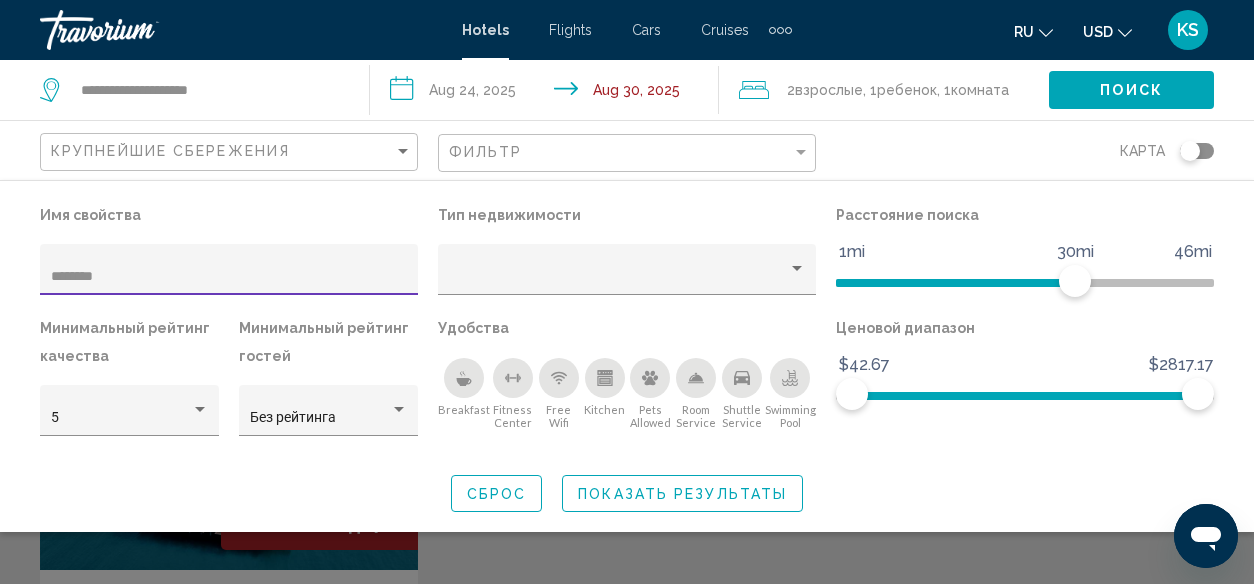 drag, startPoint x: 140, startPoint y: 278, endPoint x: -6, endPoint y: 303, distance: 148.12495 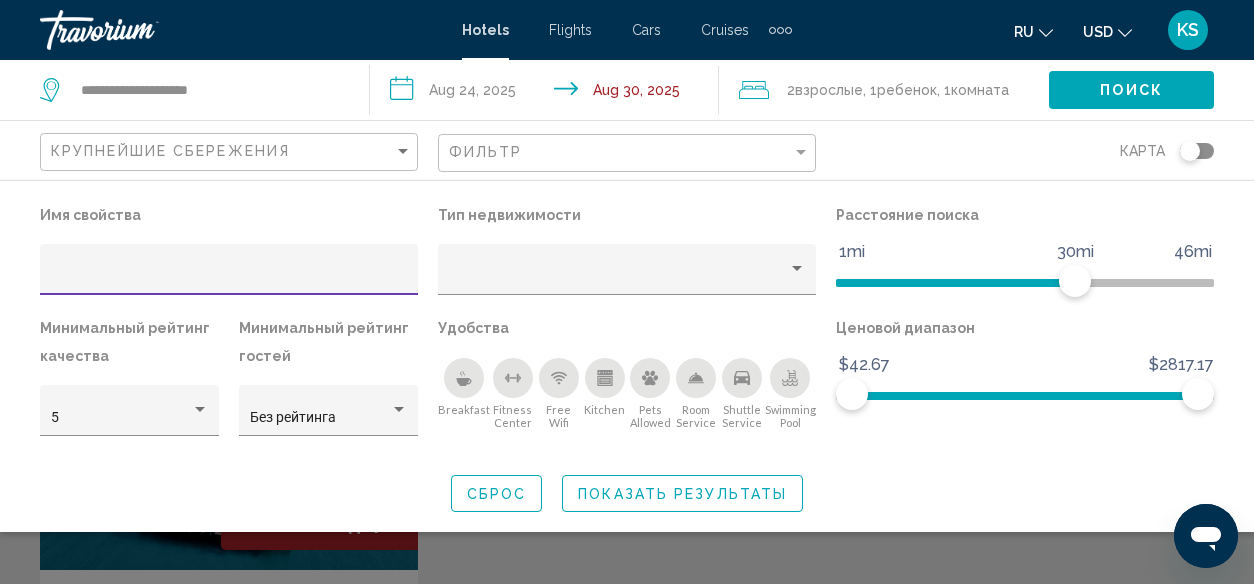scroll, scrollTop: 0, scrollLeft: 0, axis: both 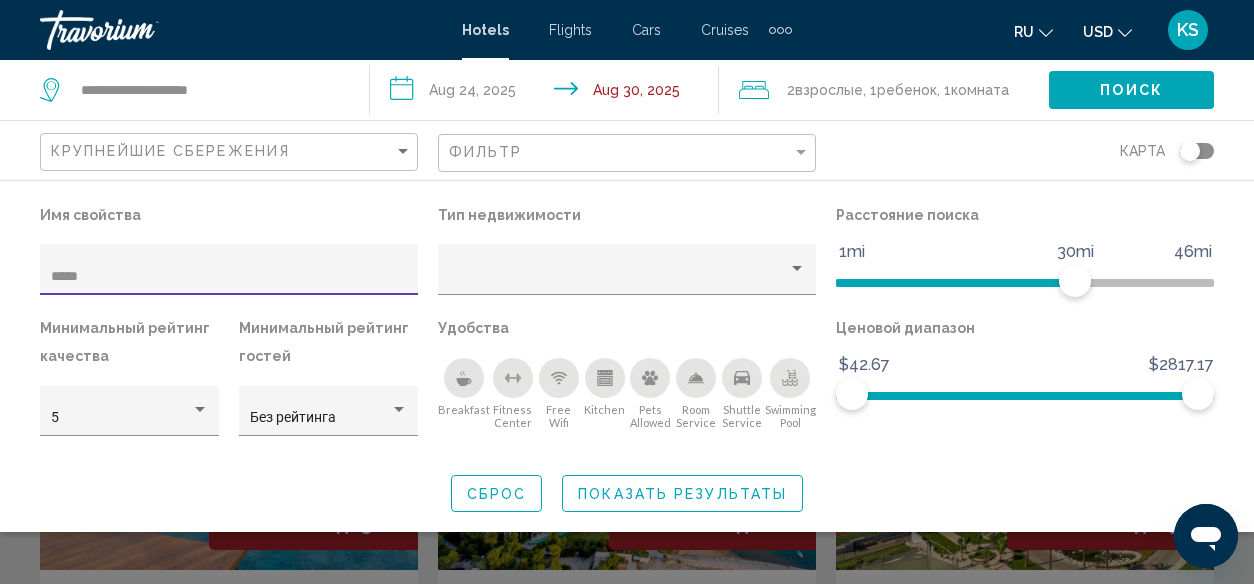 type on "*****" 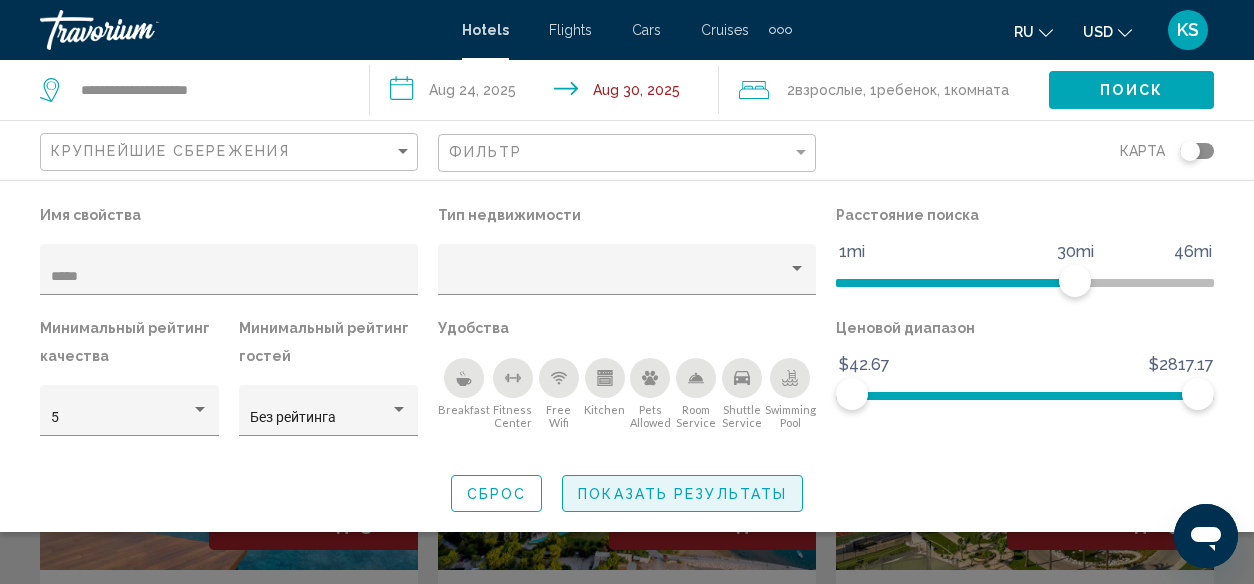 click on "Показать результаты" 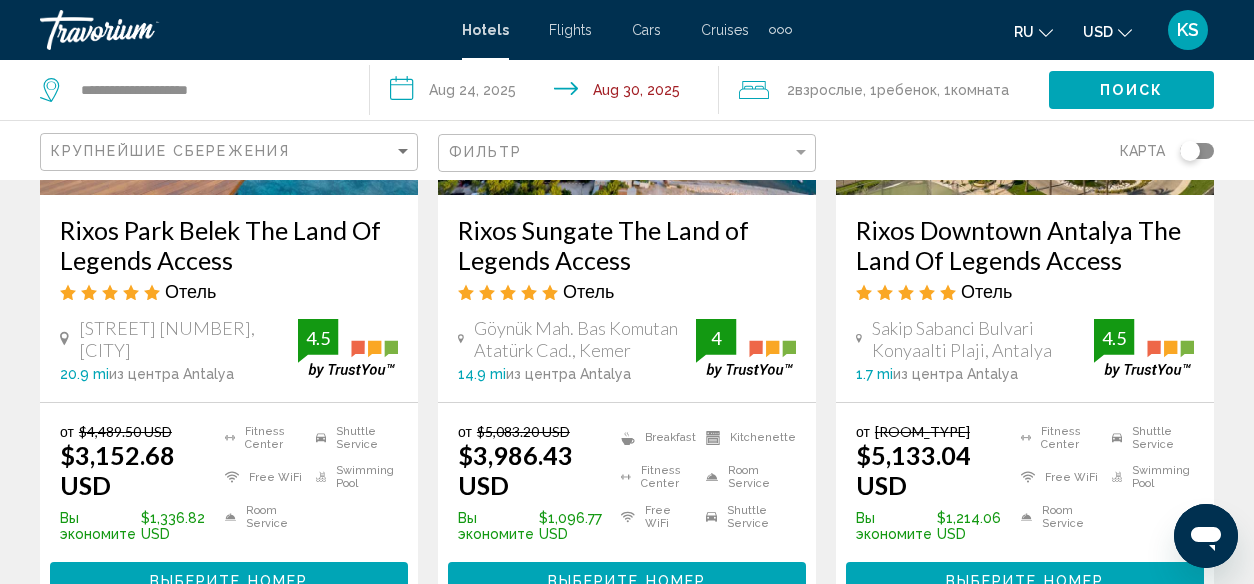 scroll, scrollTop: 300, scrollLeft: 0, axis: vertical 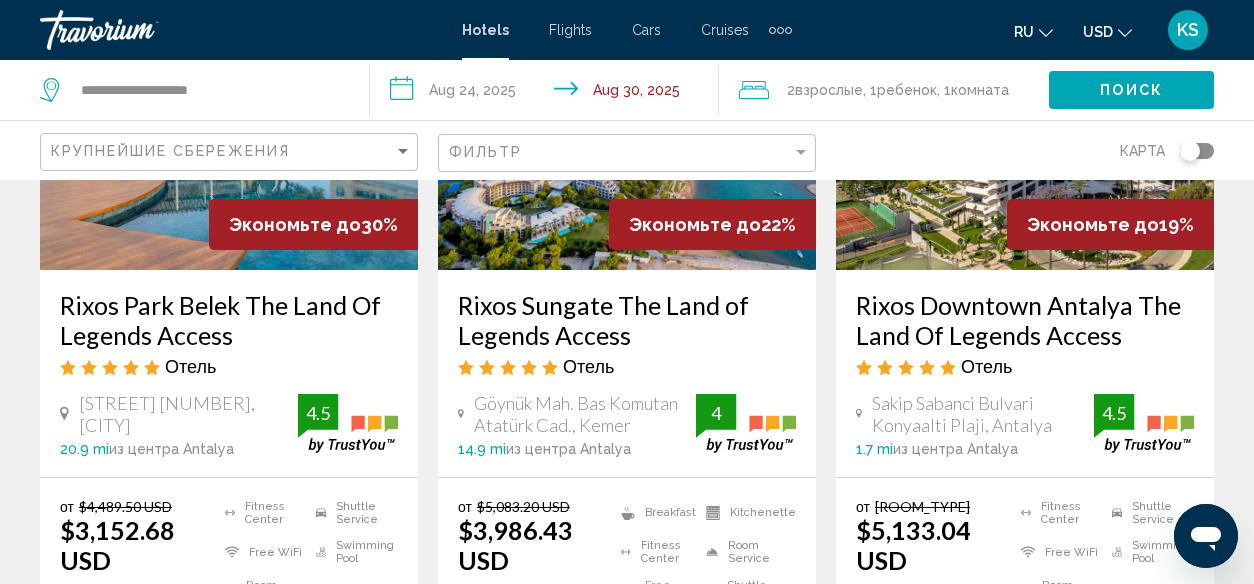 click on "**********" at bounding box center (549, 93) 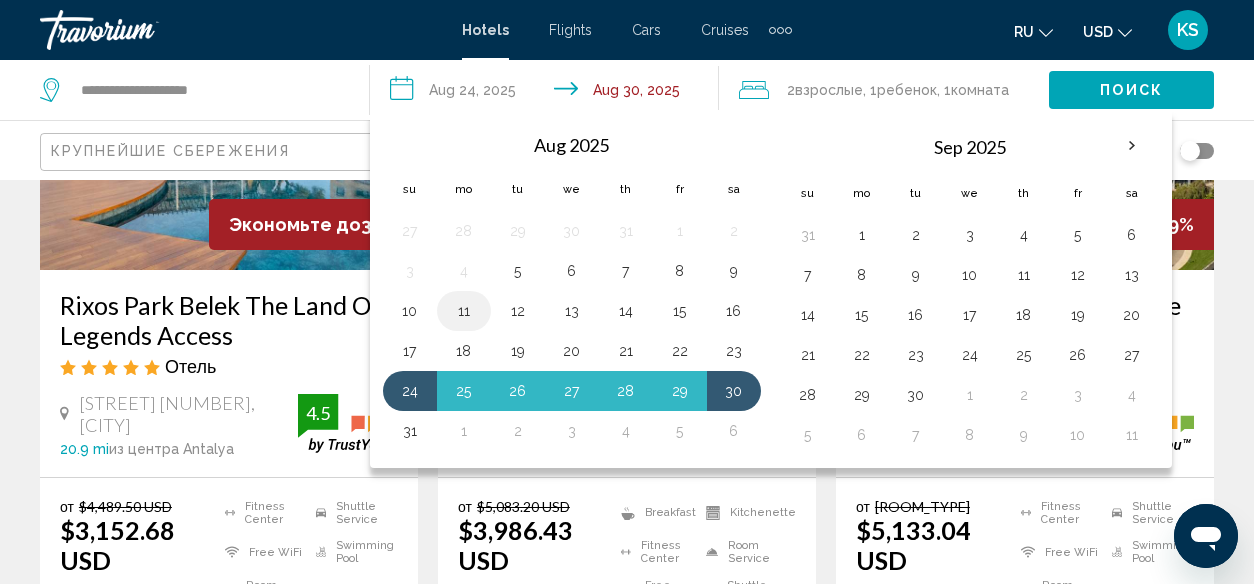 click on "11" at bounding box center [464, 311] 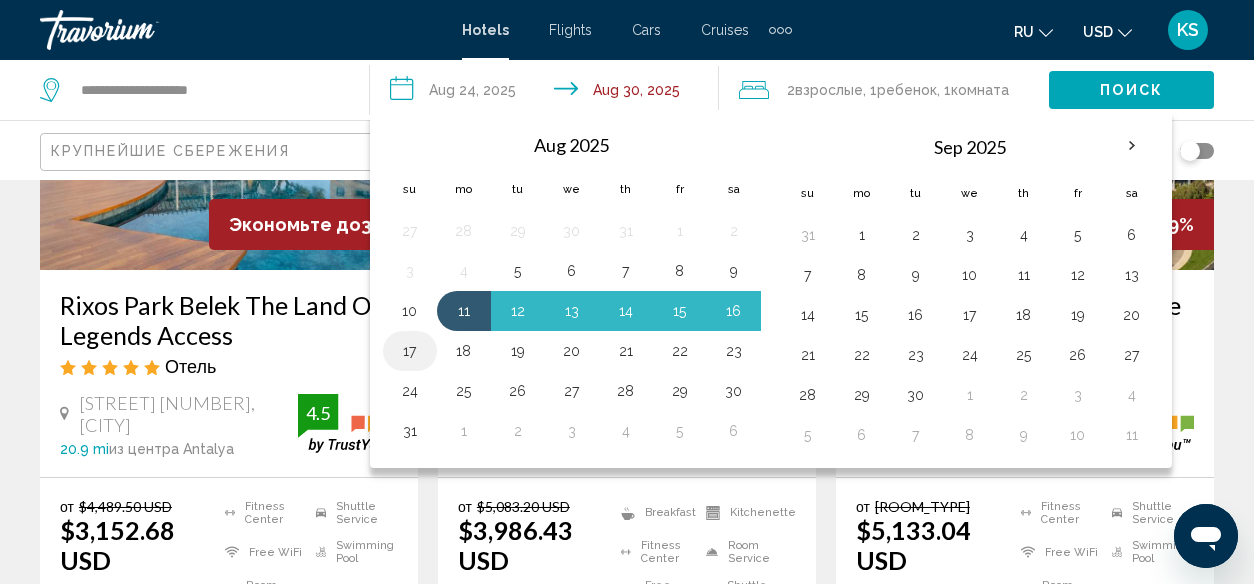 click on "17" at bounding box center (410, 351) 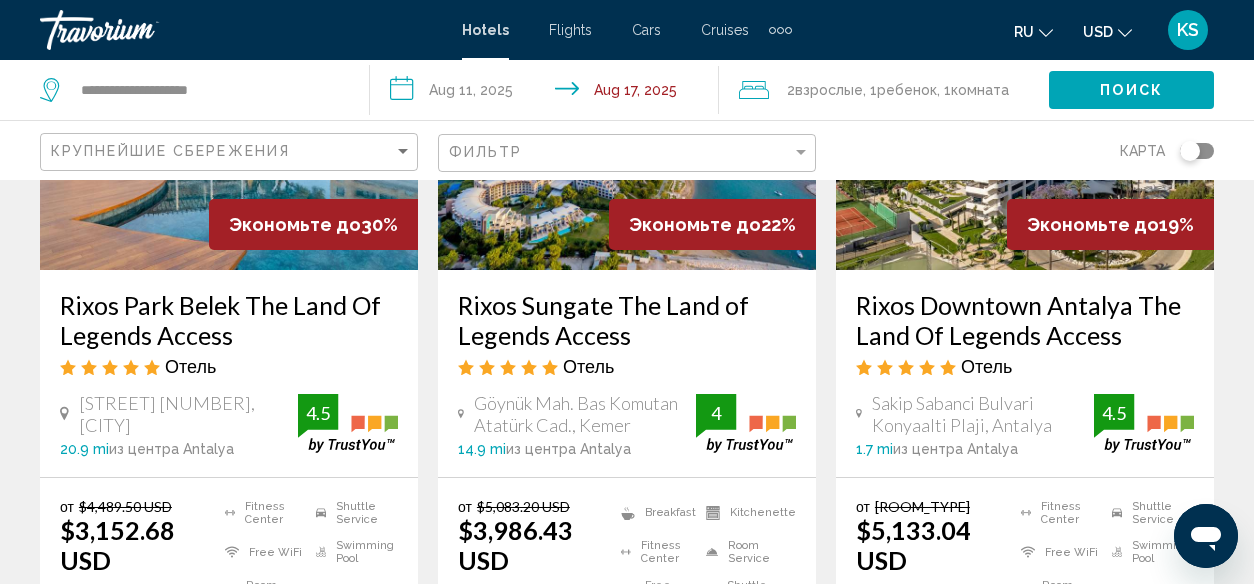 click on "Поиск" 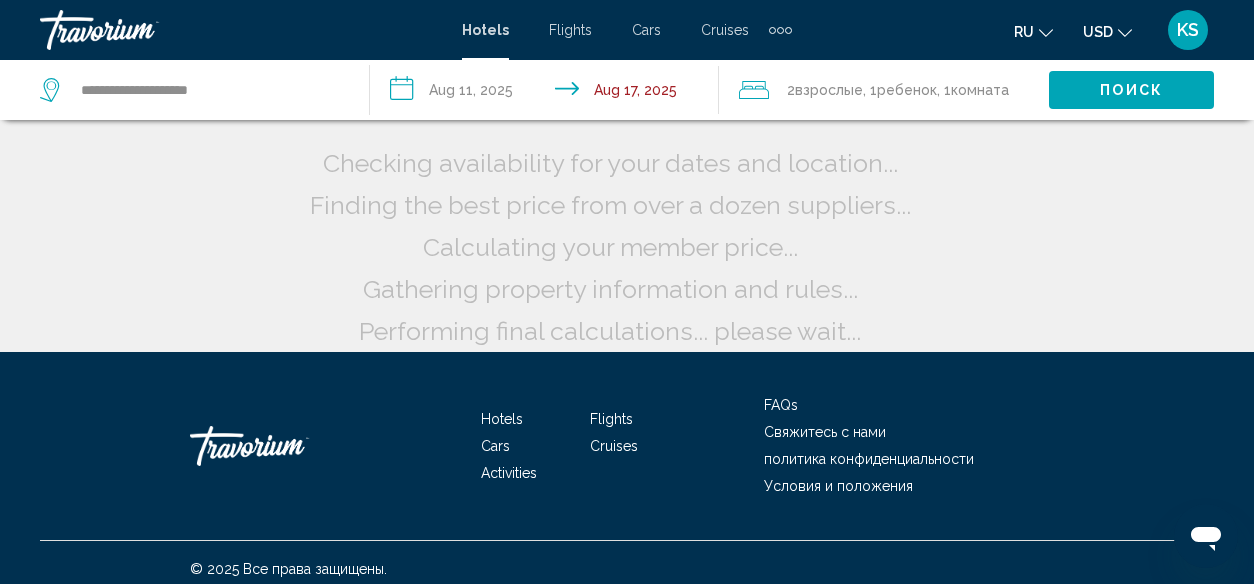 scroll, scrollTop: 0, scrollLeft: 0, axis: both 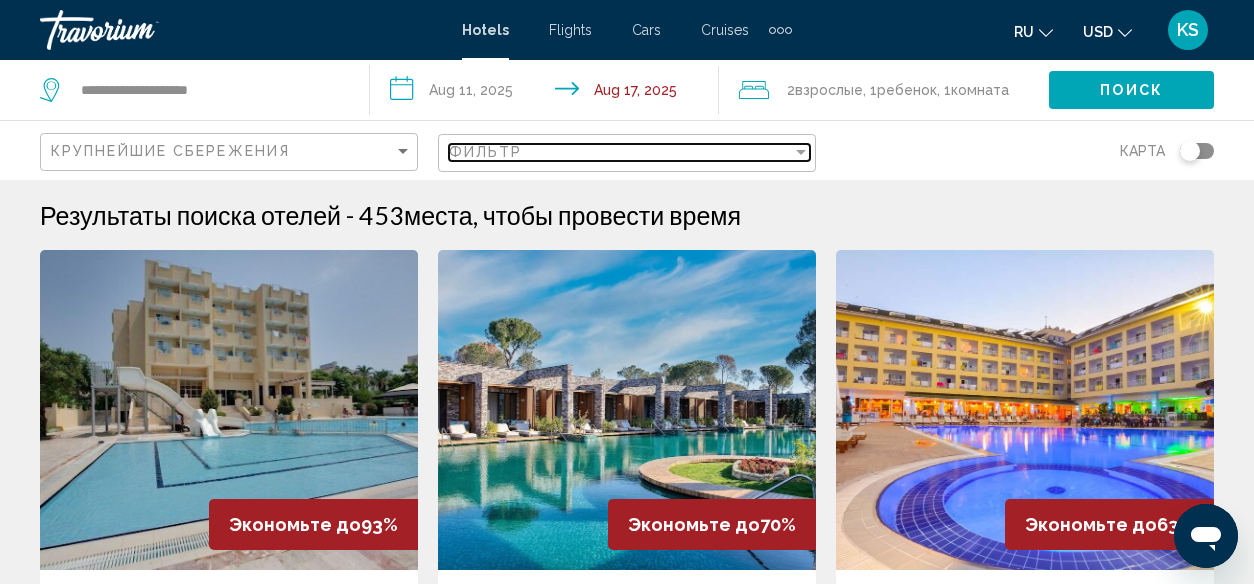 click on "Фильтр" at bounding box center (486, 152) 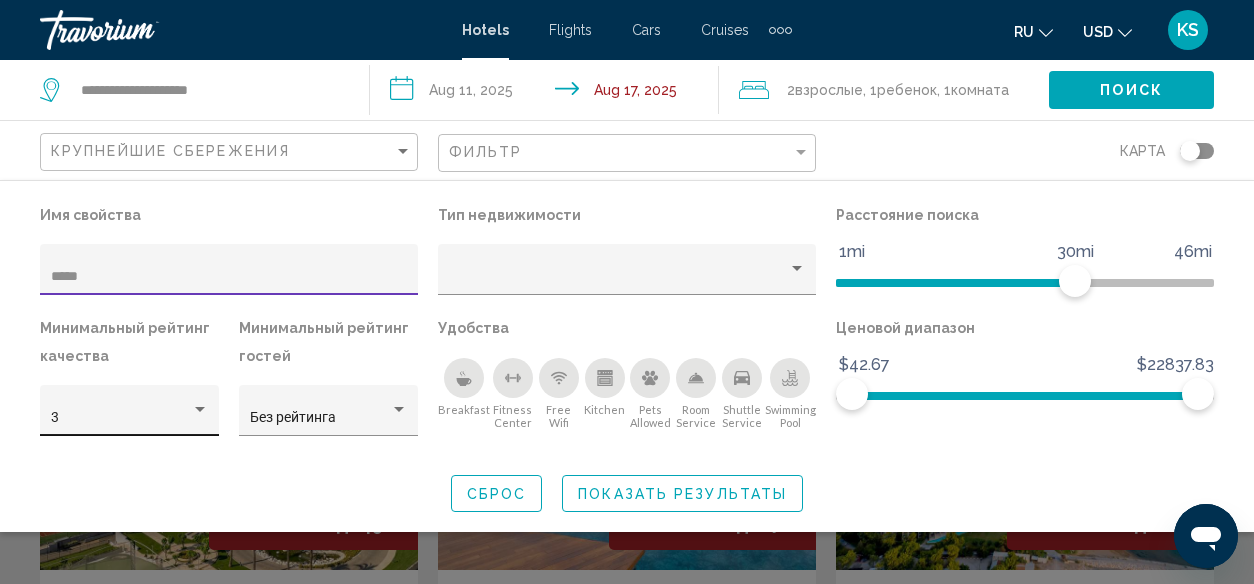 type on "*****" 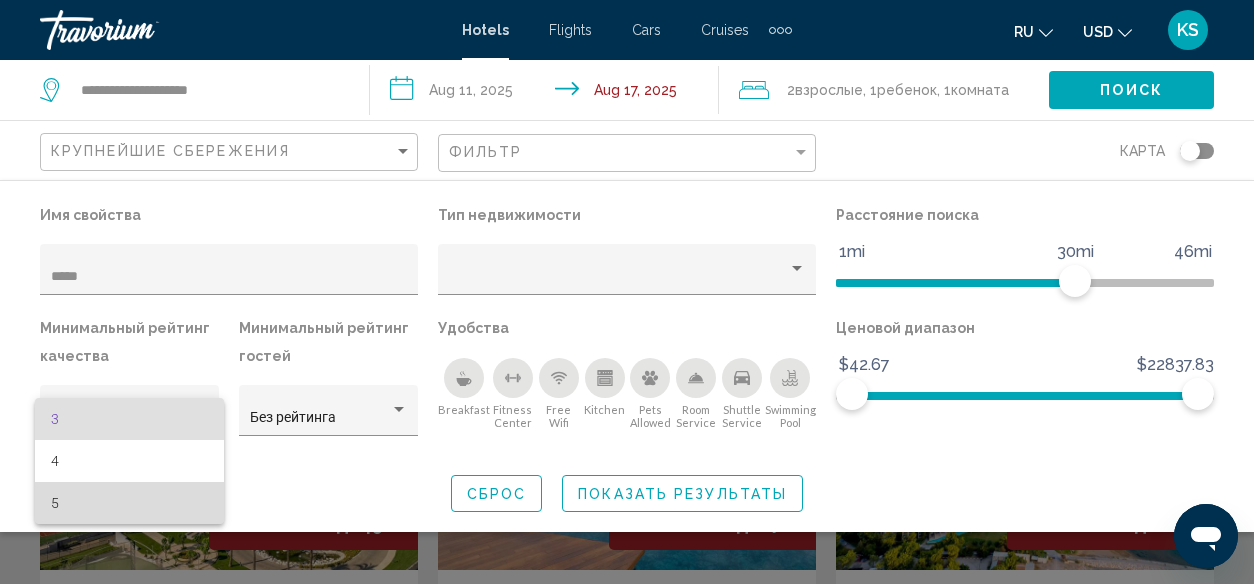 click on "5" at bounding box center (130, 503) 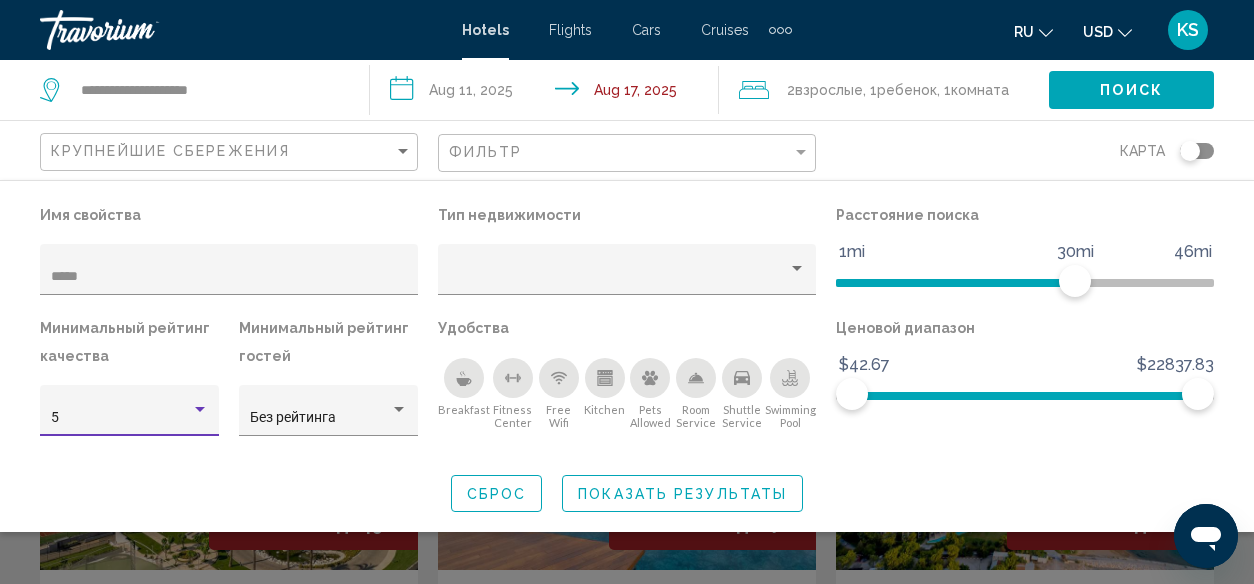 click on "Показать результаты" 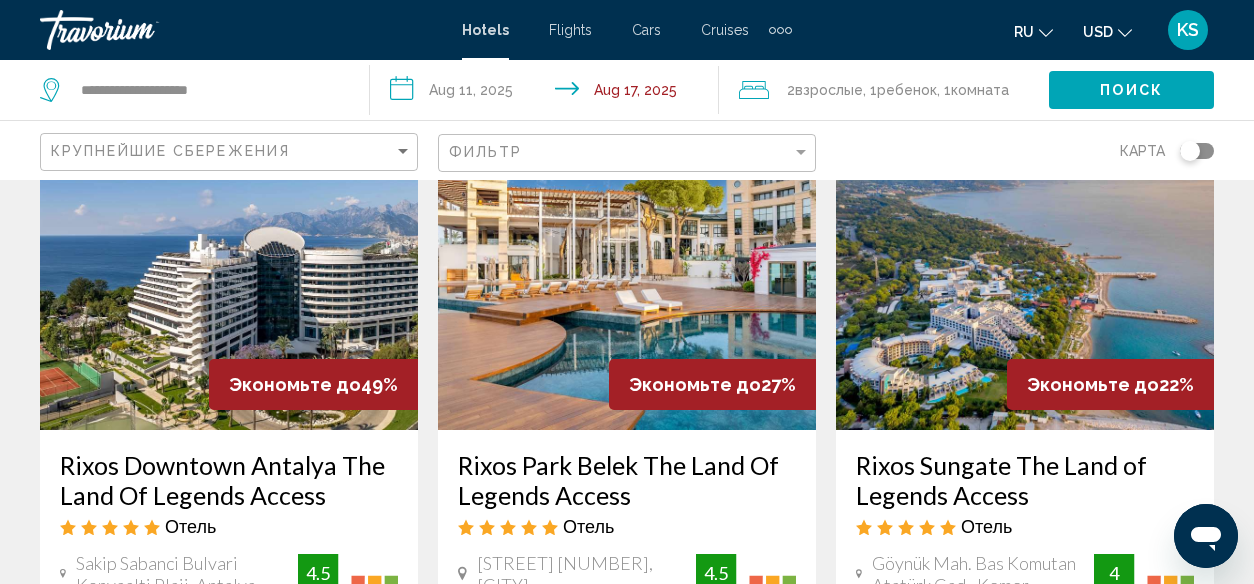 scroll, scrollTop: 300, scrollLeft: 0, axis: vertical 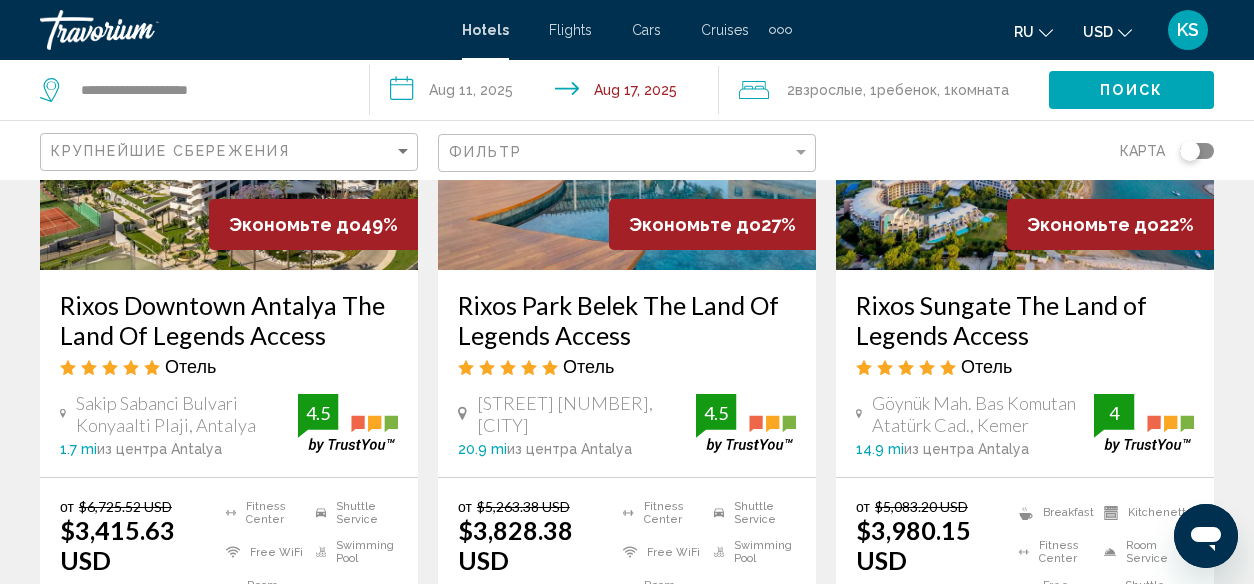 click at bounding box center [627, 110] 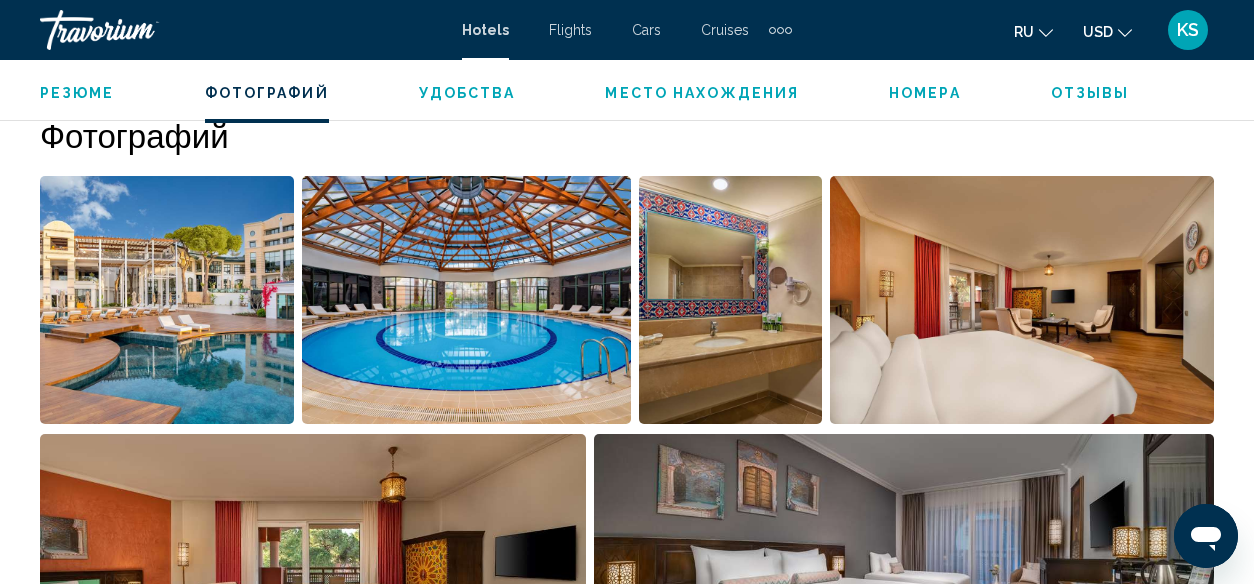 scroll, scrollTop: 1144, scrollLeft: 0, axis: vertical 